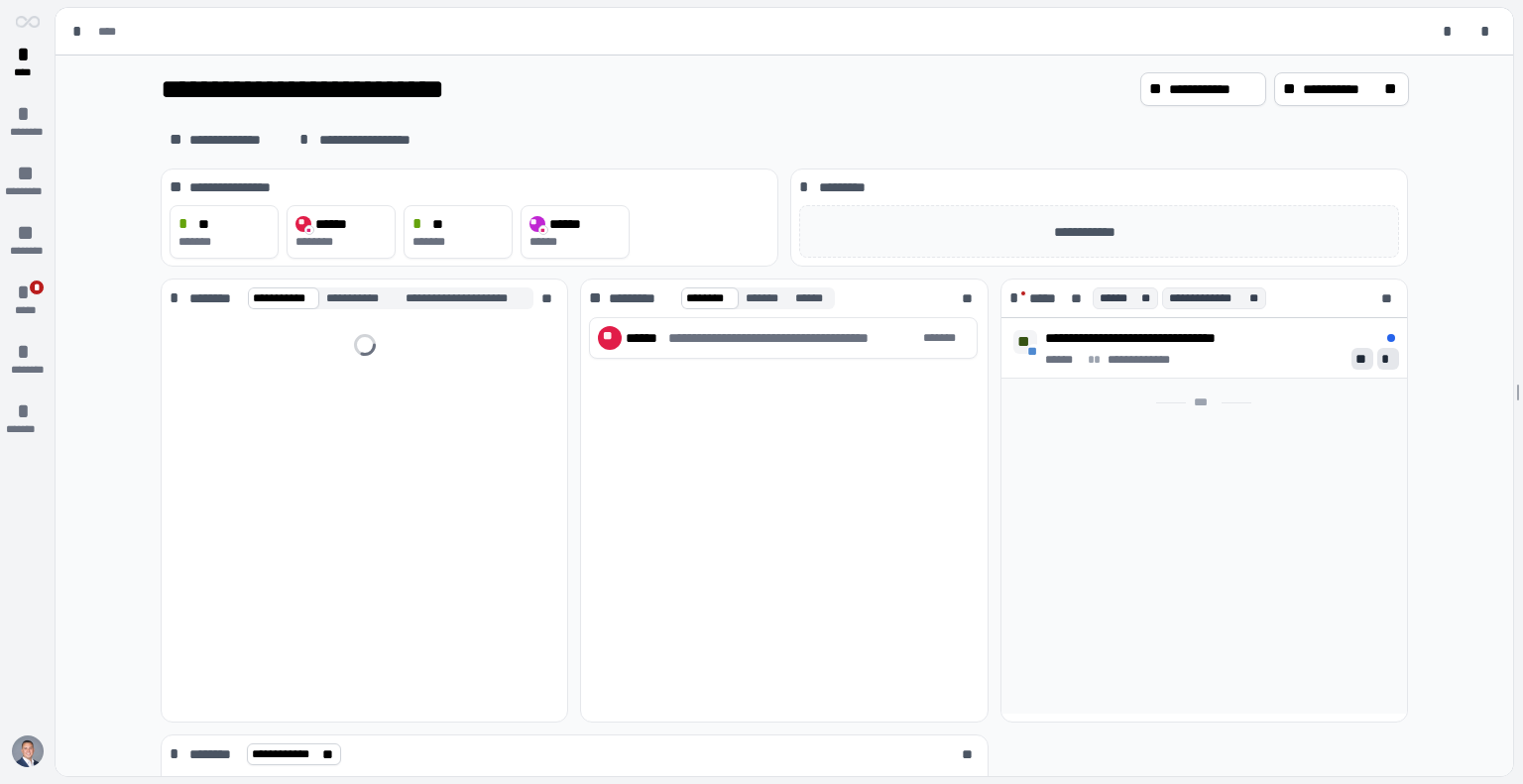 scroll, scrollTop: 0, scrollLeft: 0, axis: both 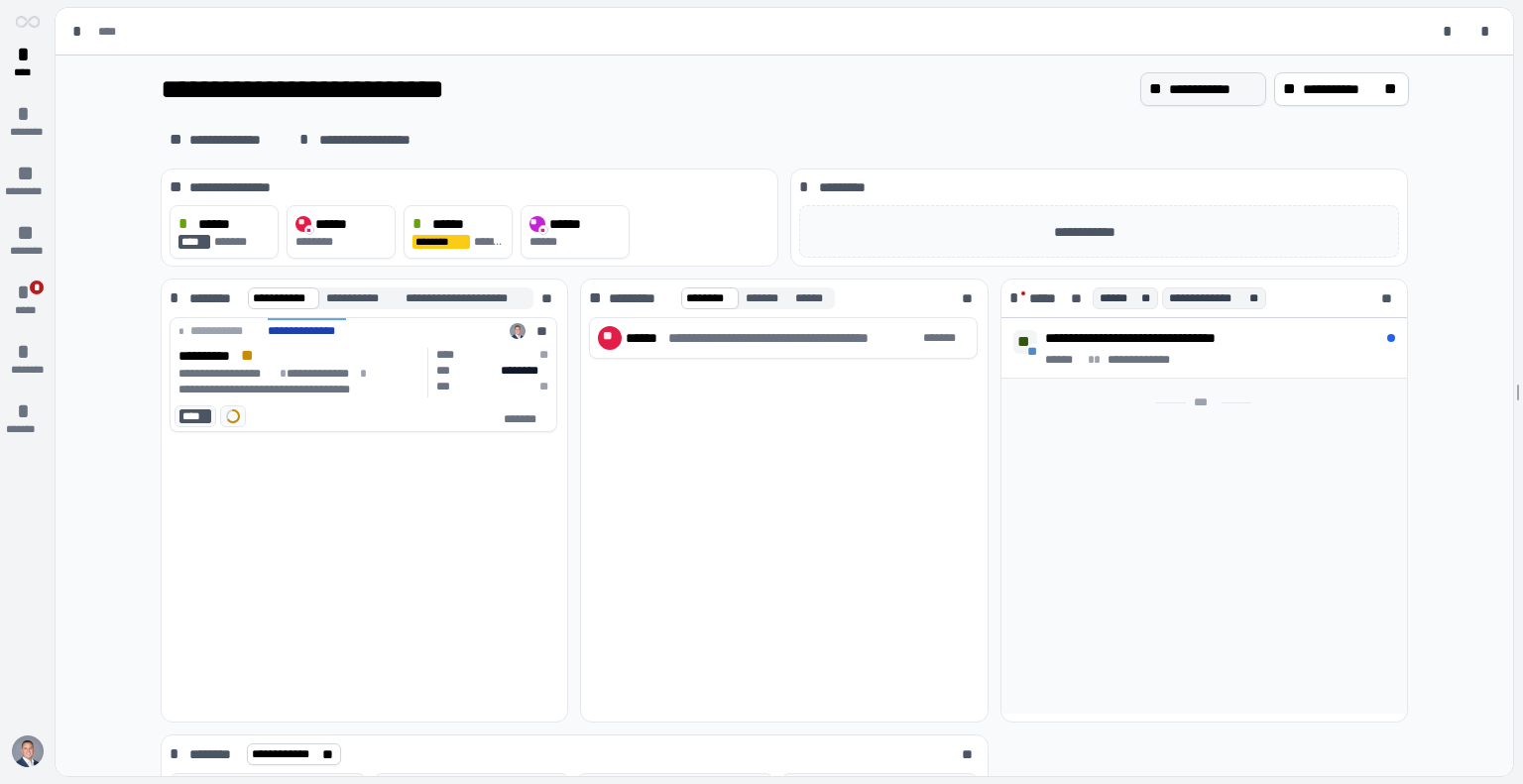 click on "**********" at bounding box center [1213, 89] 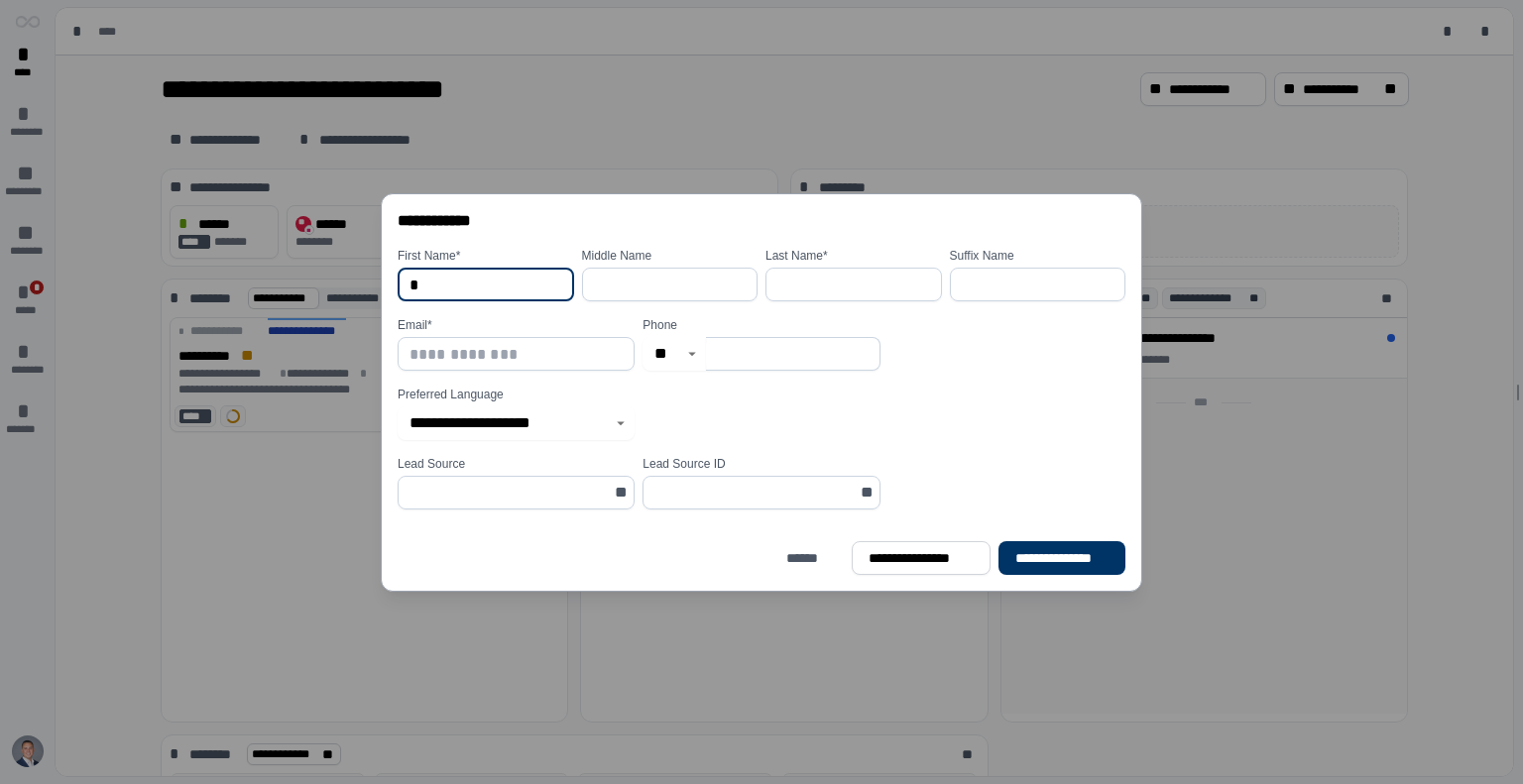 type on "****" 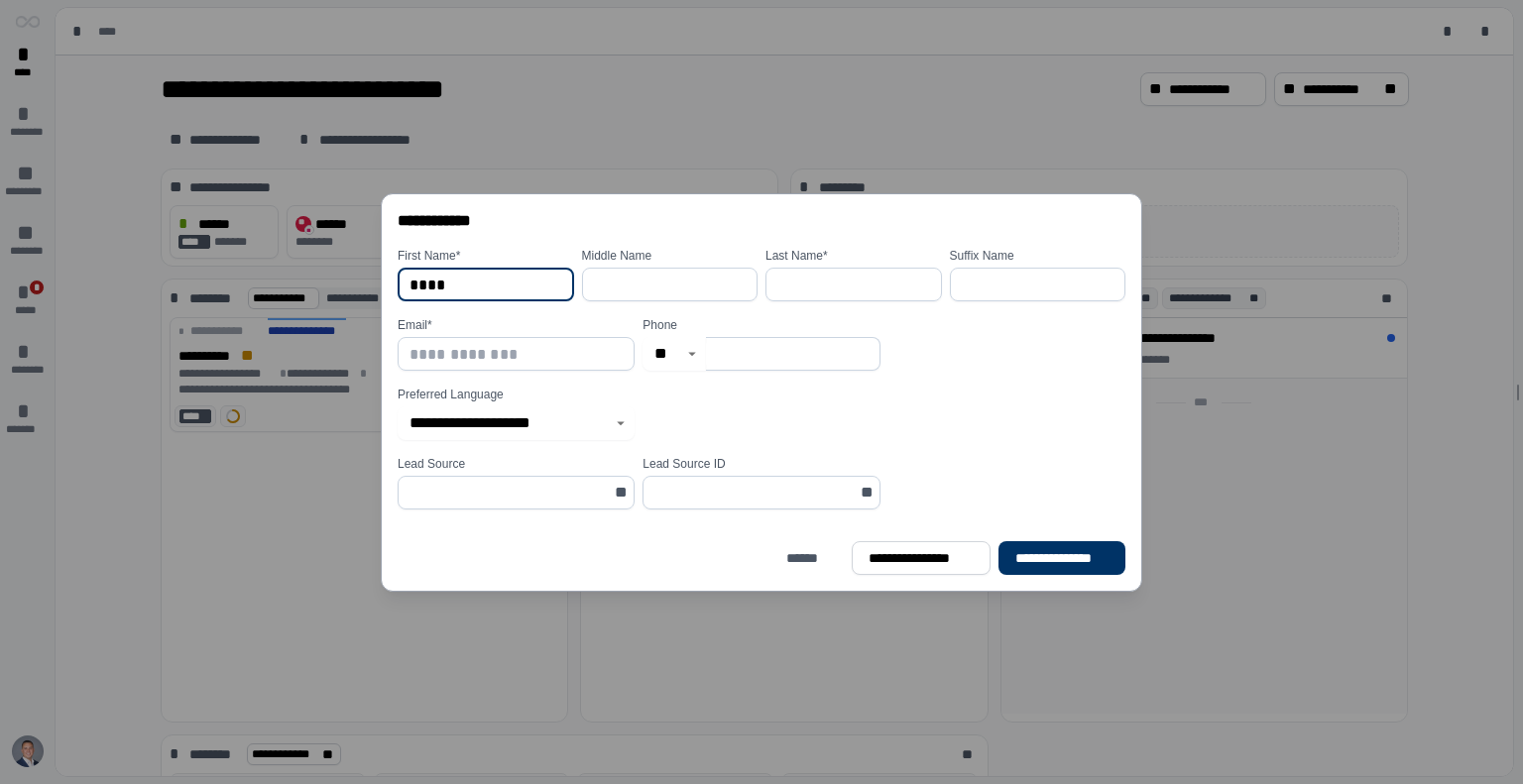 click at bounding box center (670, 284) 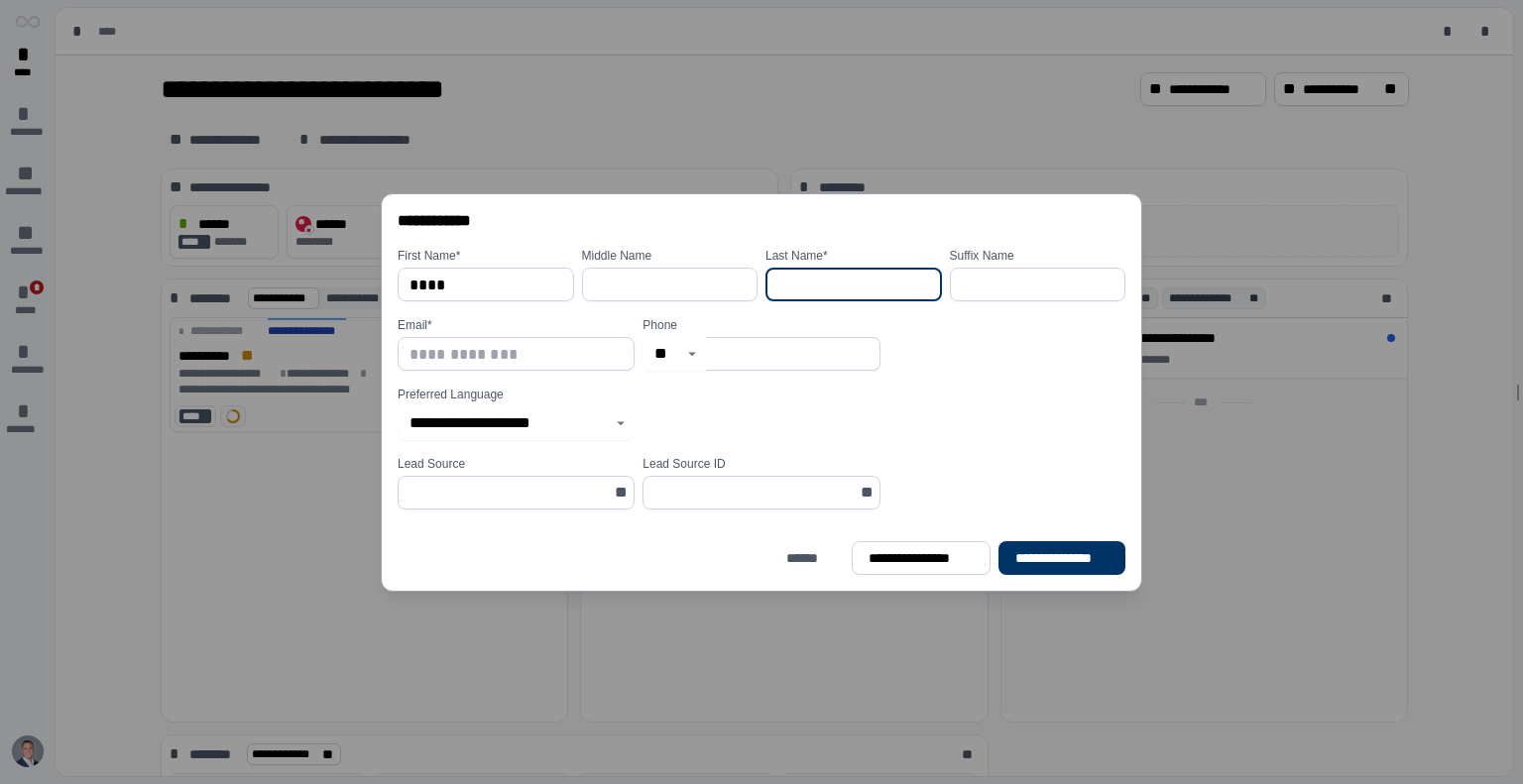 click at bounding box center (854, 284) 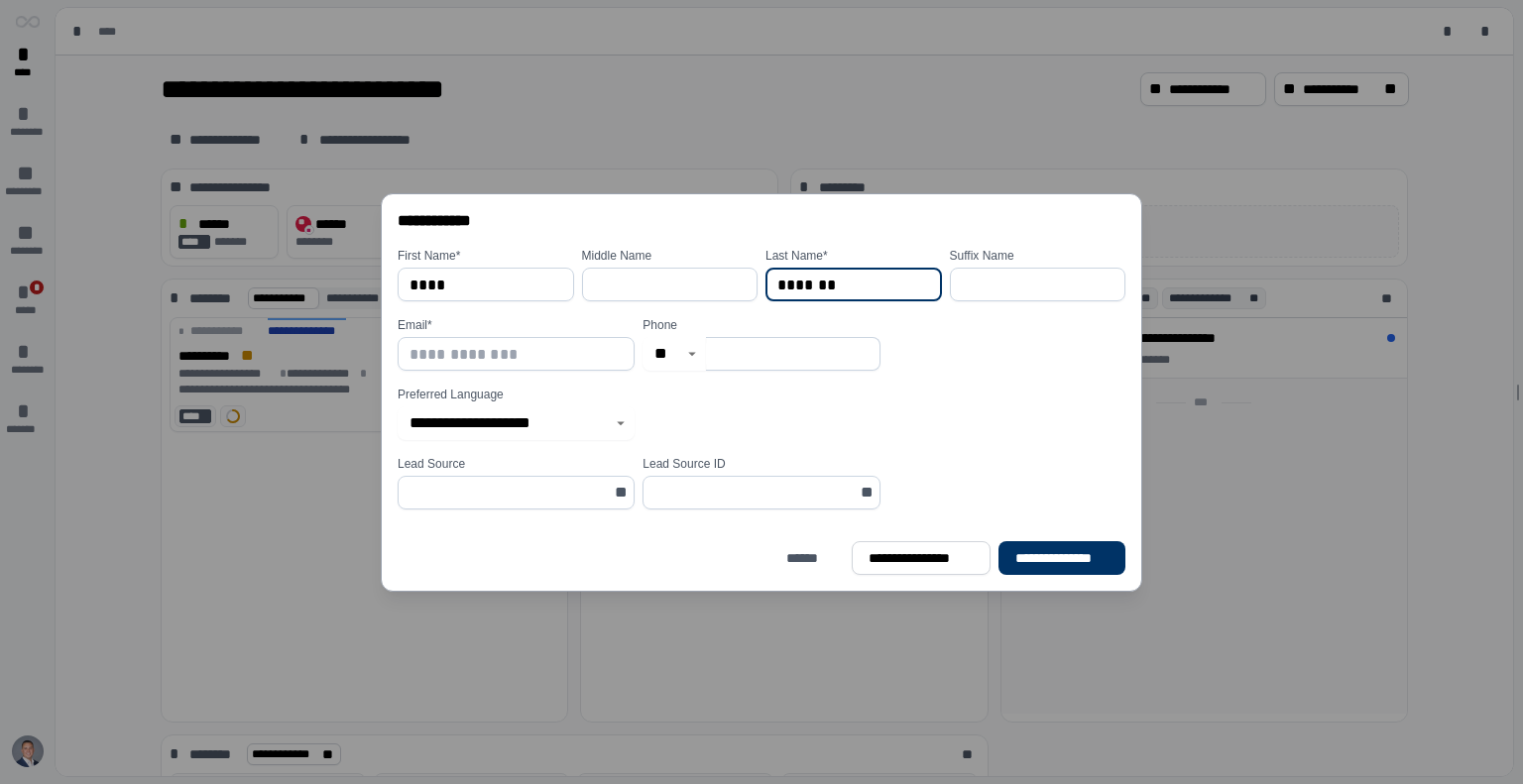 type on "*******" 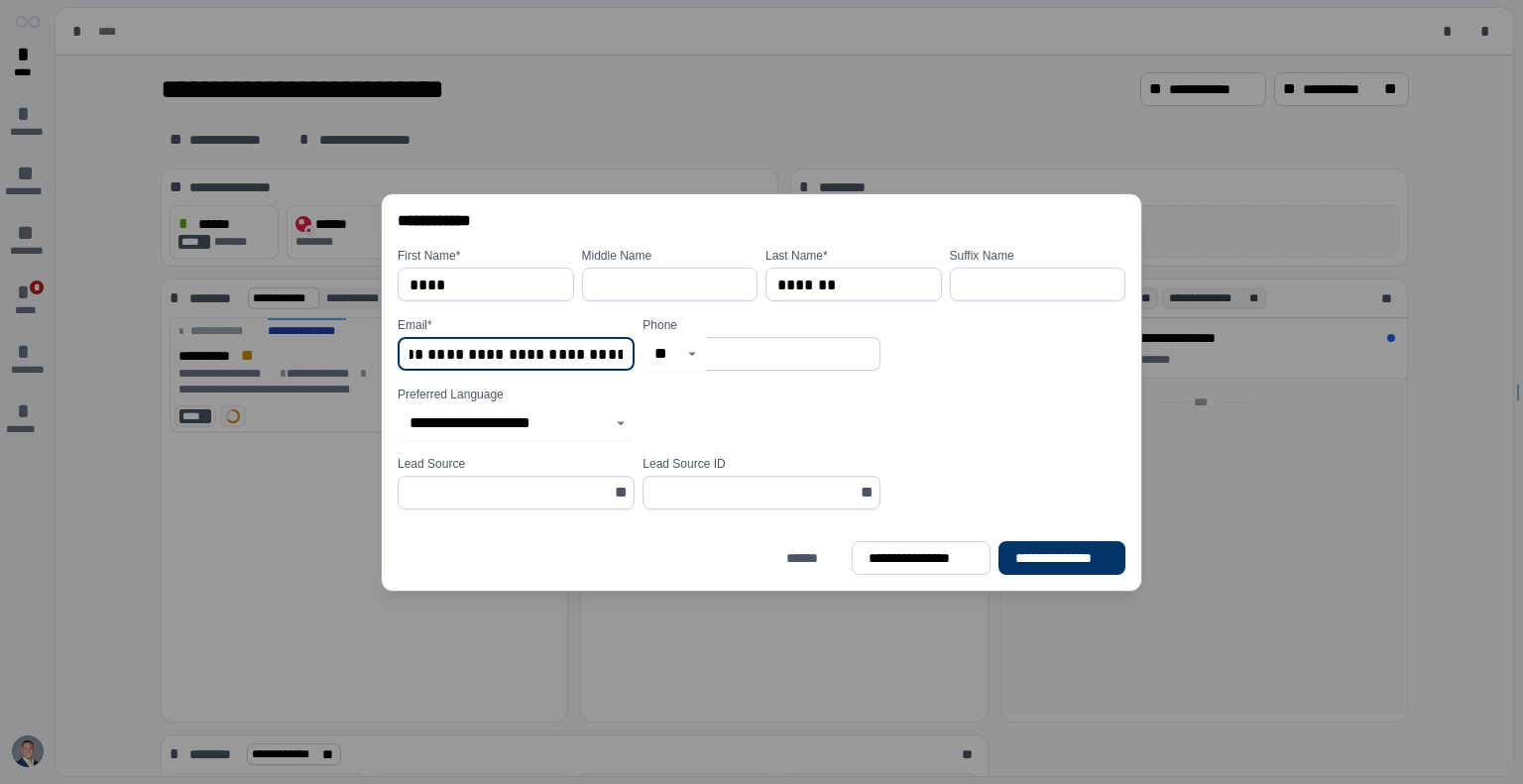 scroll, scrollTop: 0, scrollLeft: 108, axis: horizontal 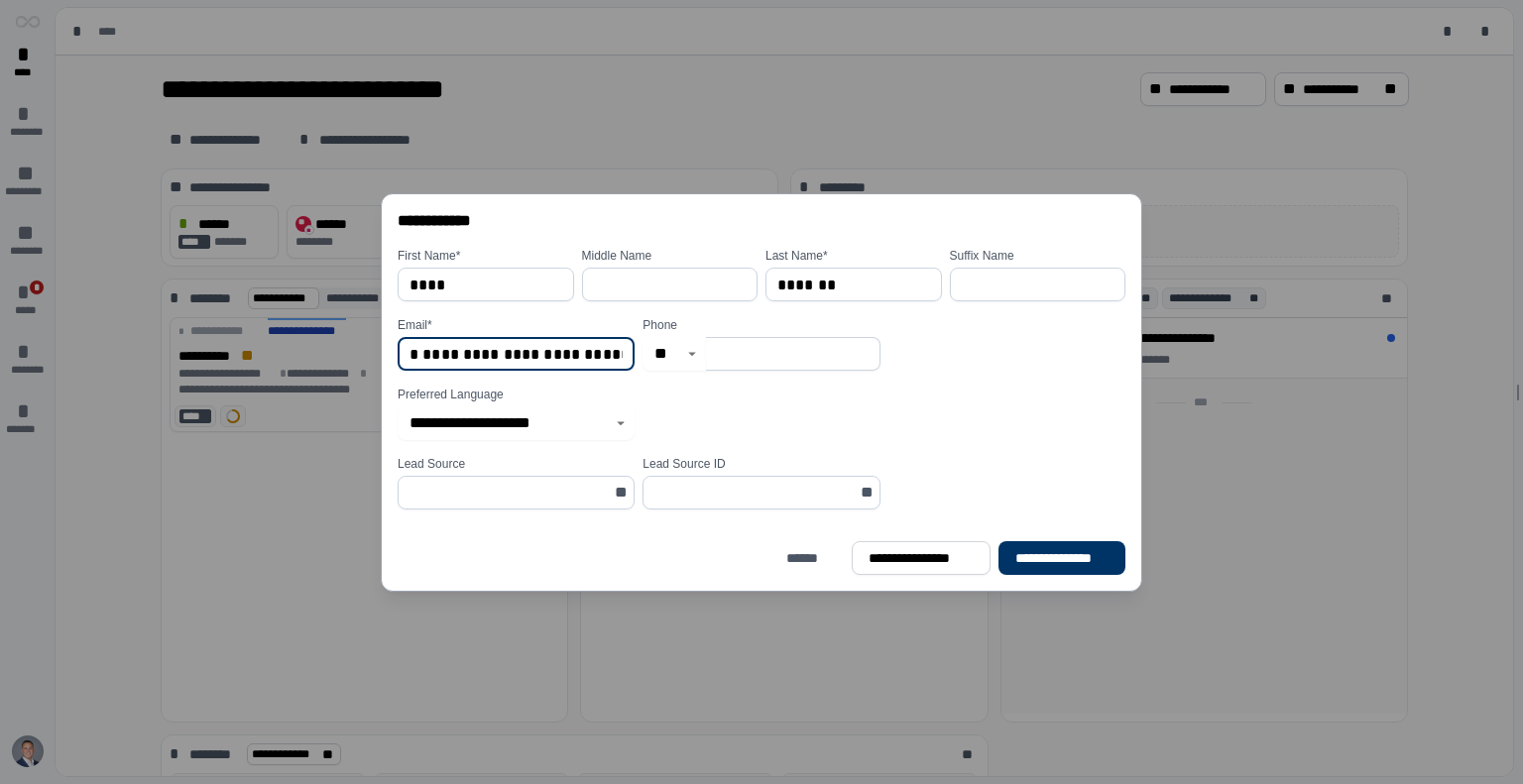 type on "**********" 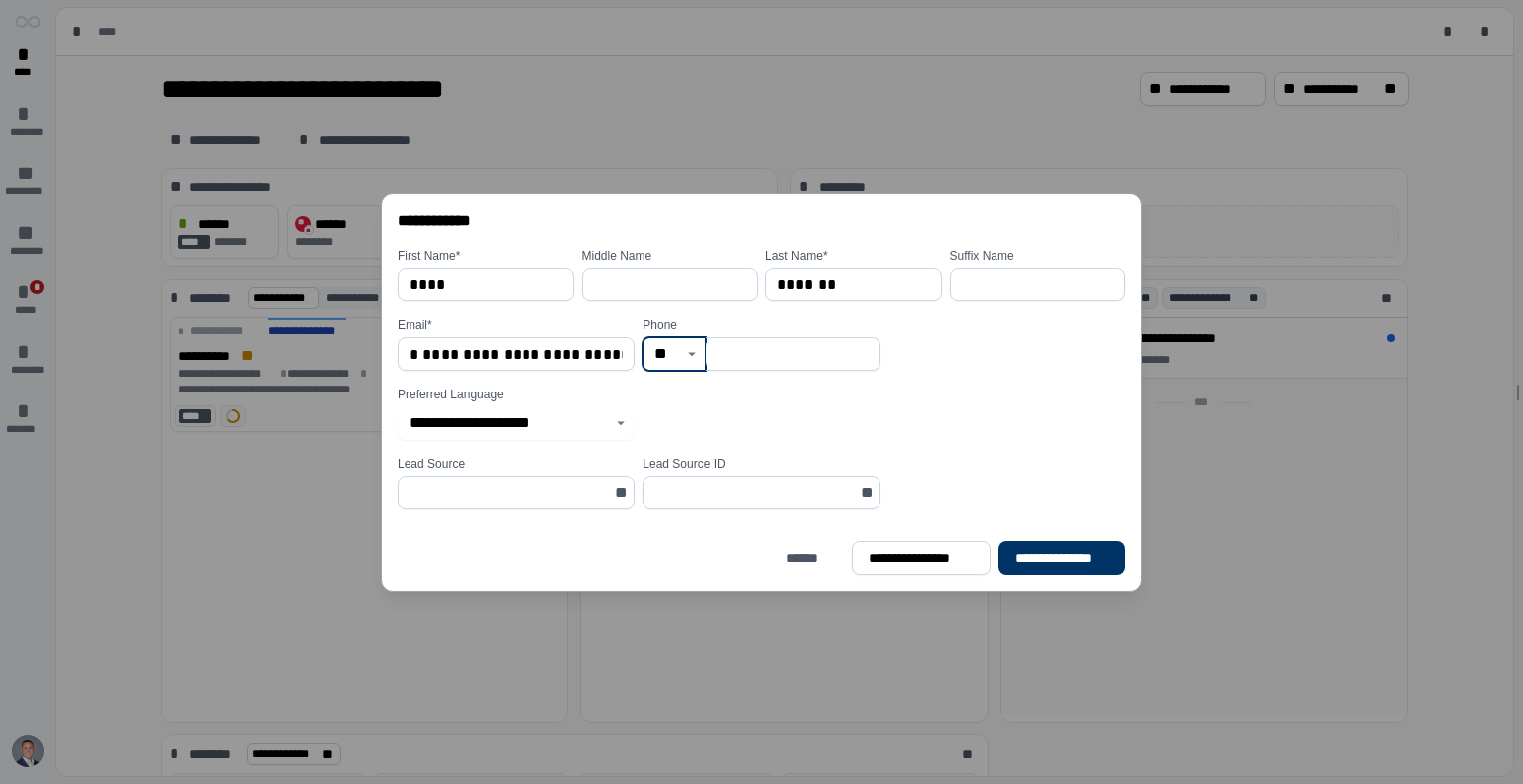 scroll, scrollTop: 0, scrollLeft: 0, axis: both 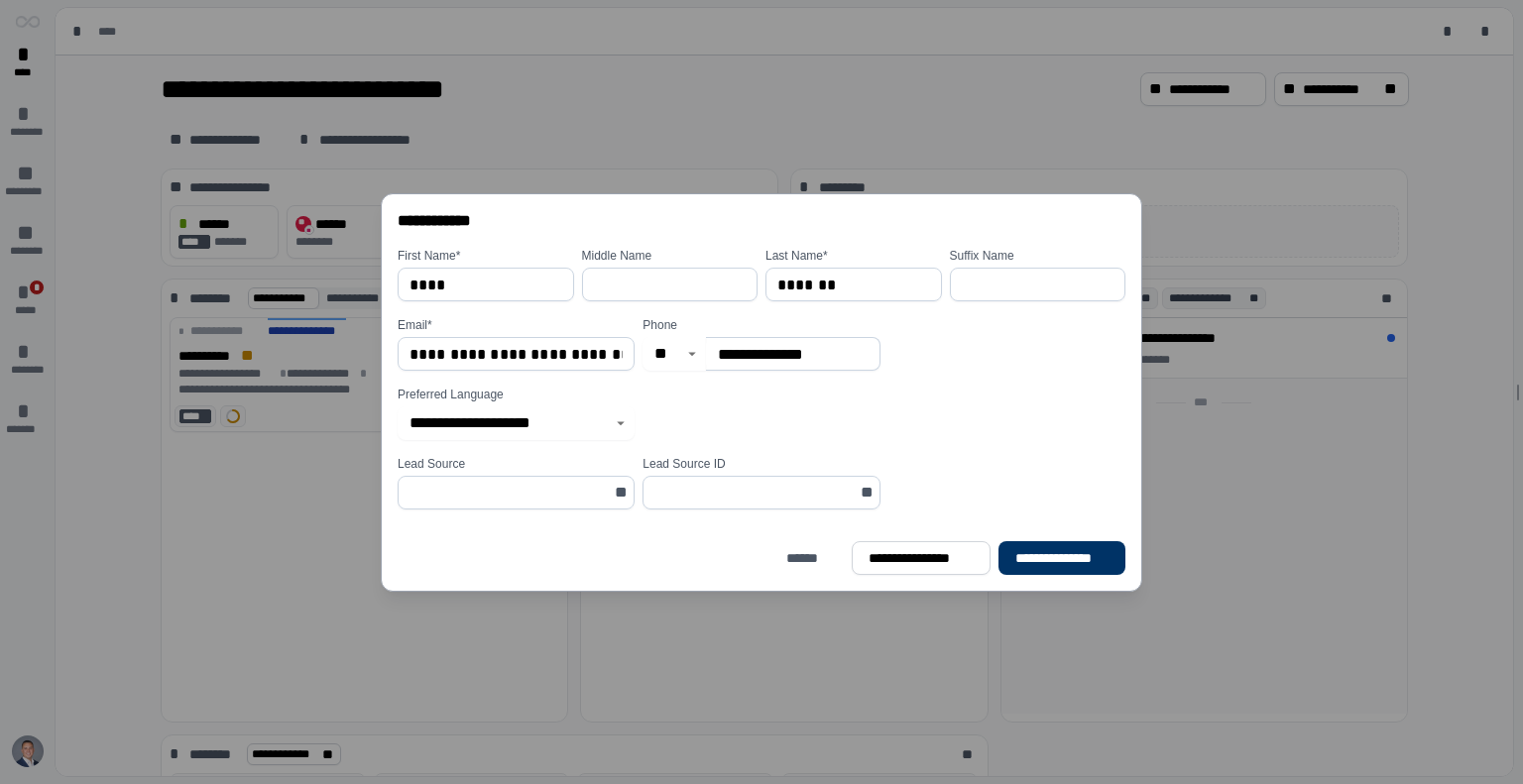 type on "**********" 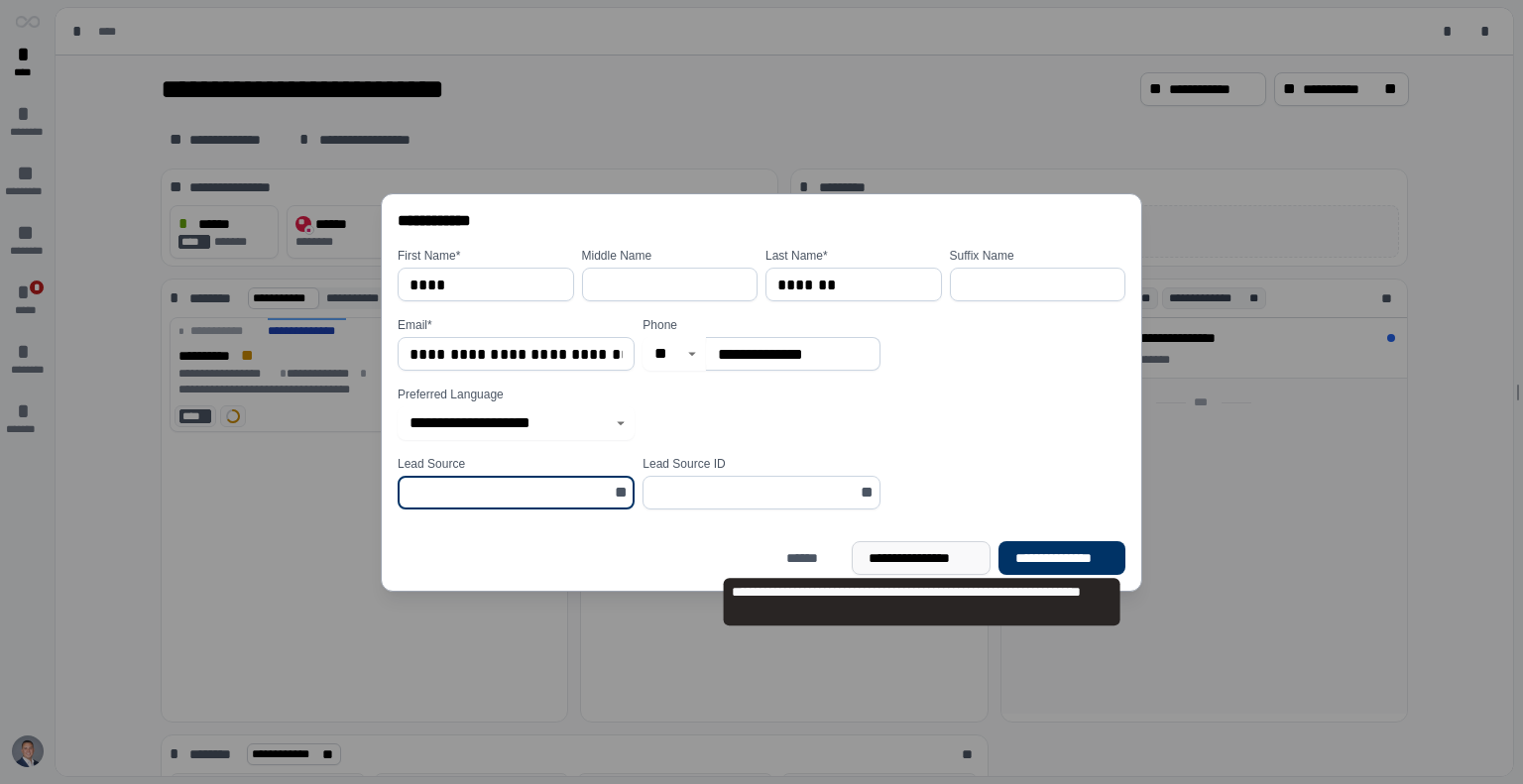 click on "**********" at bounding box center (921, 558) 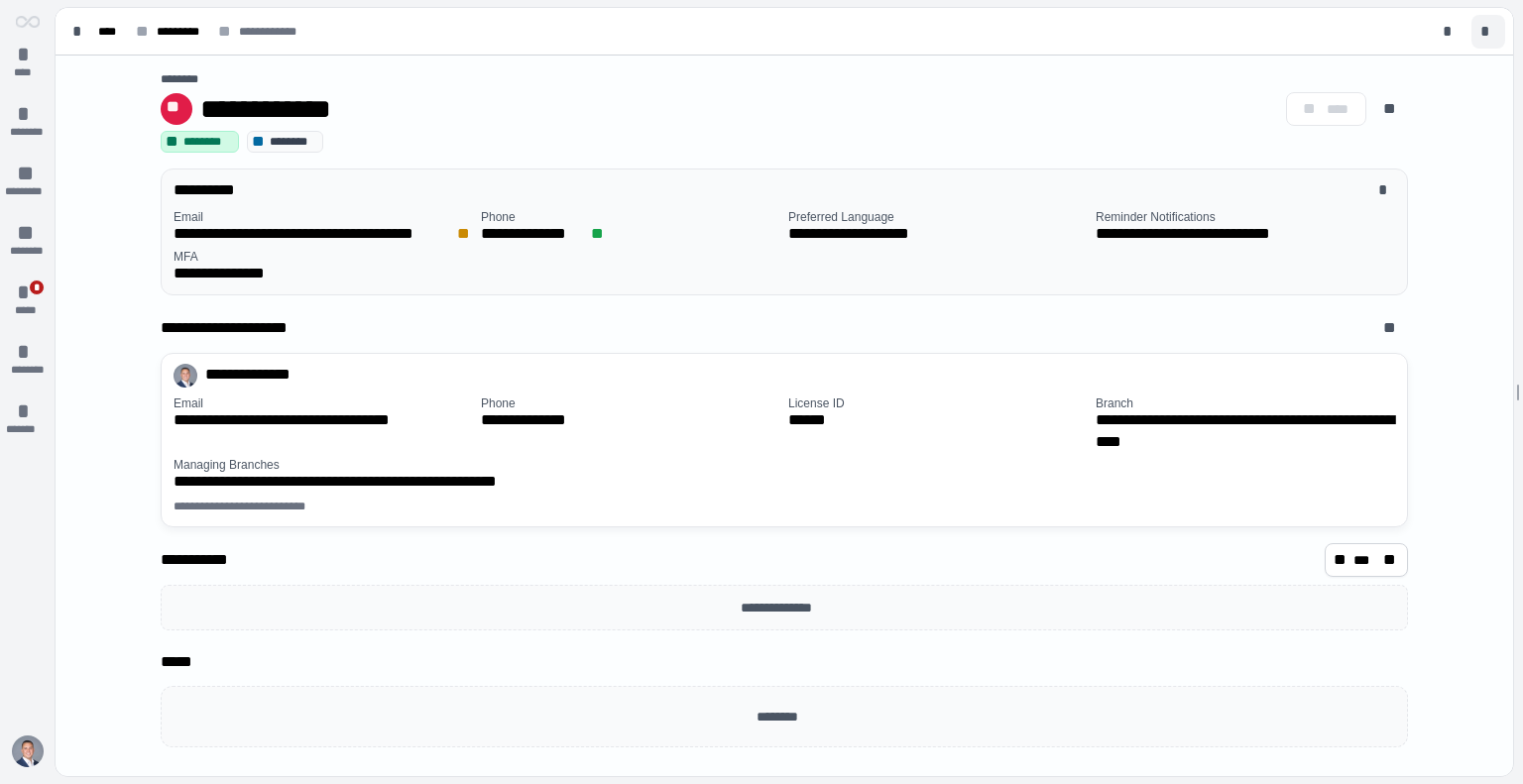 click on "*" at bounding box center [1488, 32] 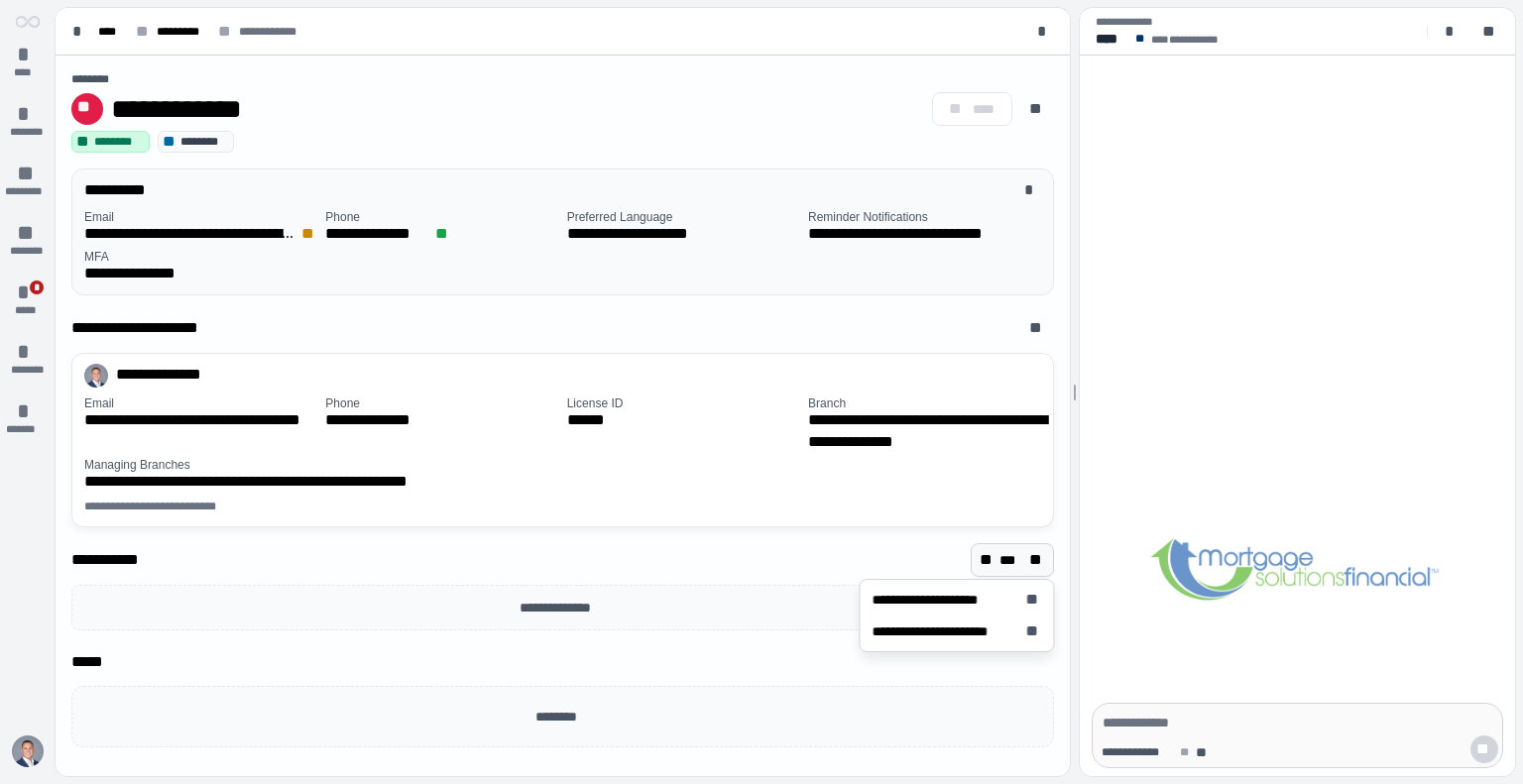 click on "***" at bounding box center (1012, 560) 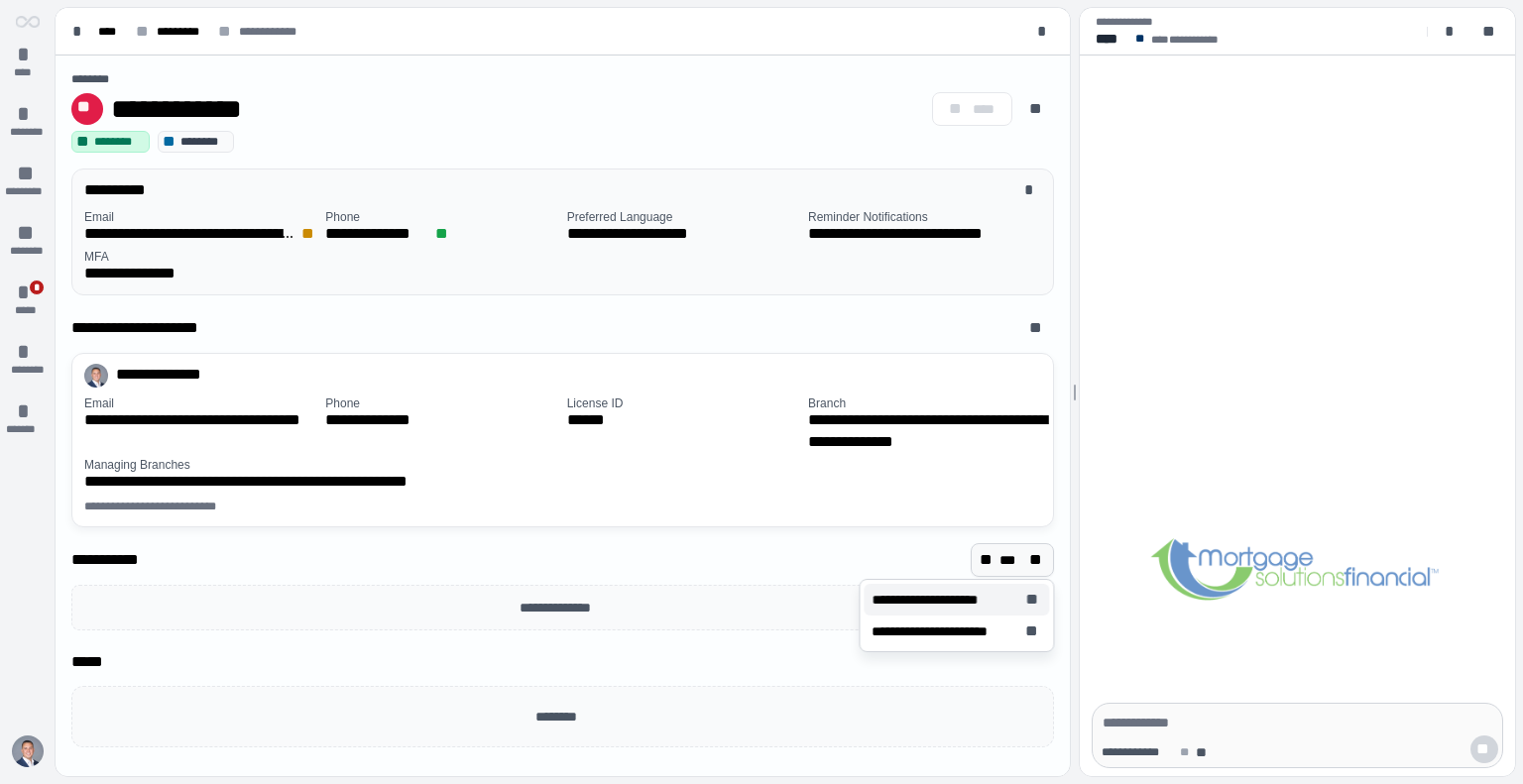click on "**********" at bounding box center [934, 600] 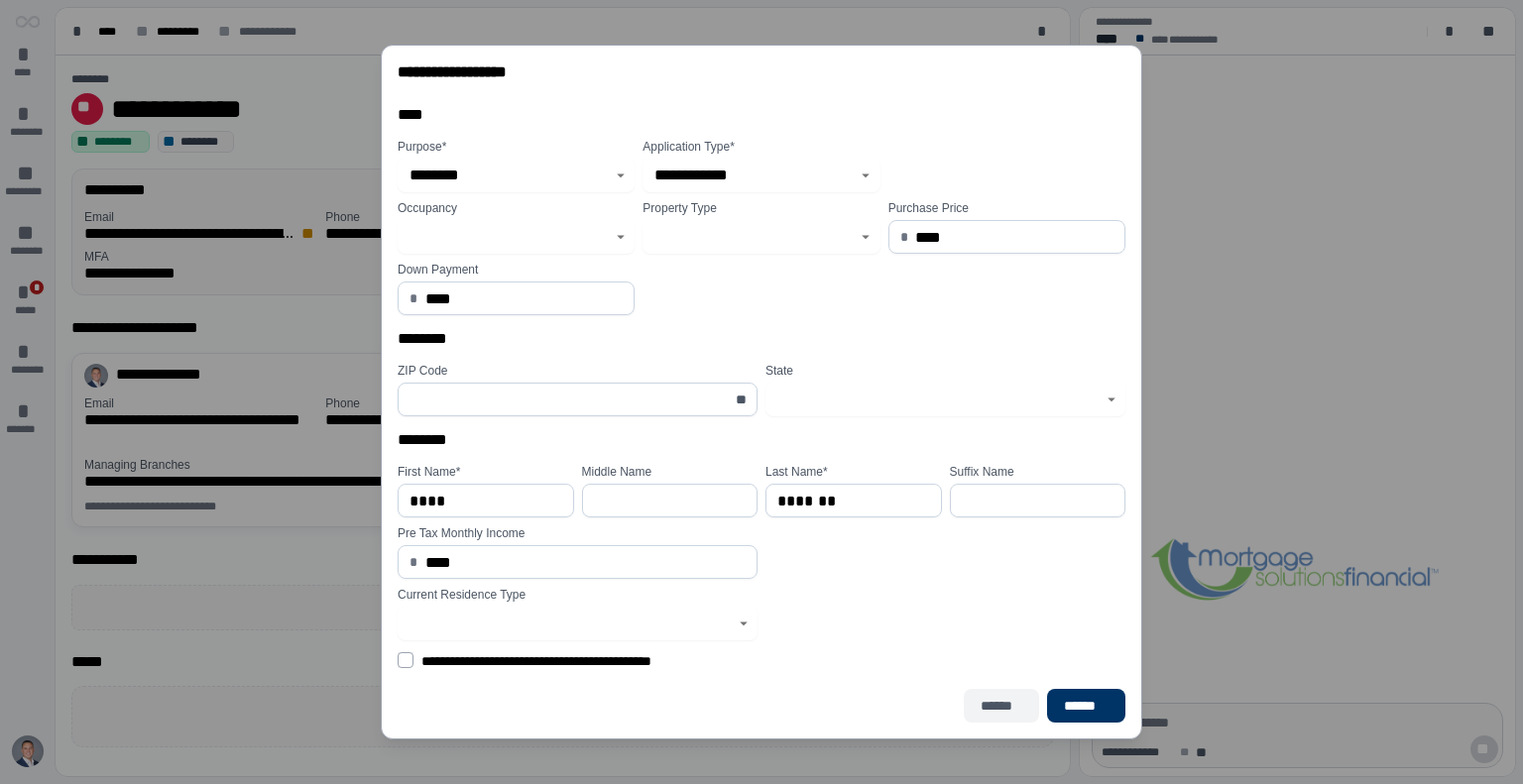 click on "******" at bounding box center (1001, 706) 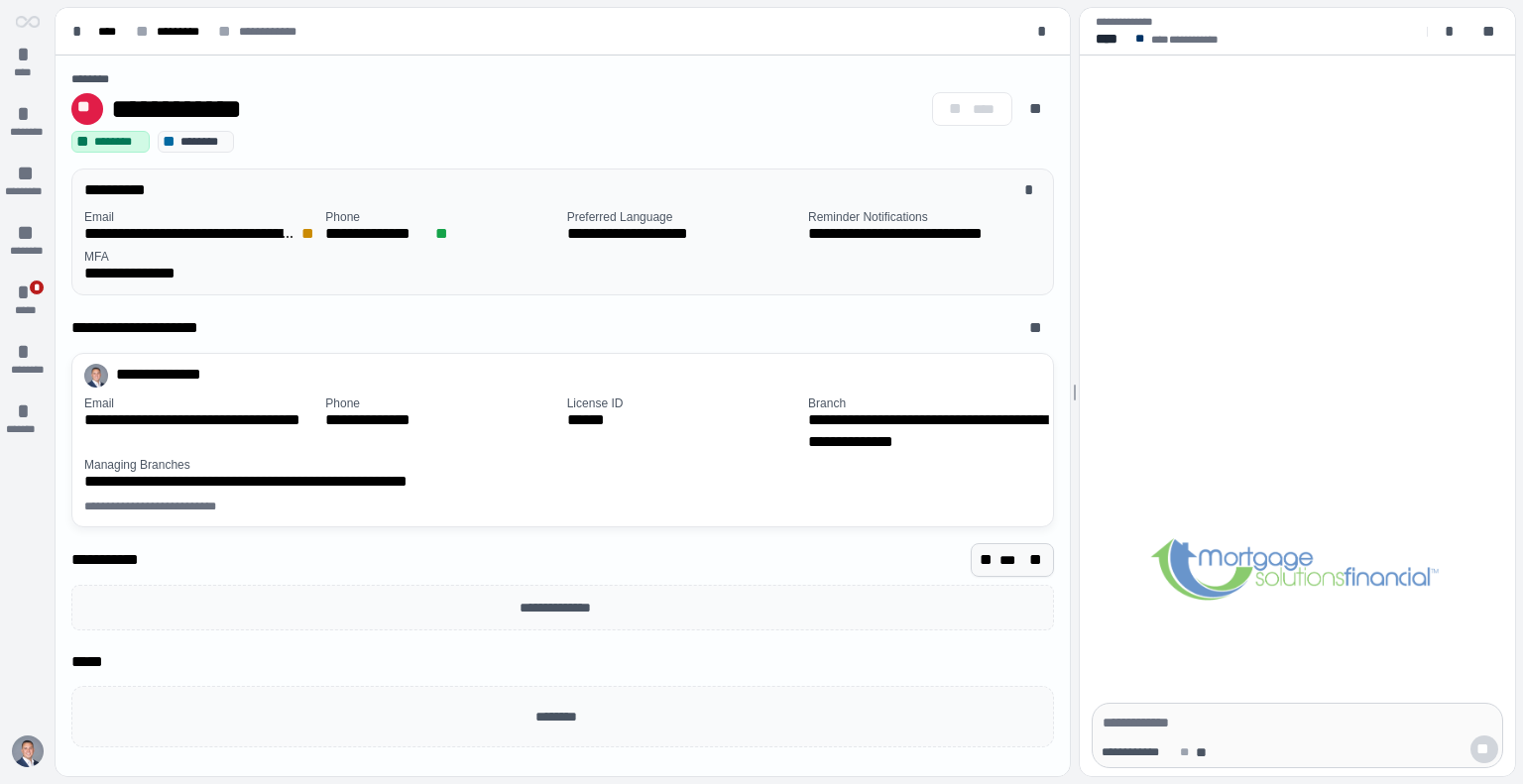 click on "***" at bounding box center [1012, 560] 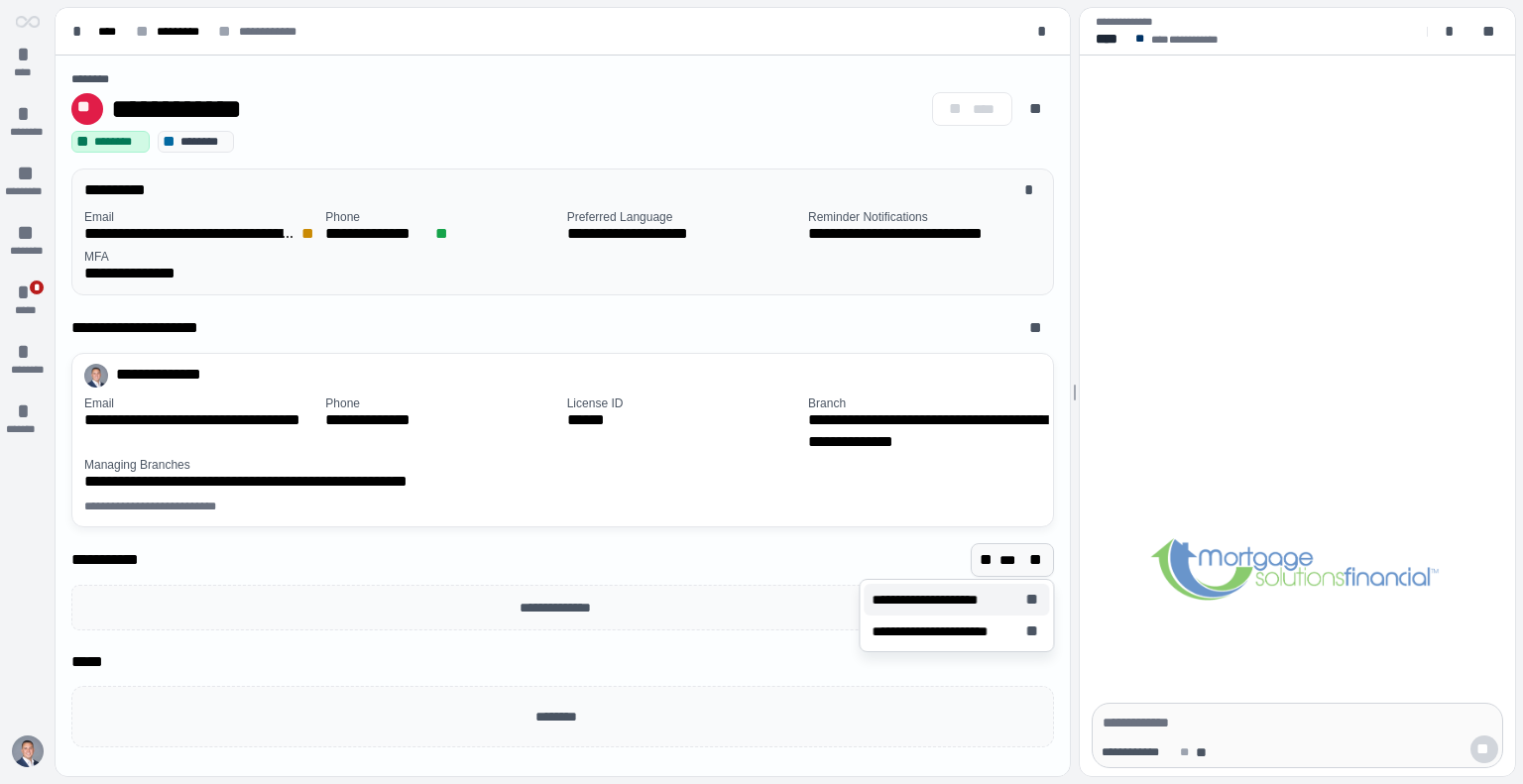 click on "**********" at bounding box center [934, 600] 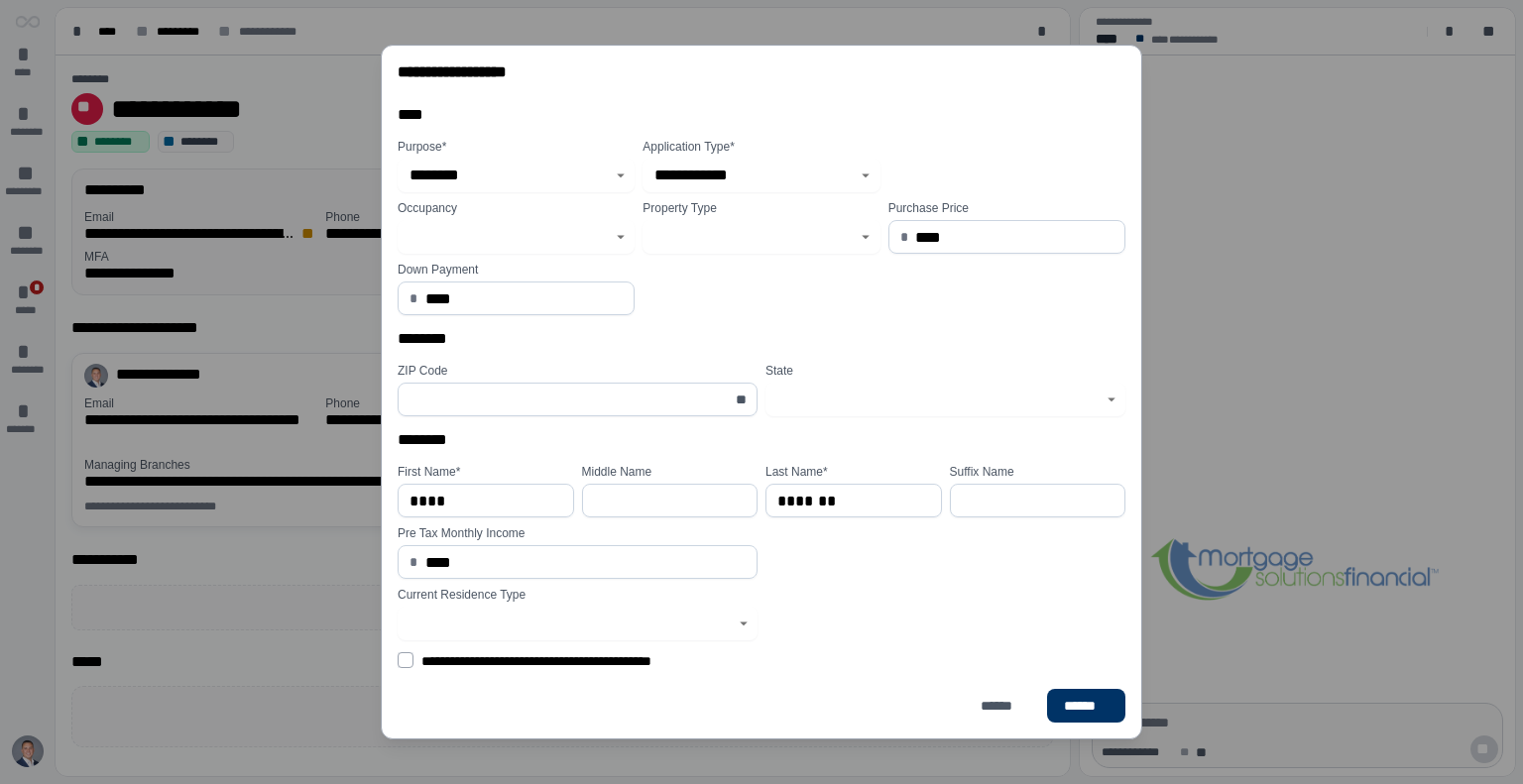 click at bounding box center (516, 237) 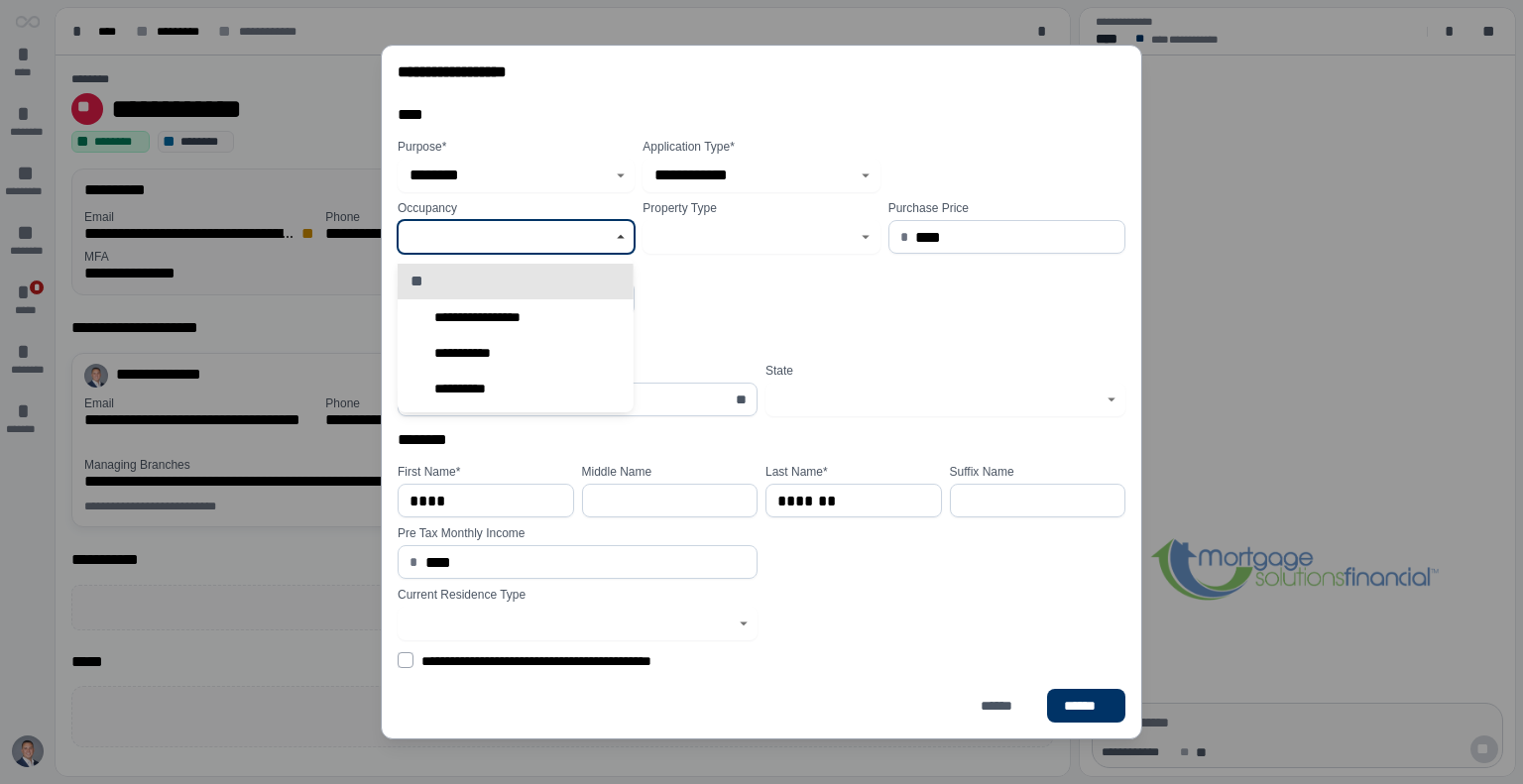 click 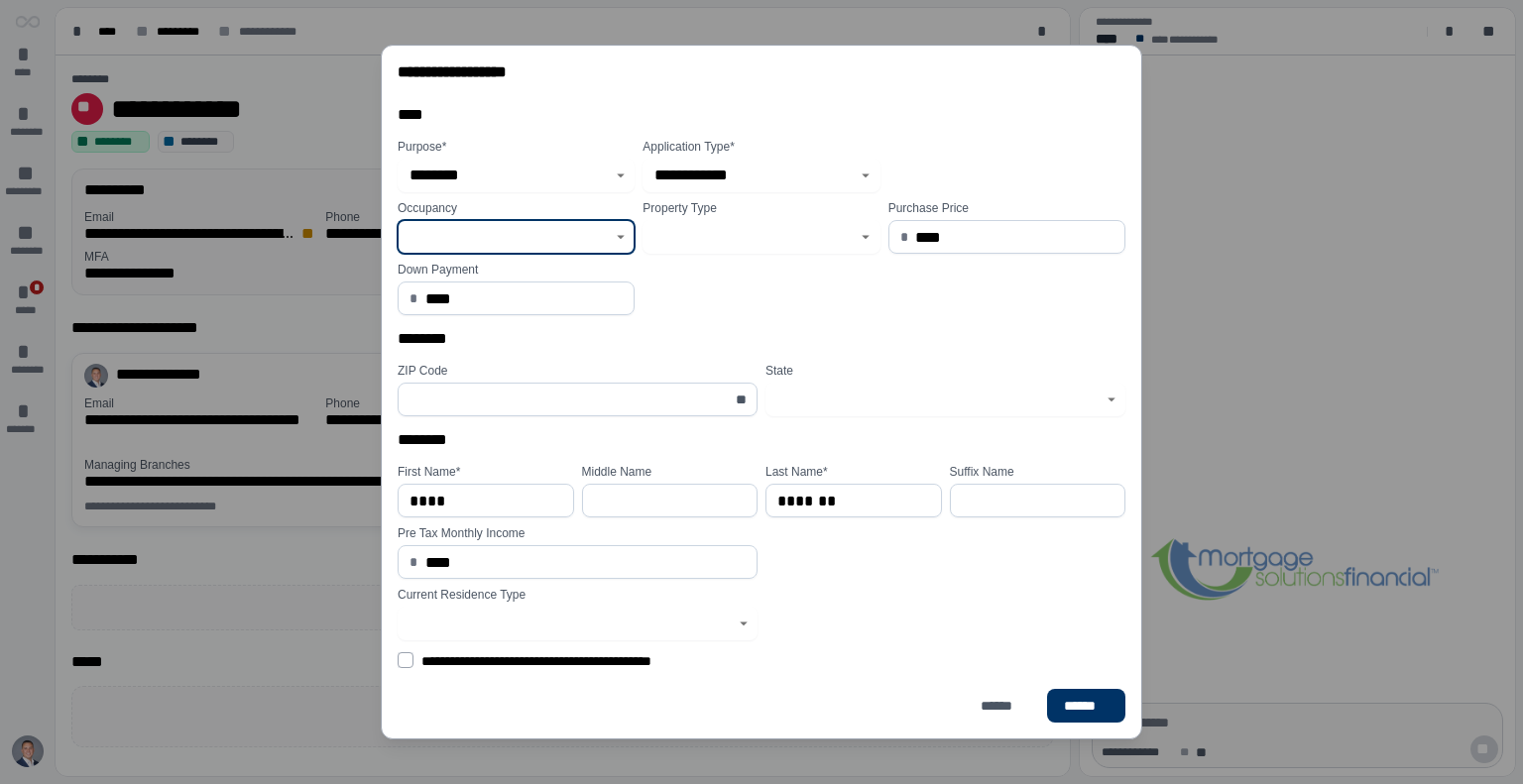 click 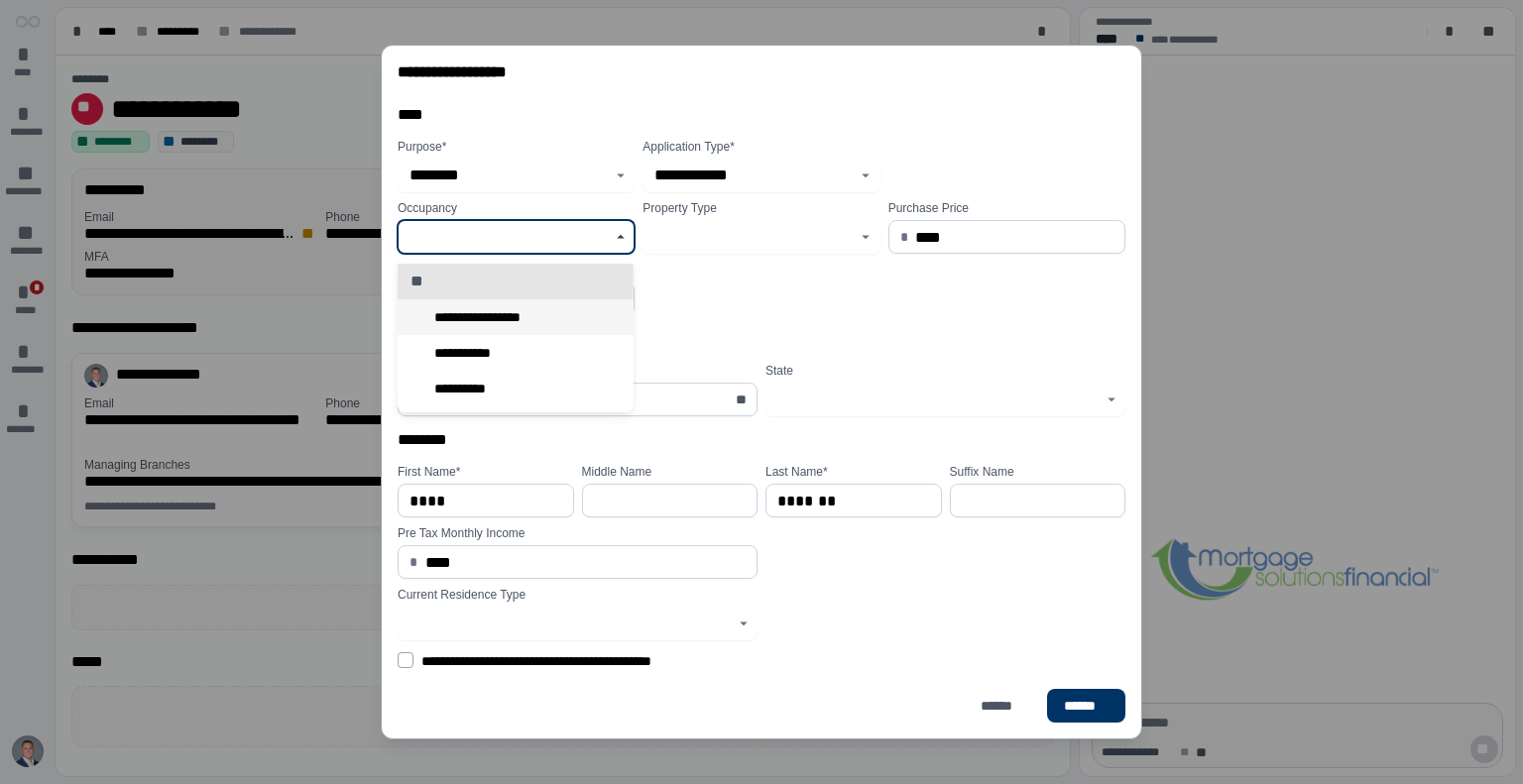 click on "**********" at bounding box center (490, 317) 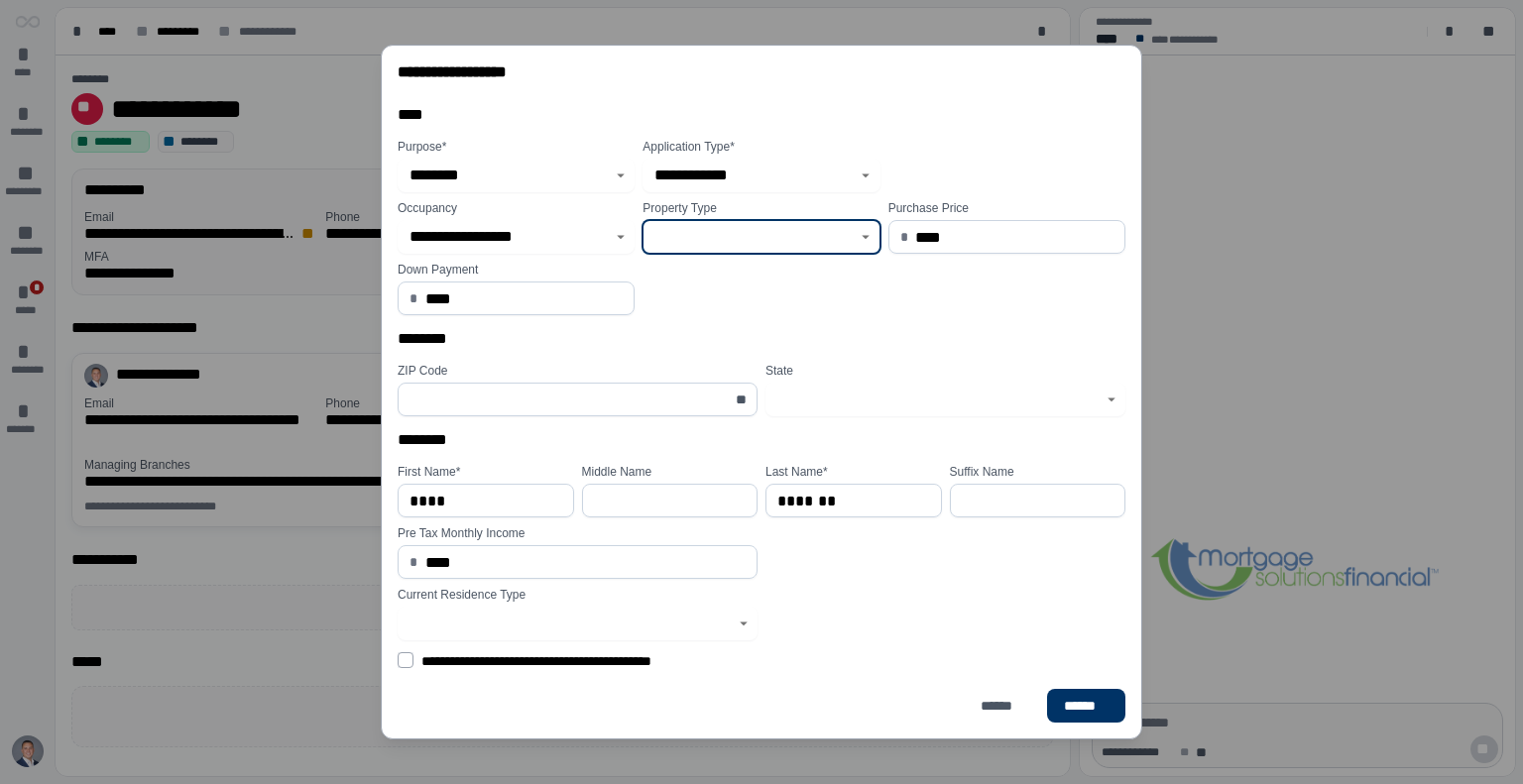 click at bounding box center [750, 237] 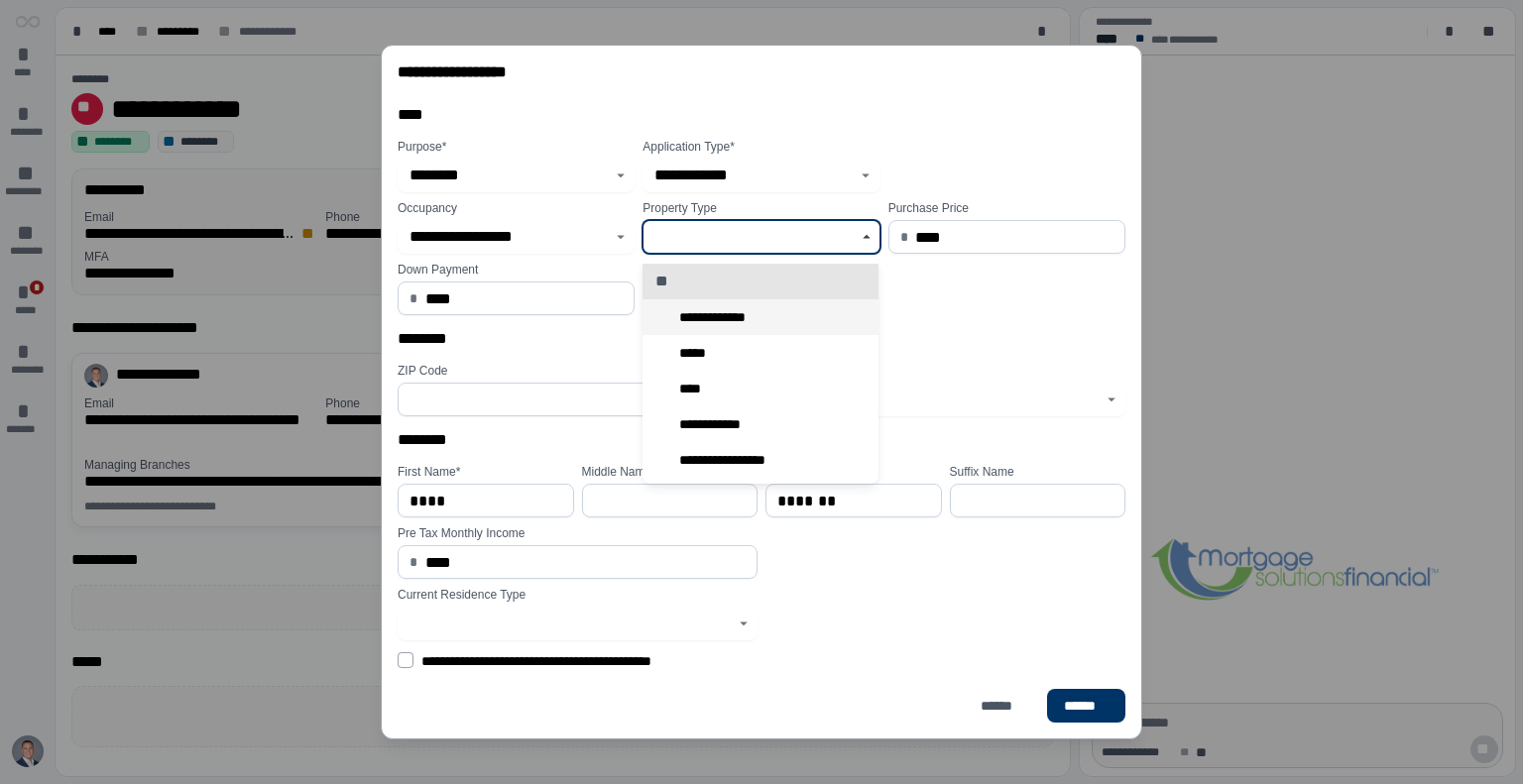click on "**********" at bounding box center (761, 317) 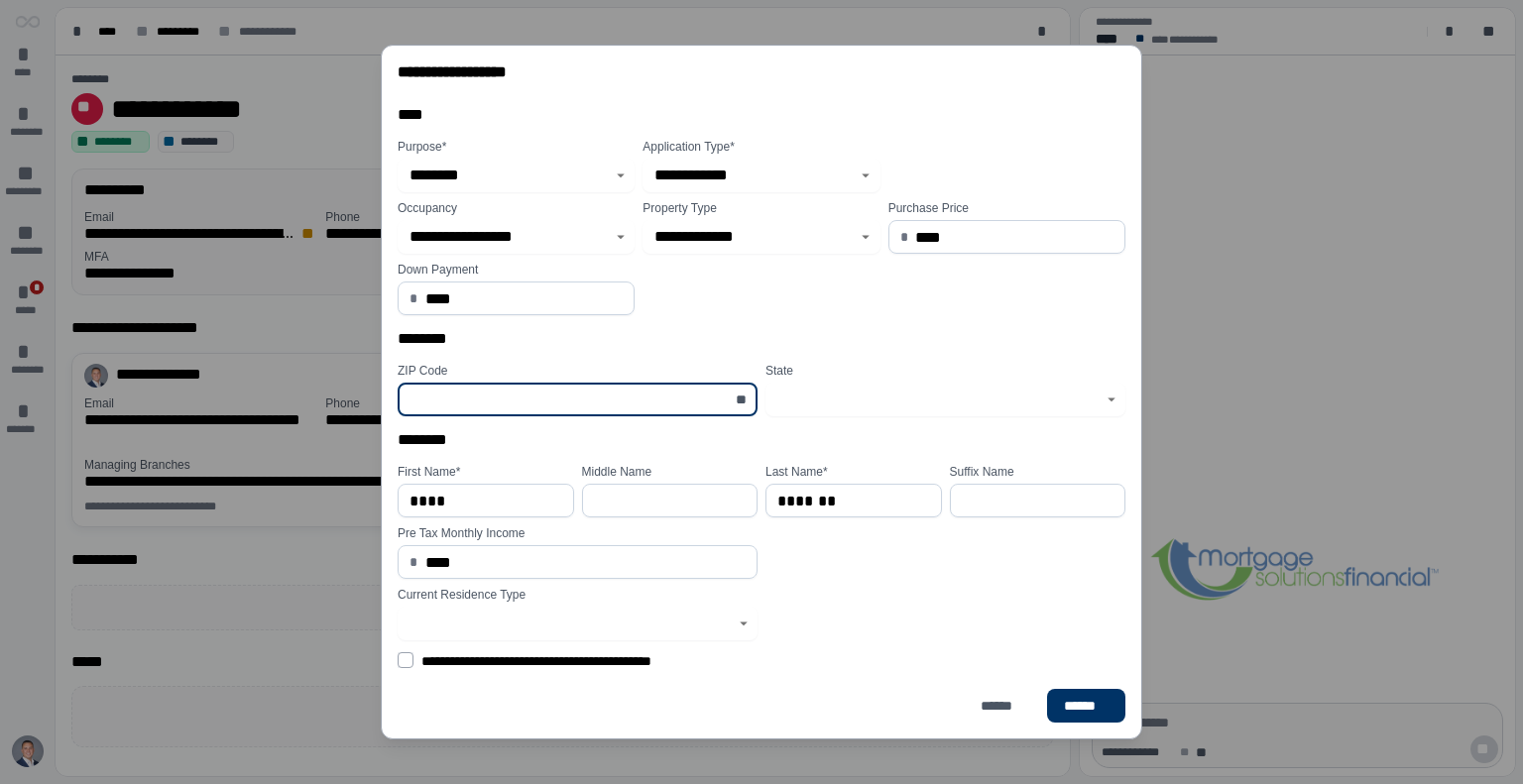 click at bounding box center [566, 399] 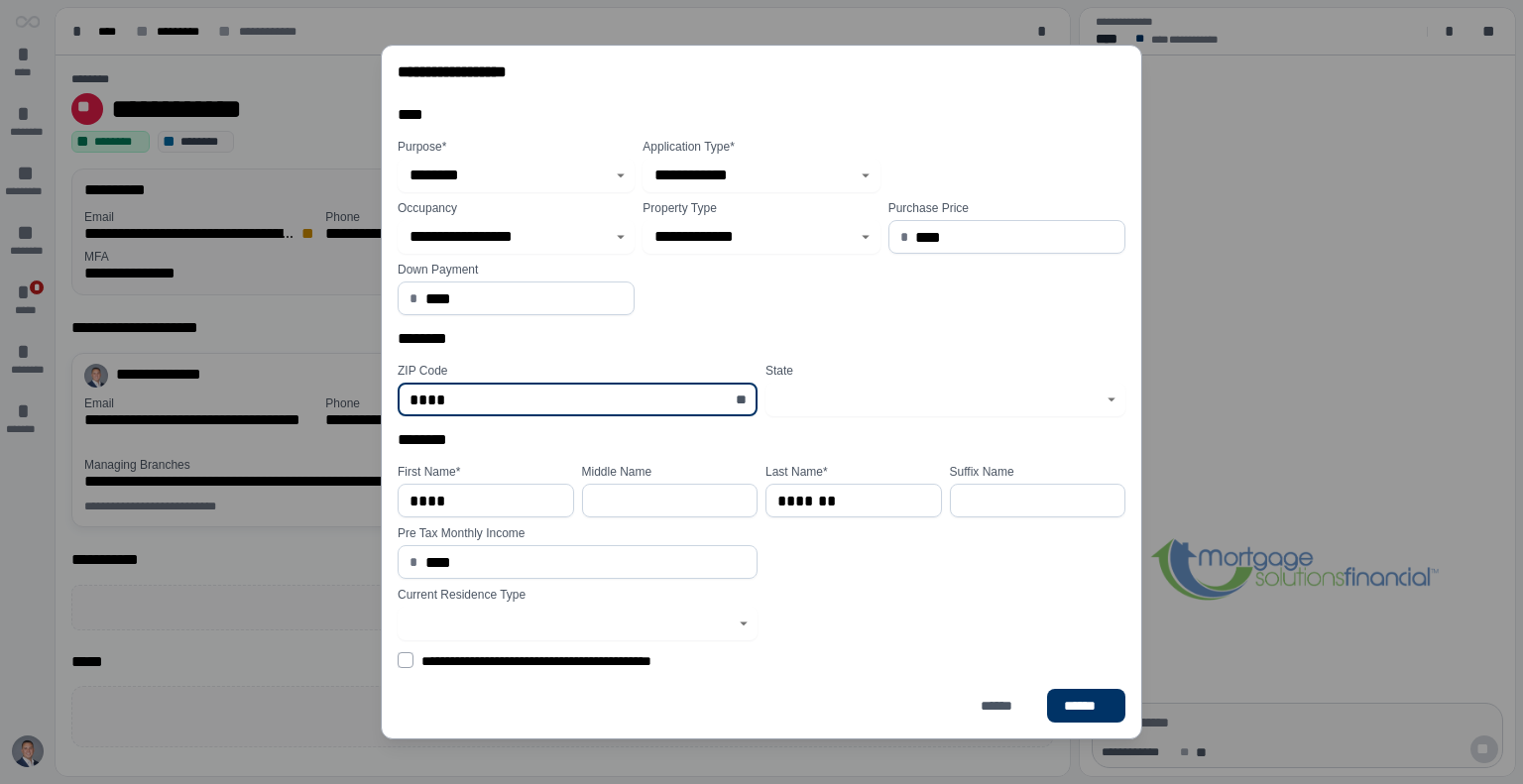 type on "*****" 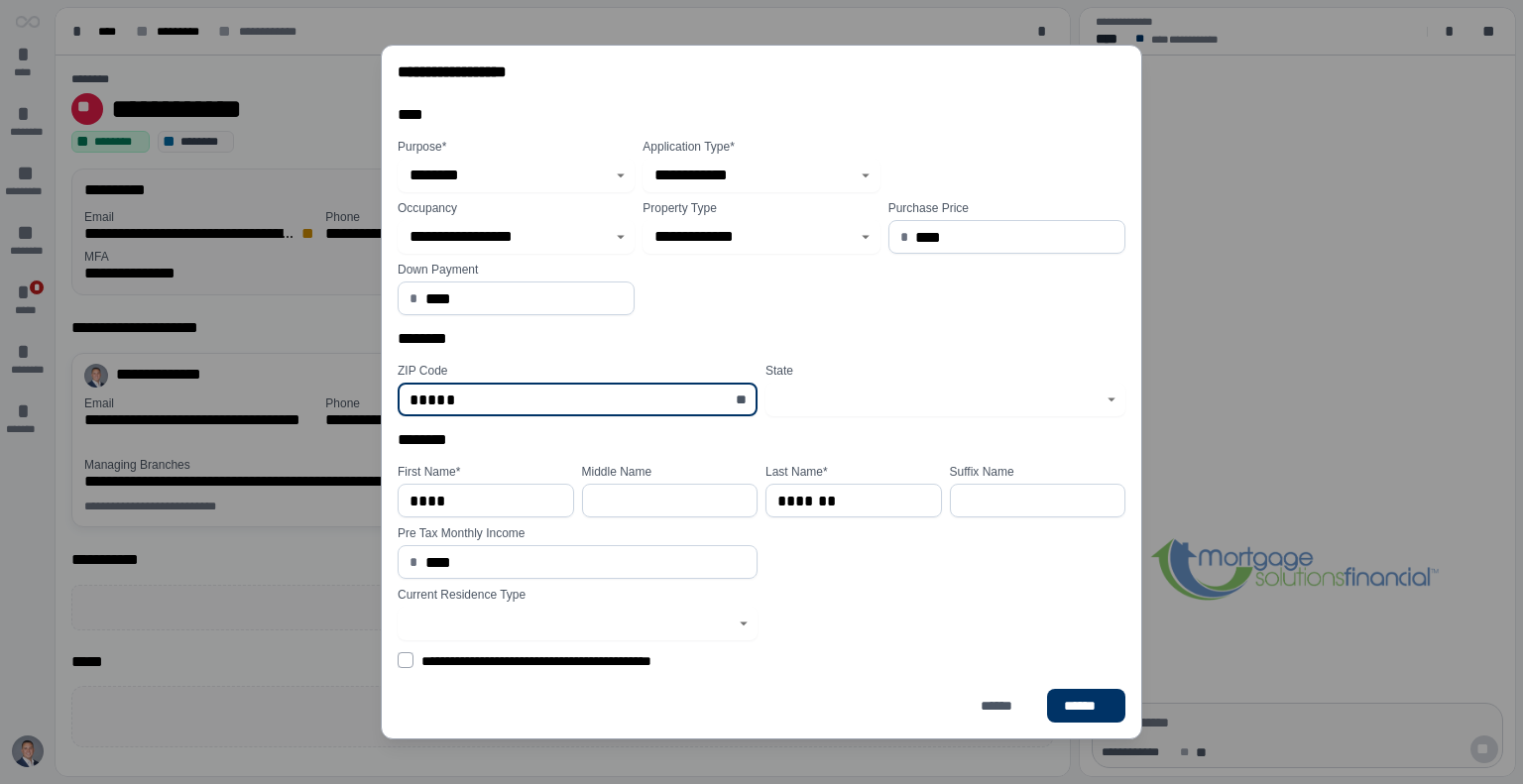 type on "**********" 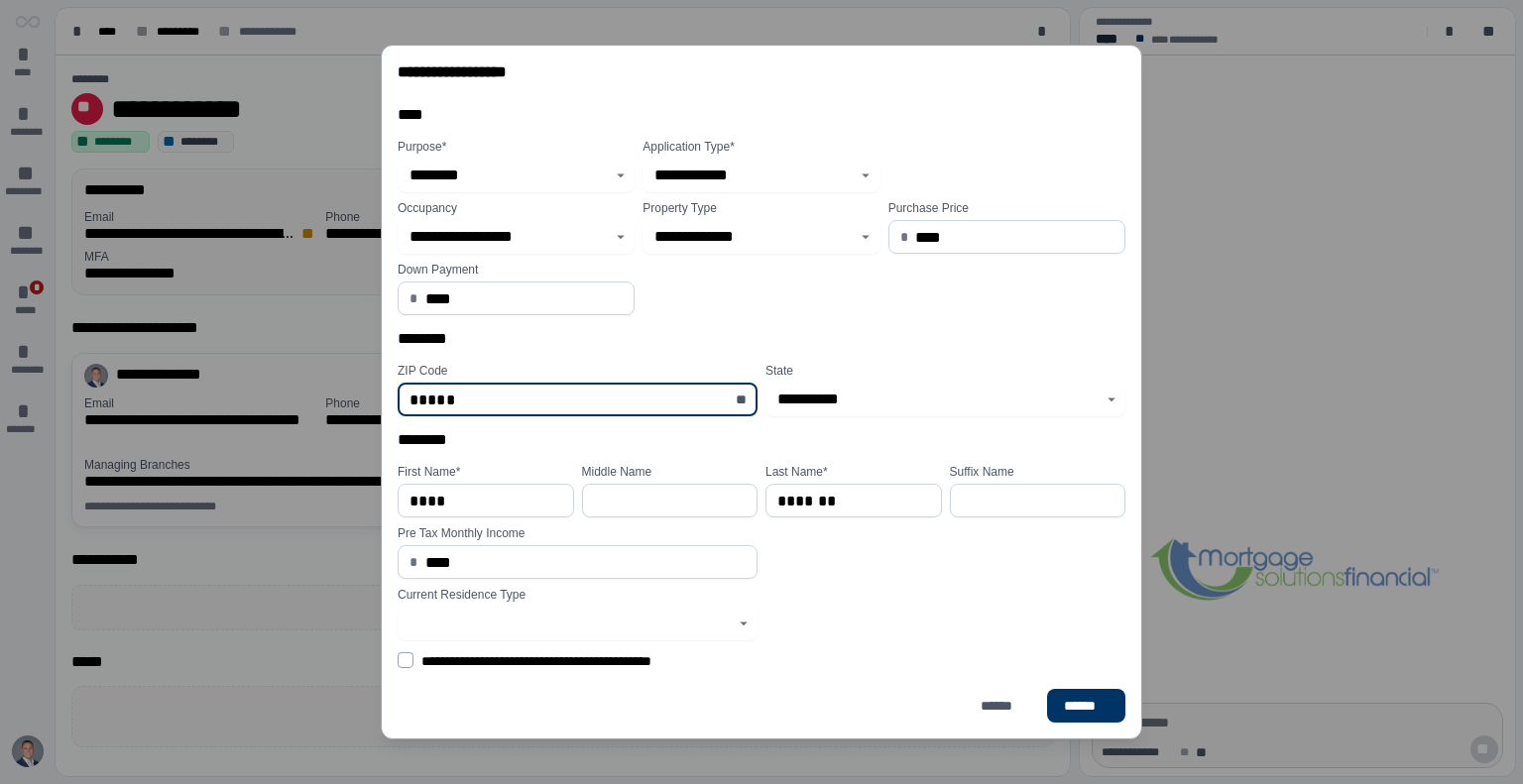 type on "*****" 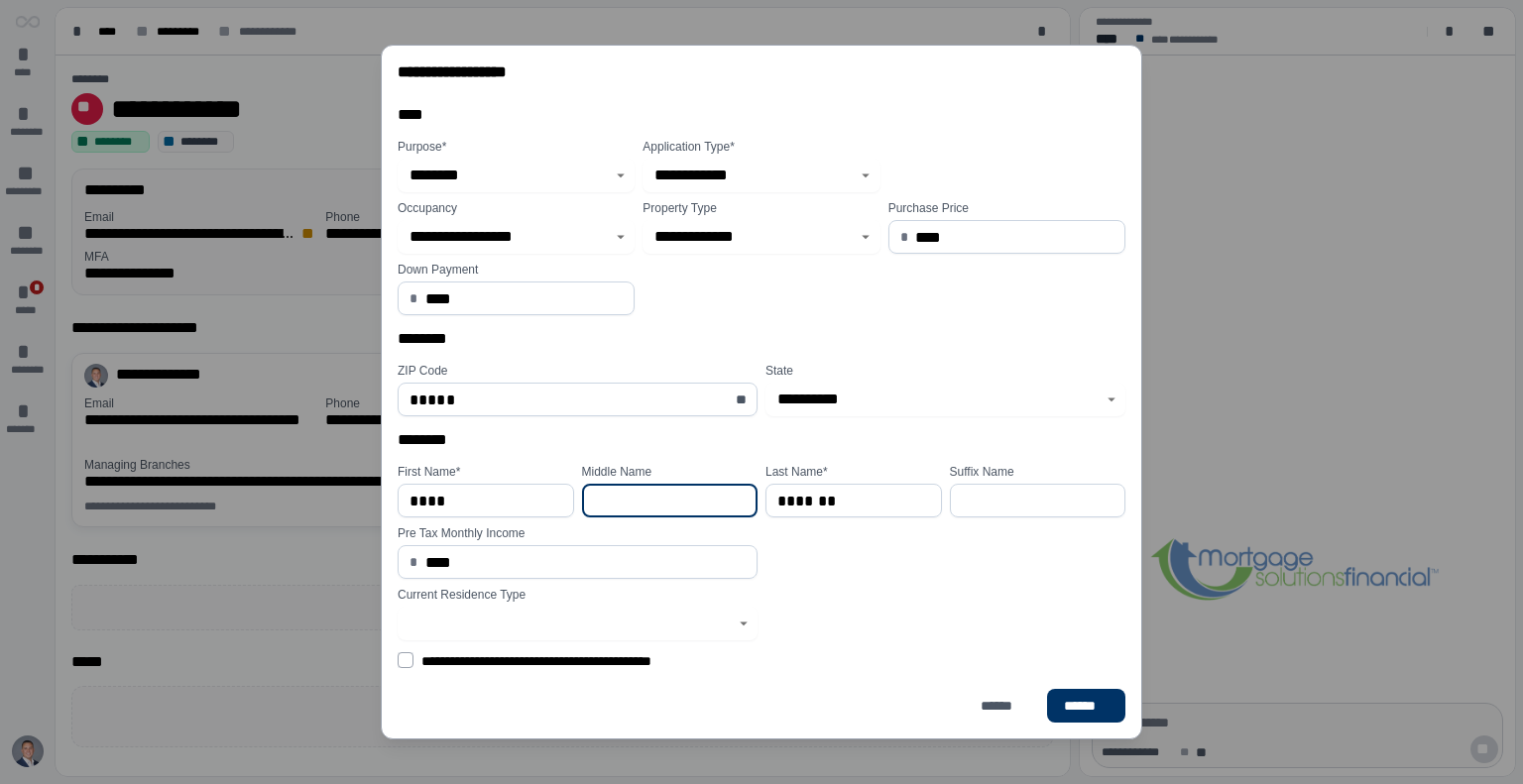 click on "****" at bounding box center (585, 562) 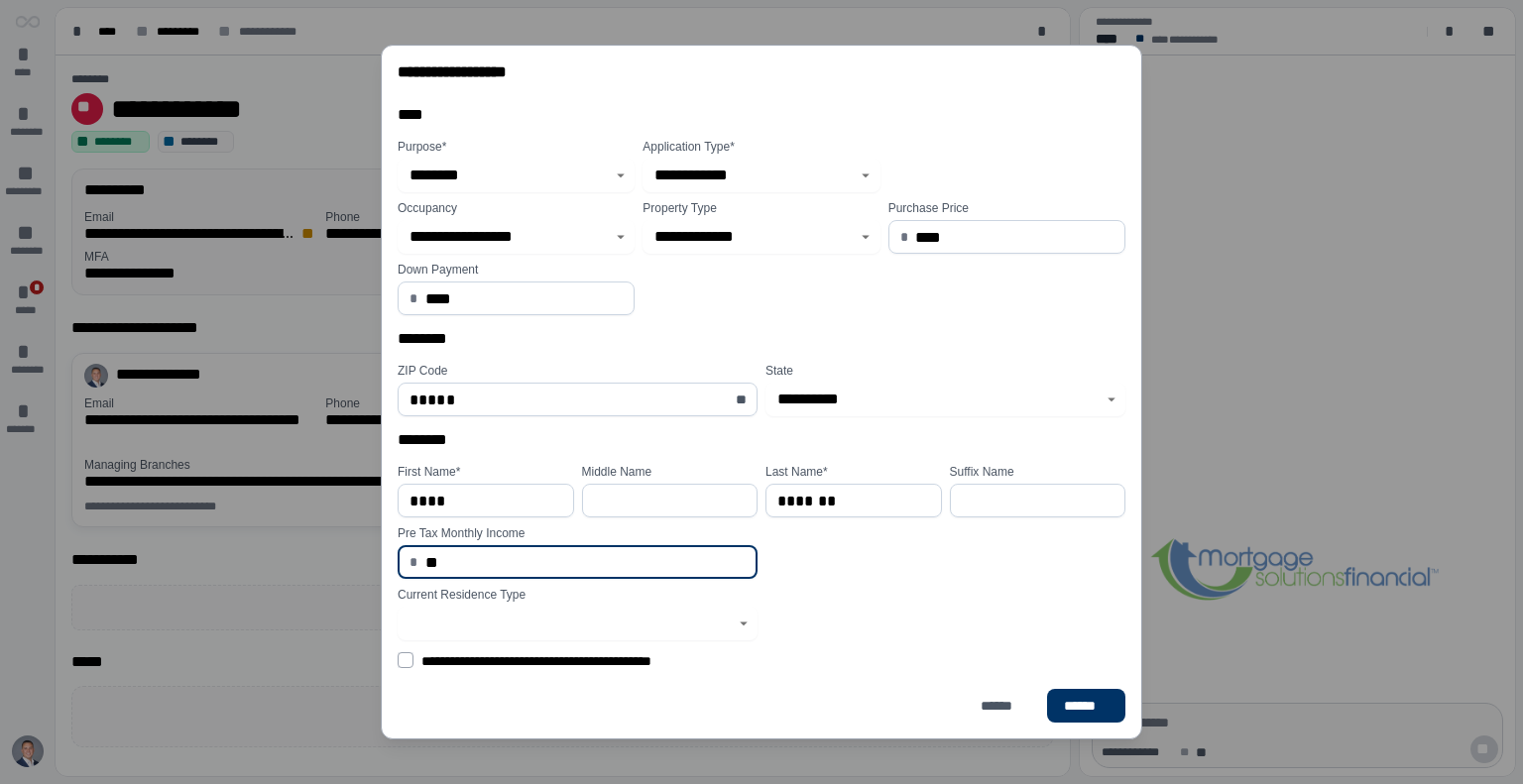 type on "*" 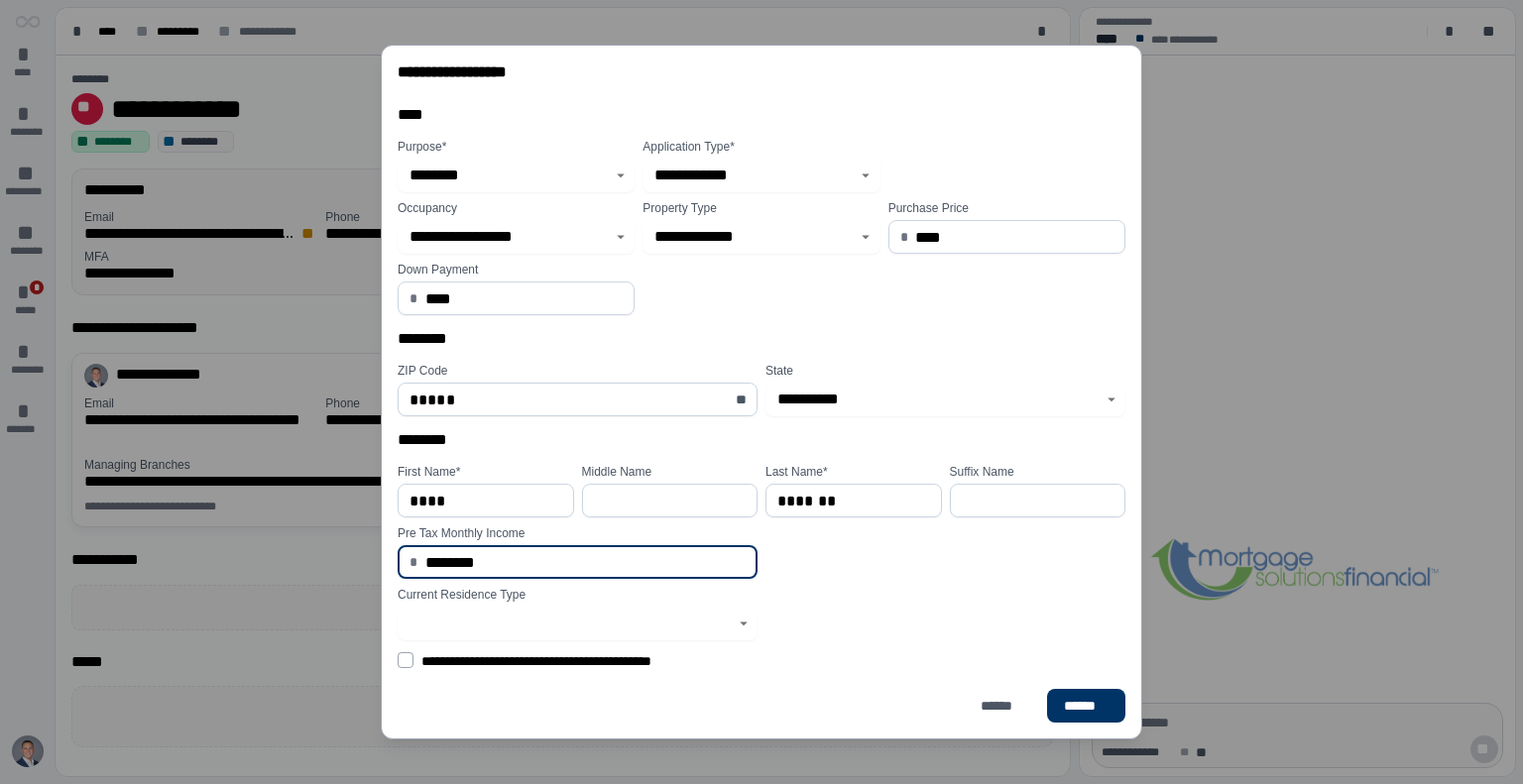 click at bounding box center (566, 623) 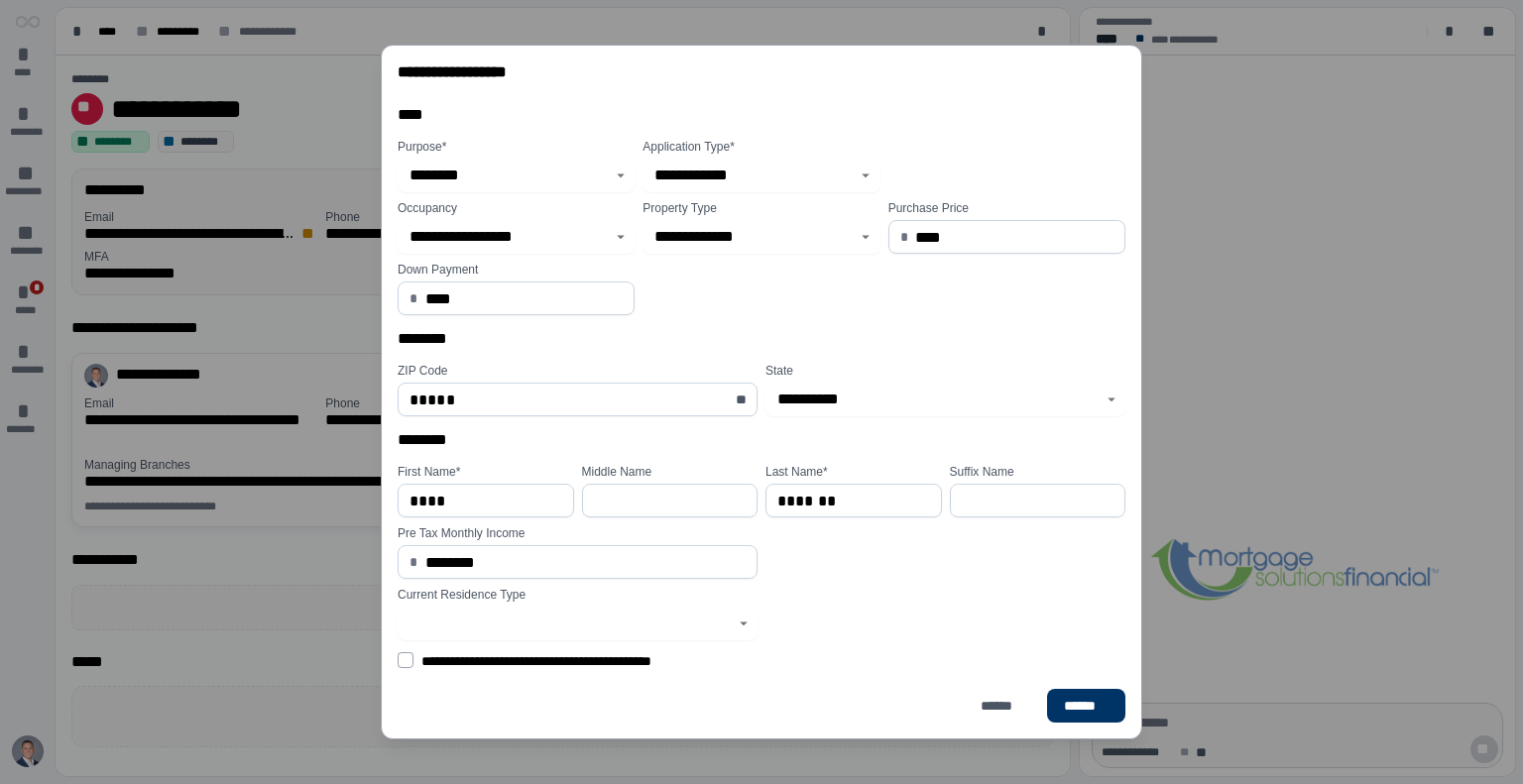 click on "Current Residence Type" at bounding box center (577, 614) 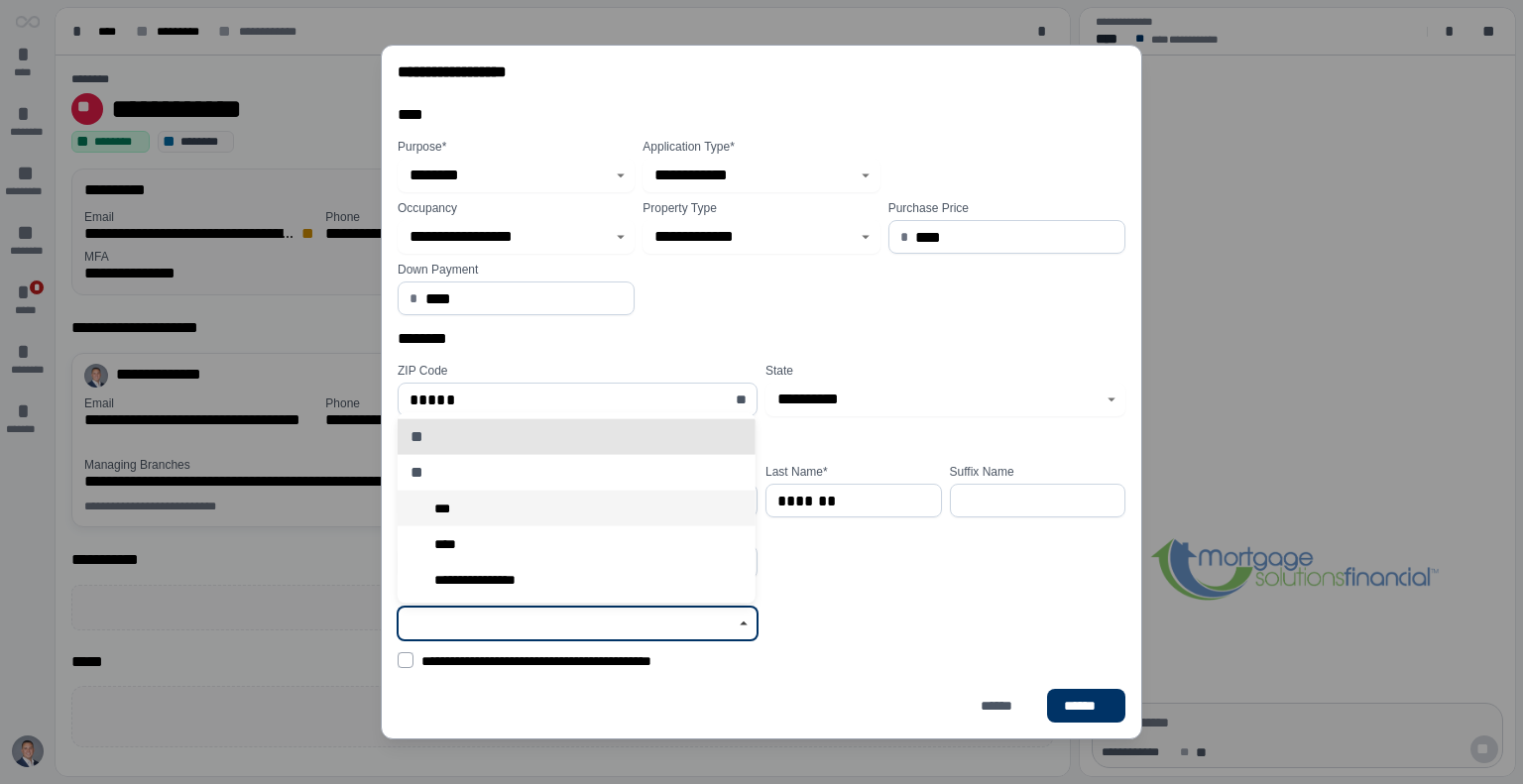 click on "***" at bounding box center [576, 508] 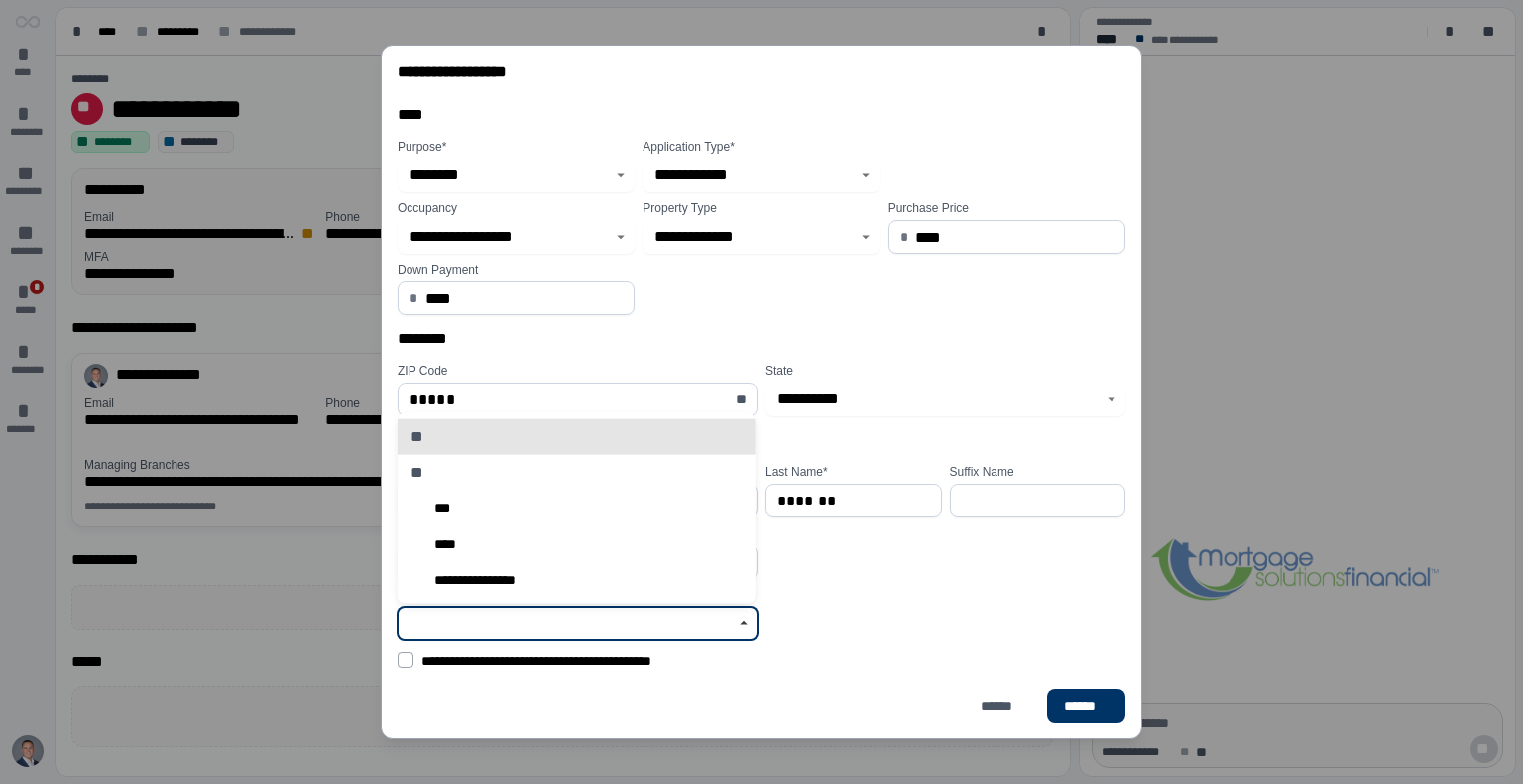 type on "***" 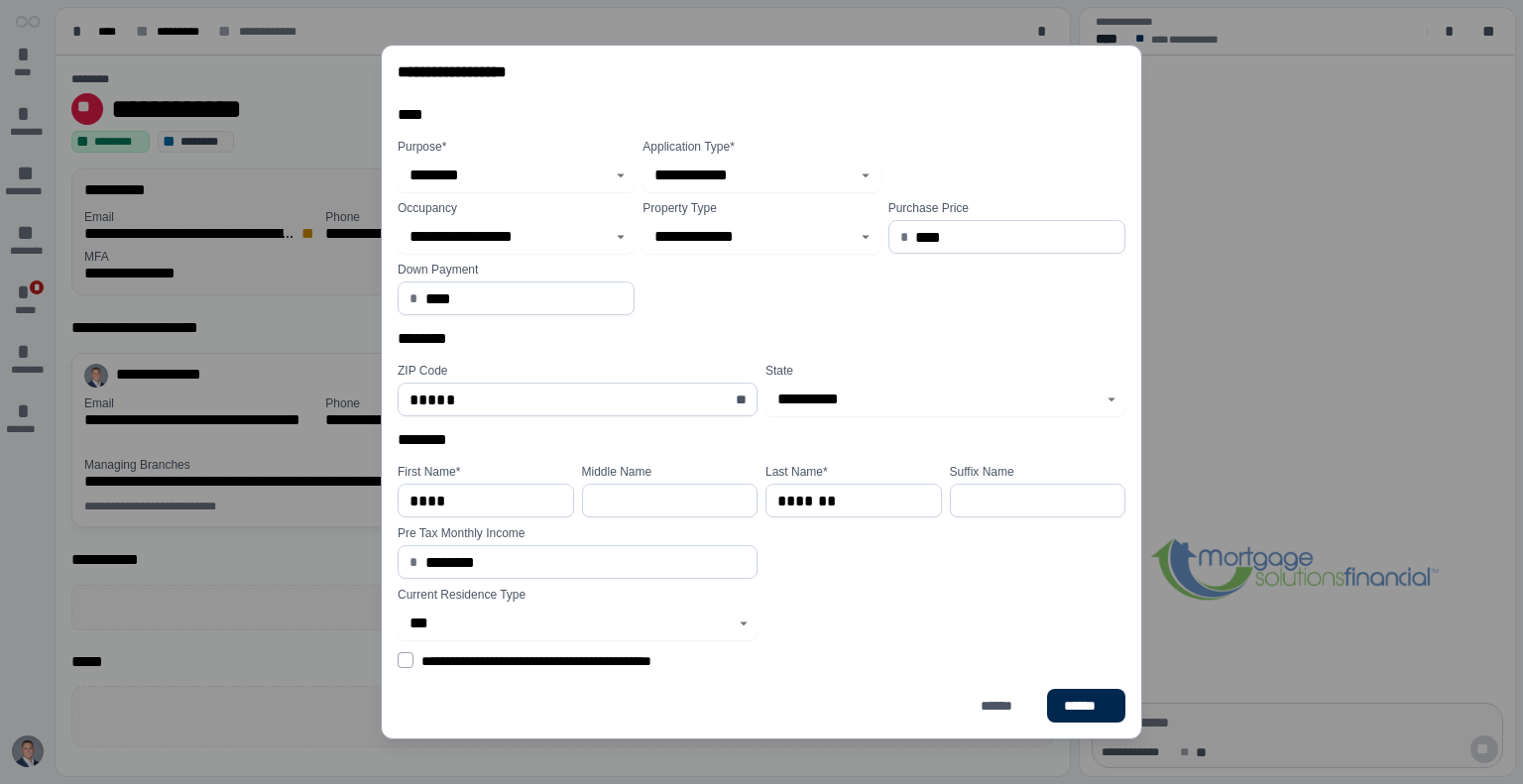 click on "******" at bounding box center (1086, 706) 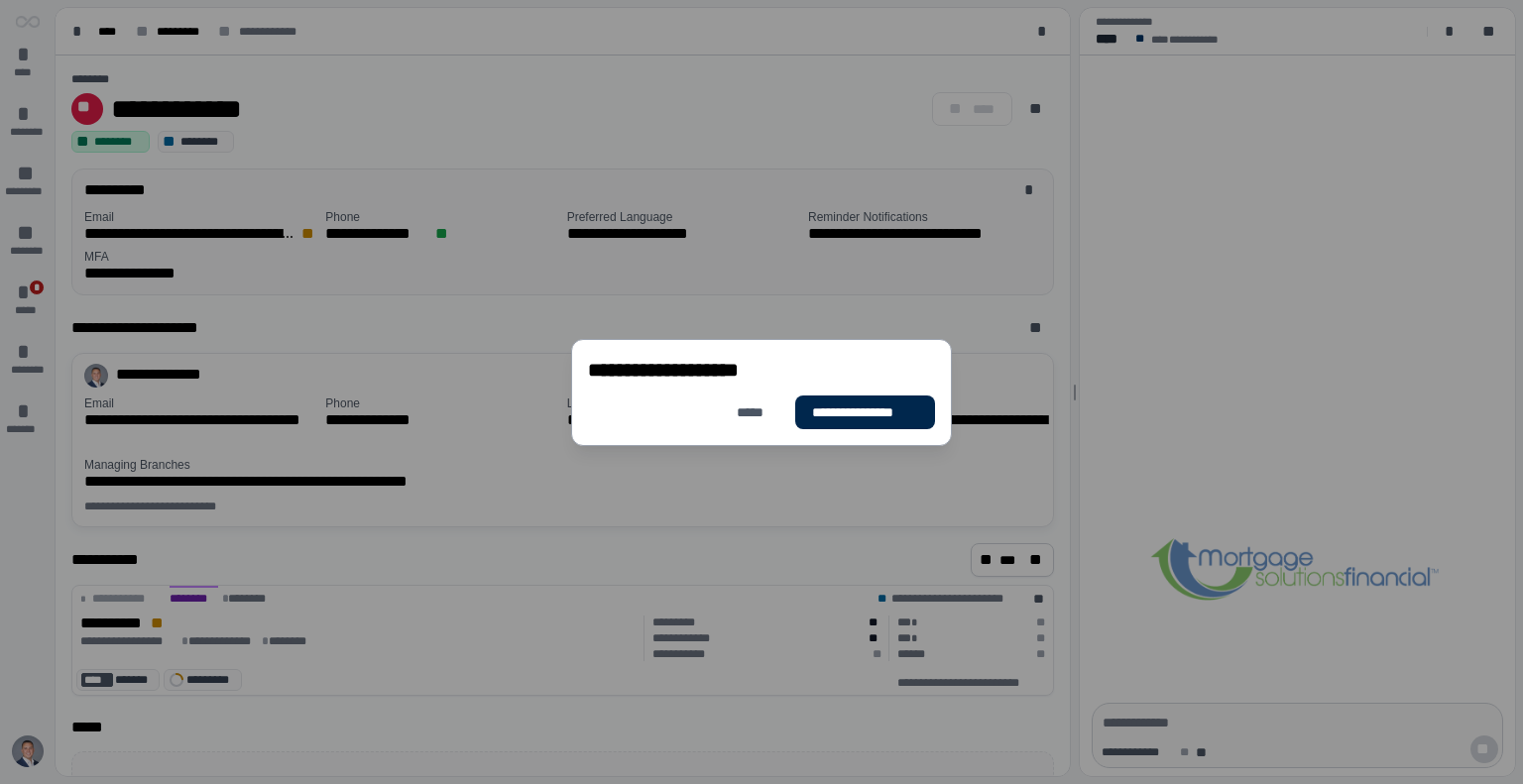 click on "**********" at bounding box center [865, 412] 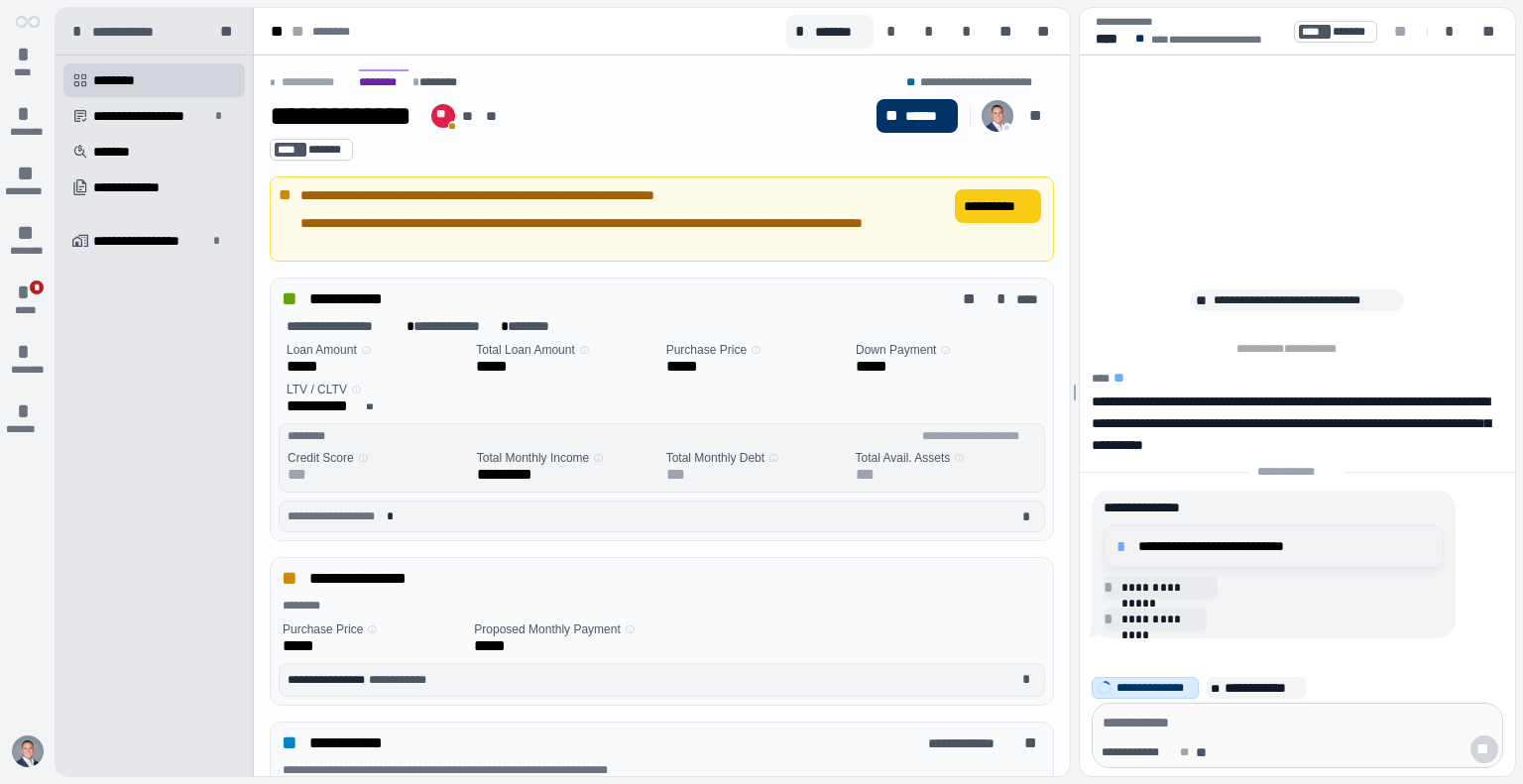 click on "**********" at bounding box center (1284, 546) 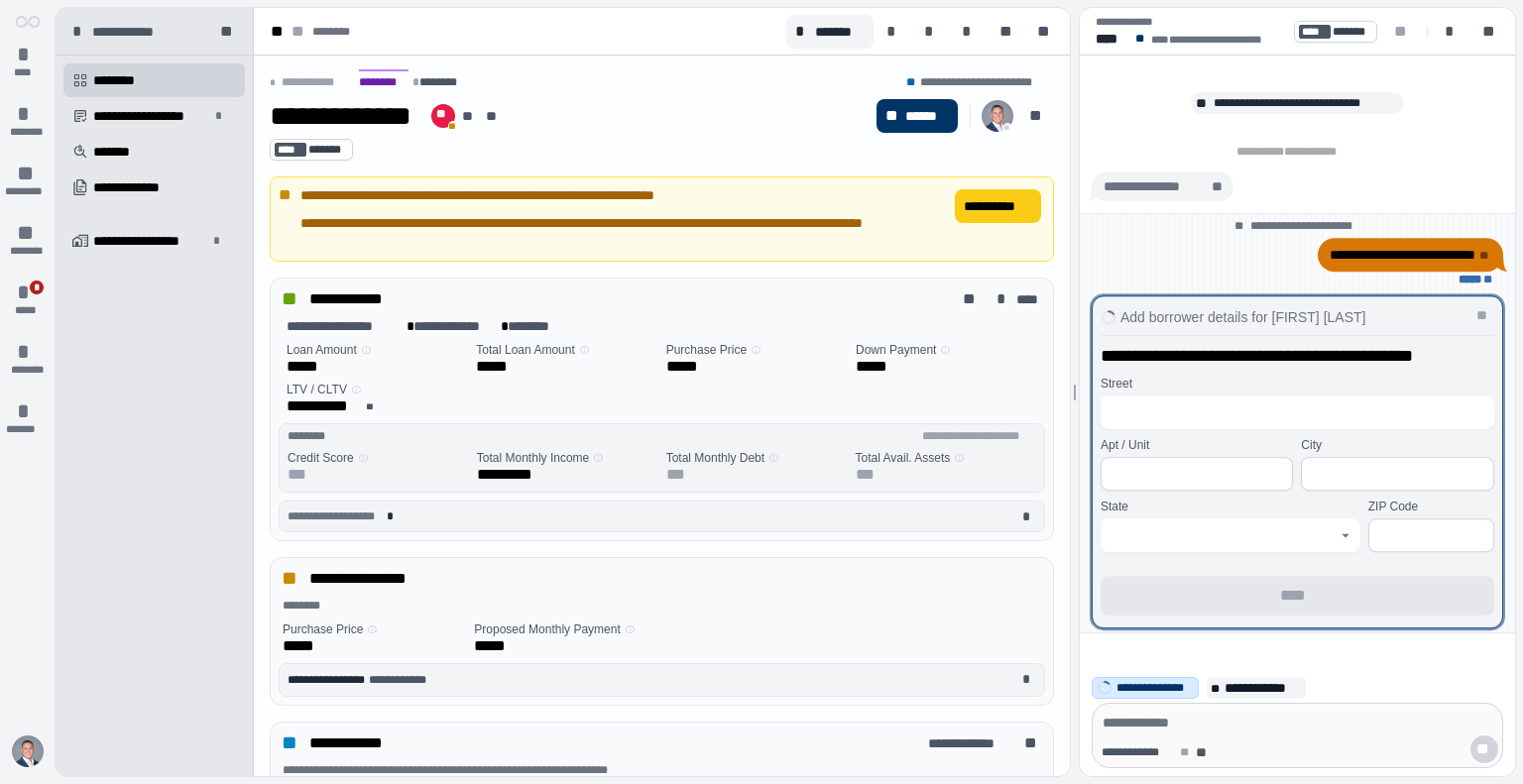 click on "Apt / Unit" at bounding box center [1124, 445] 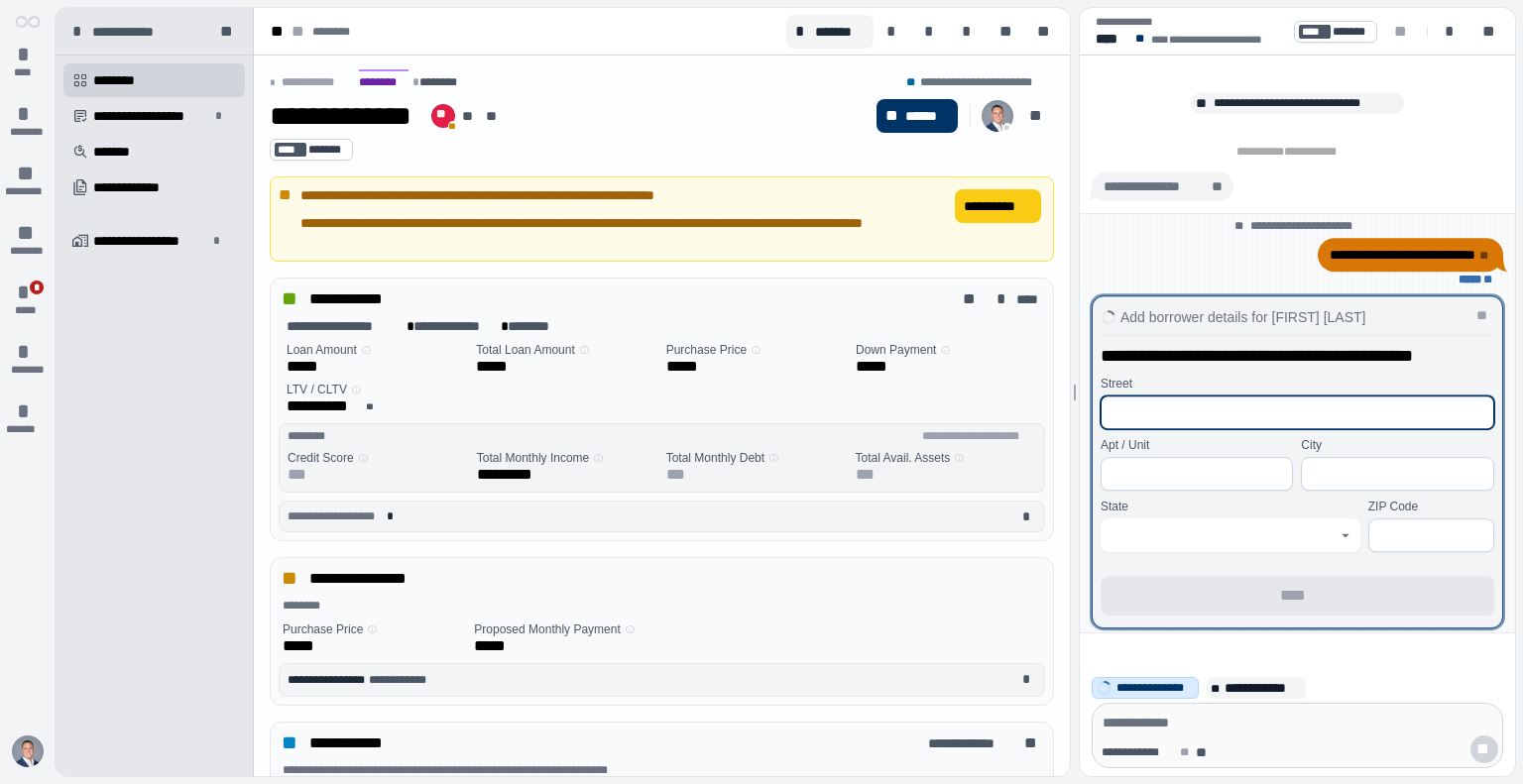 click at bounding box center [1297, 412] 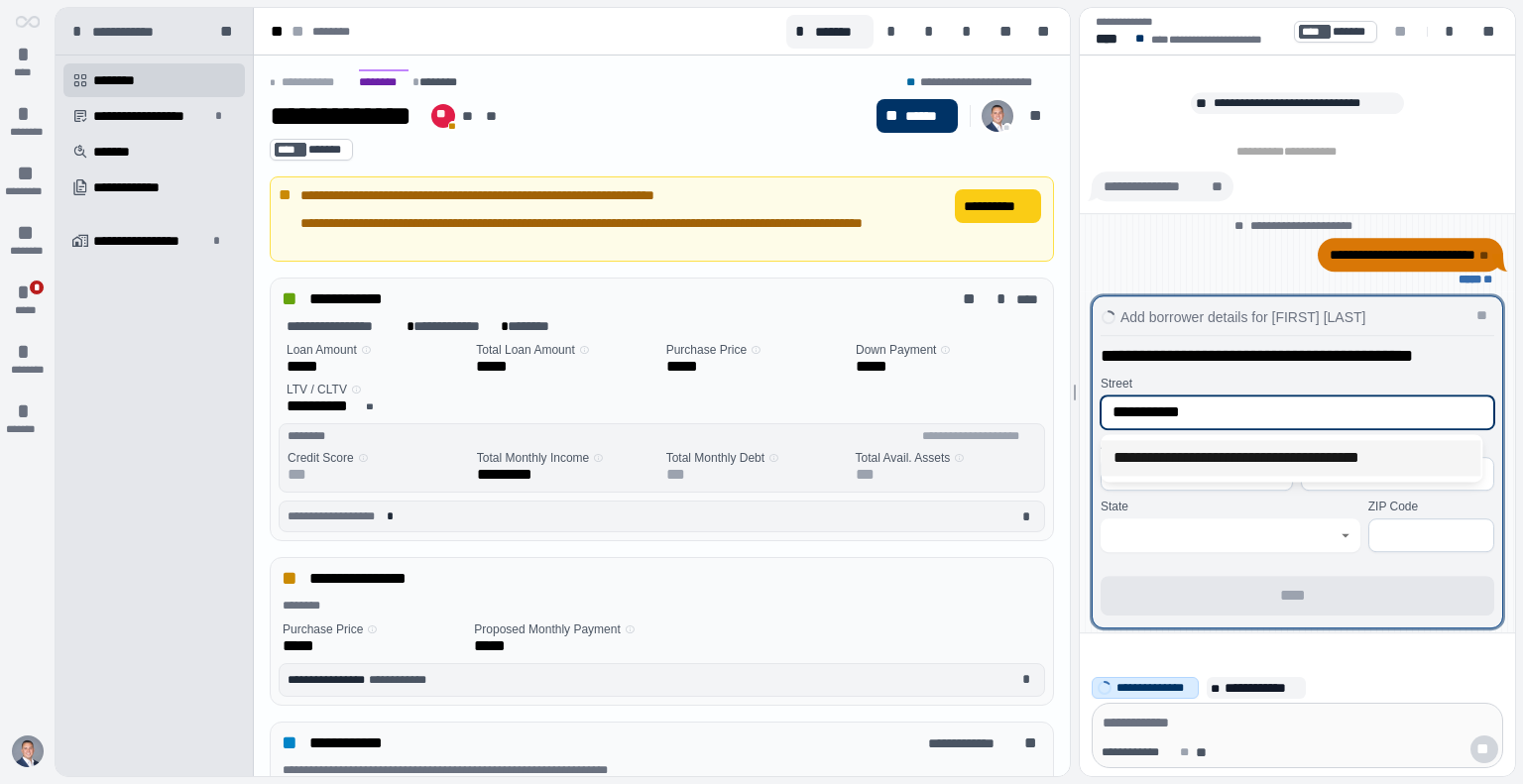 click on "**********" at bounding box center [1290, 458] 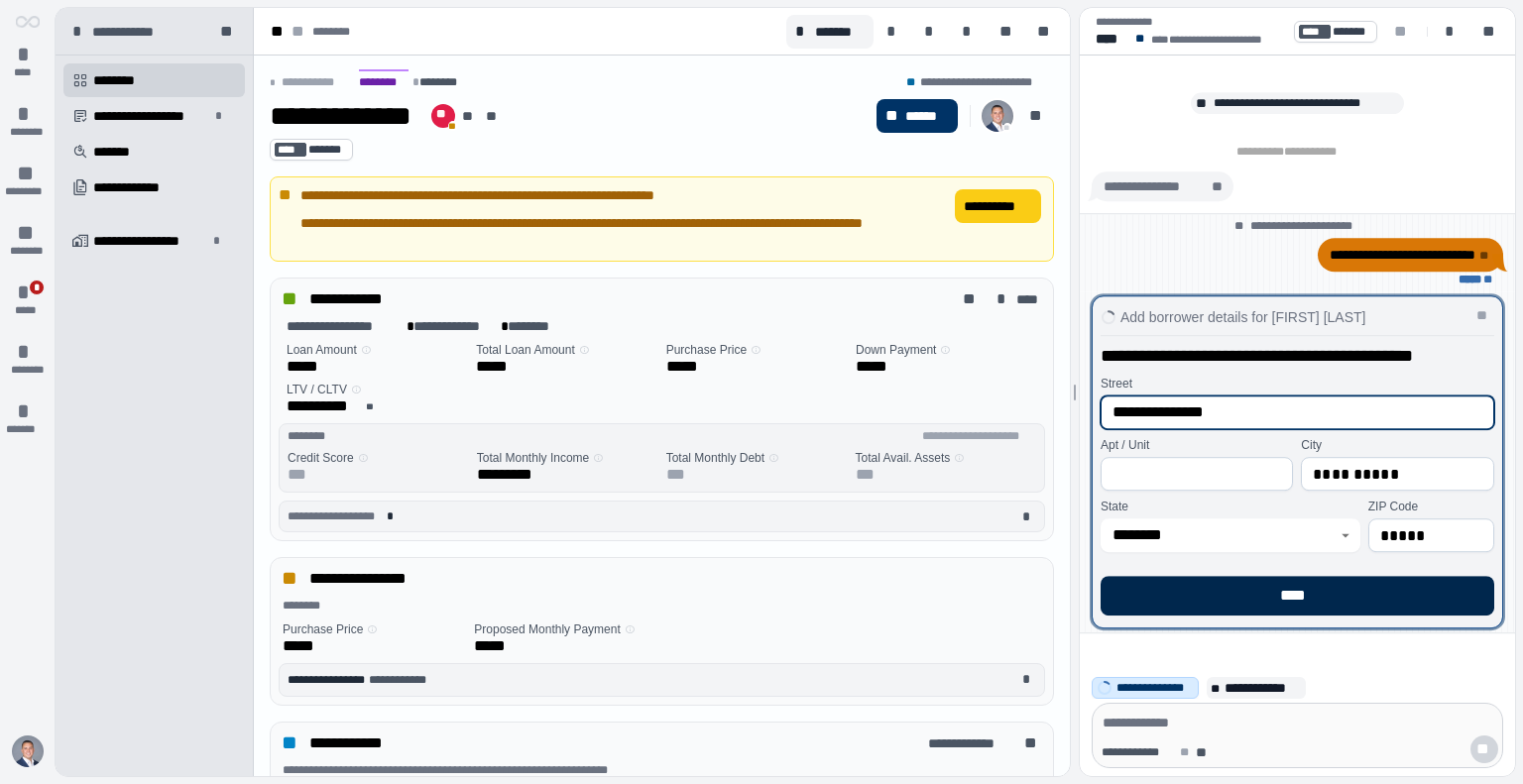 type on "**********" 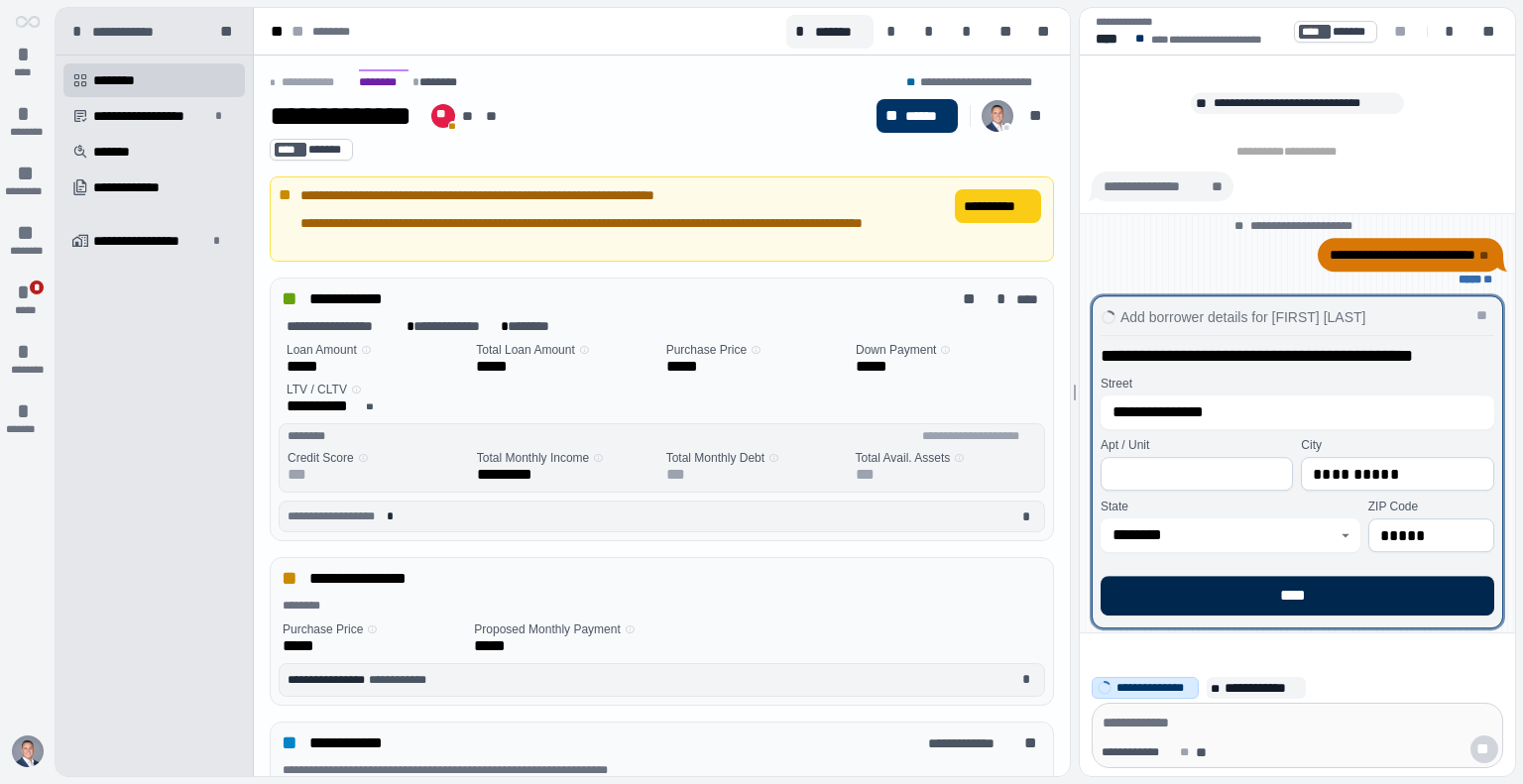 click on "****" at bounding box center (1297, 596) 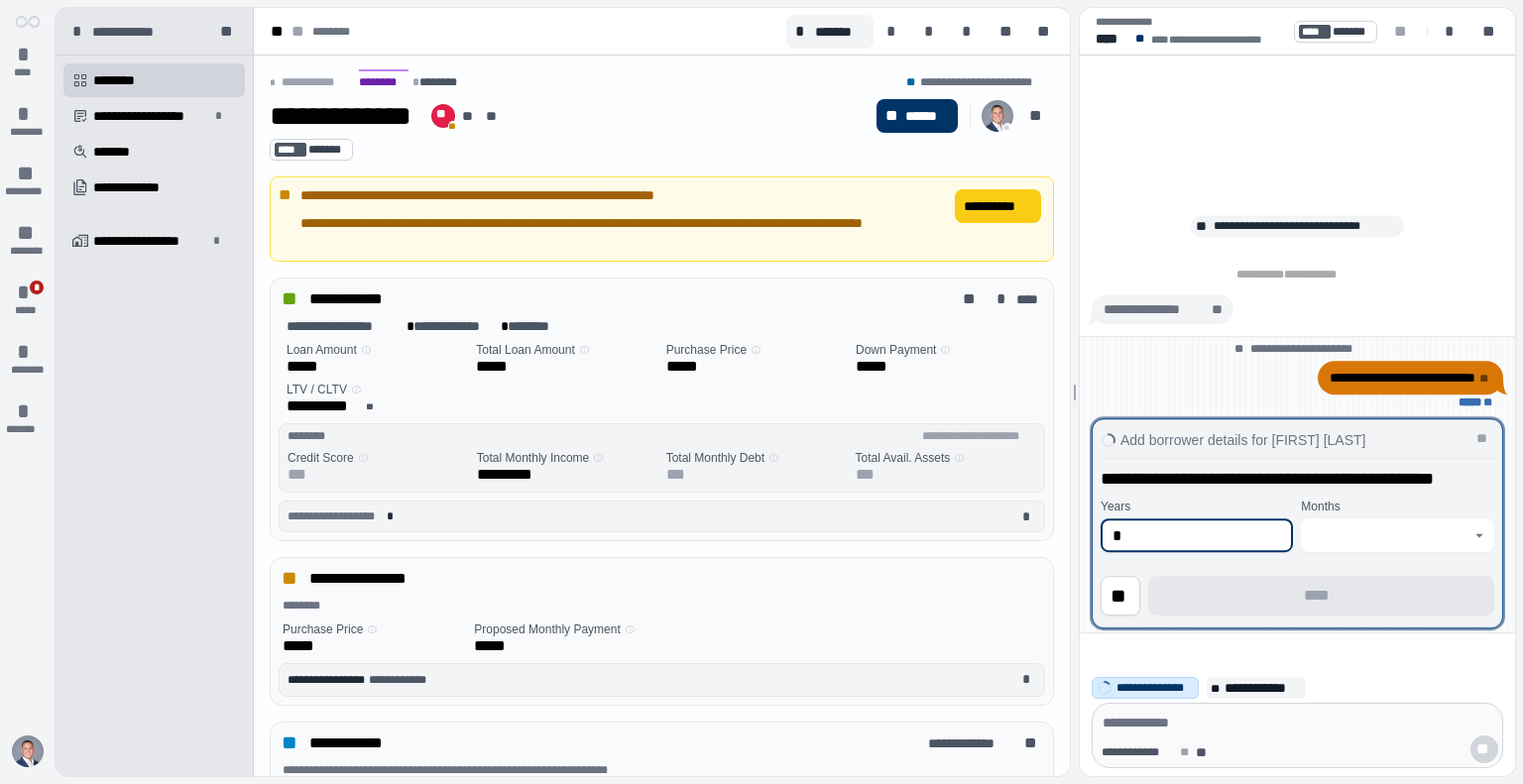 type on "*" 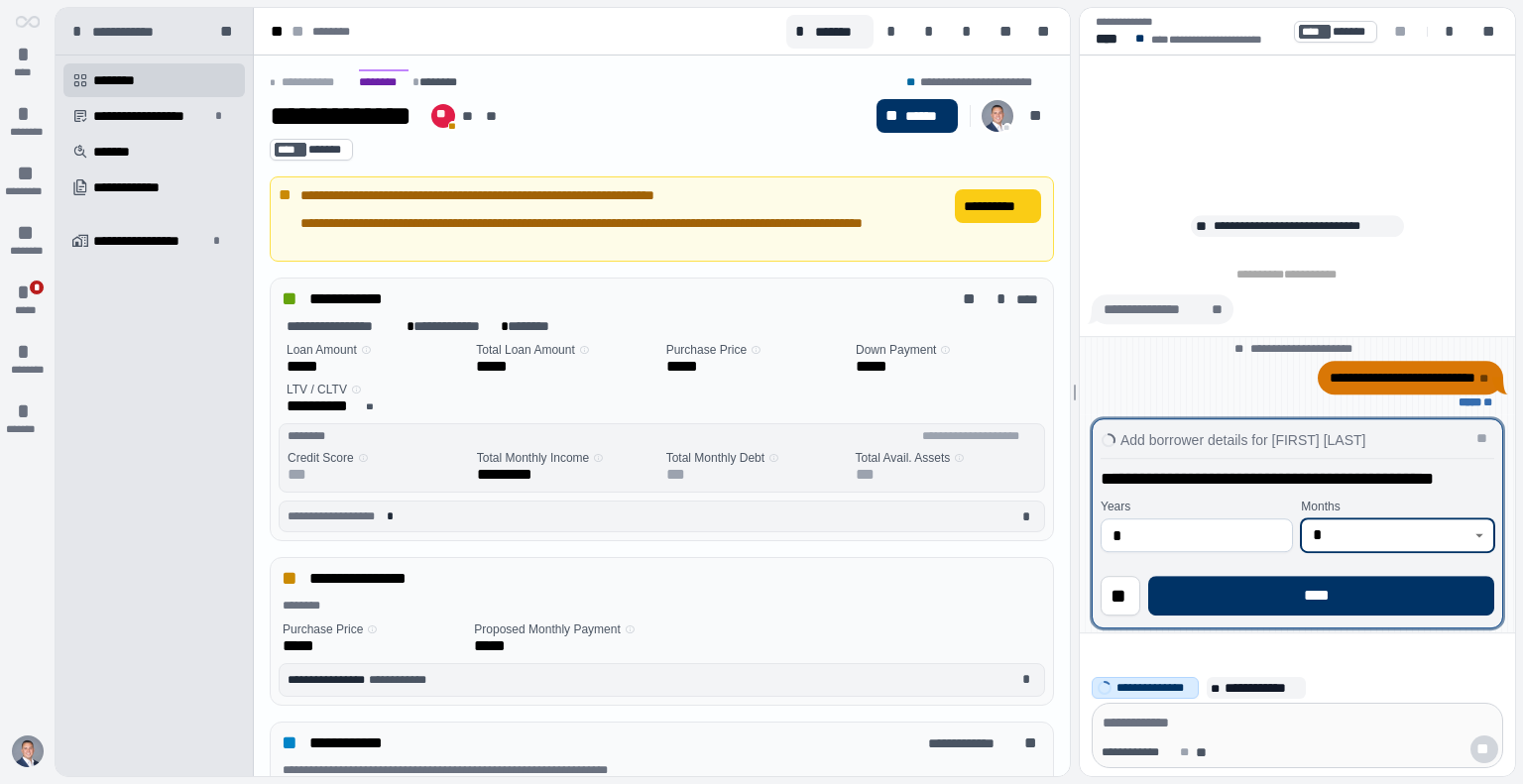 type on "*" 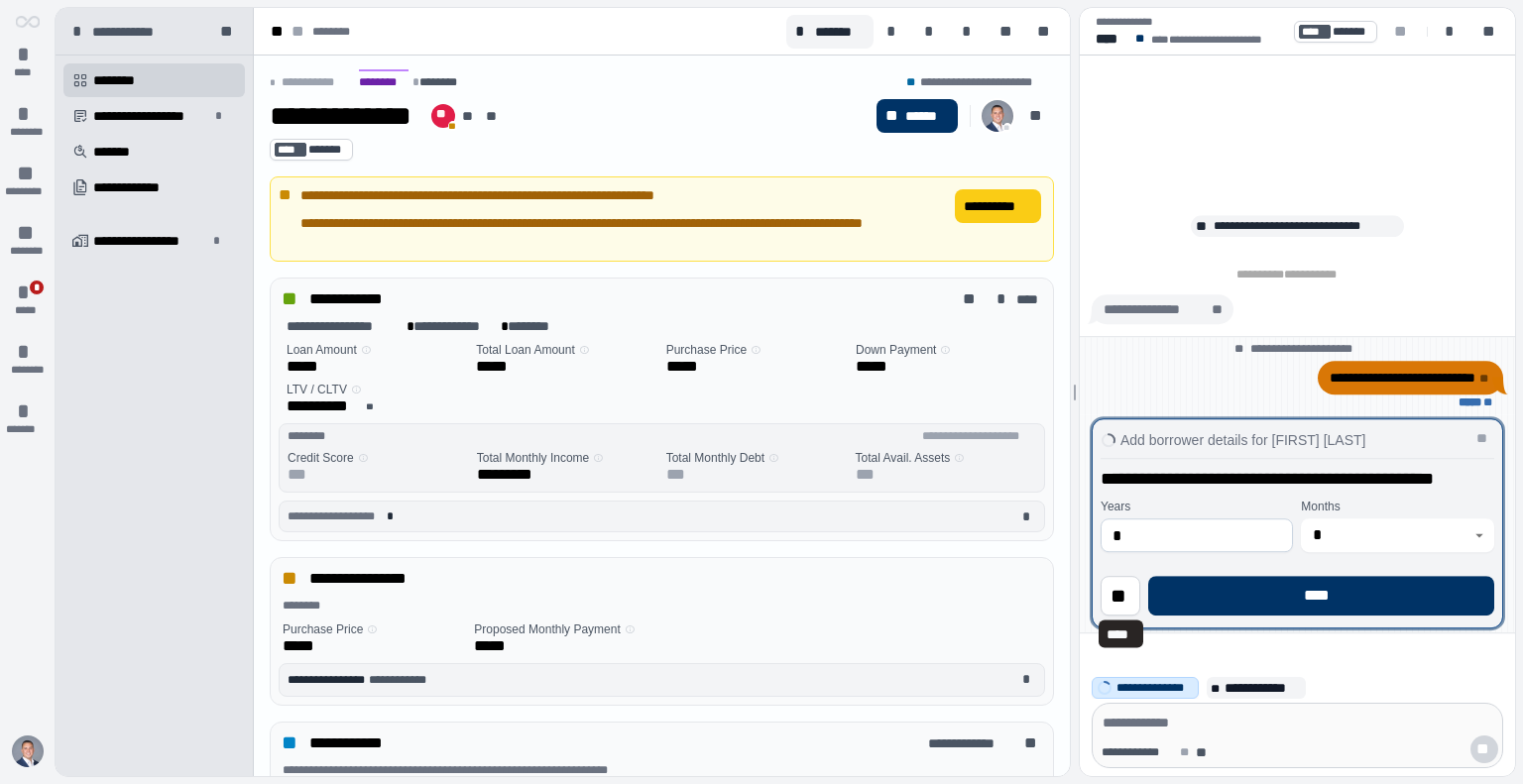 type 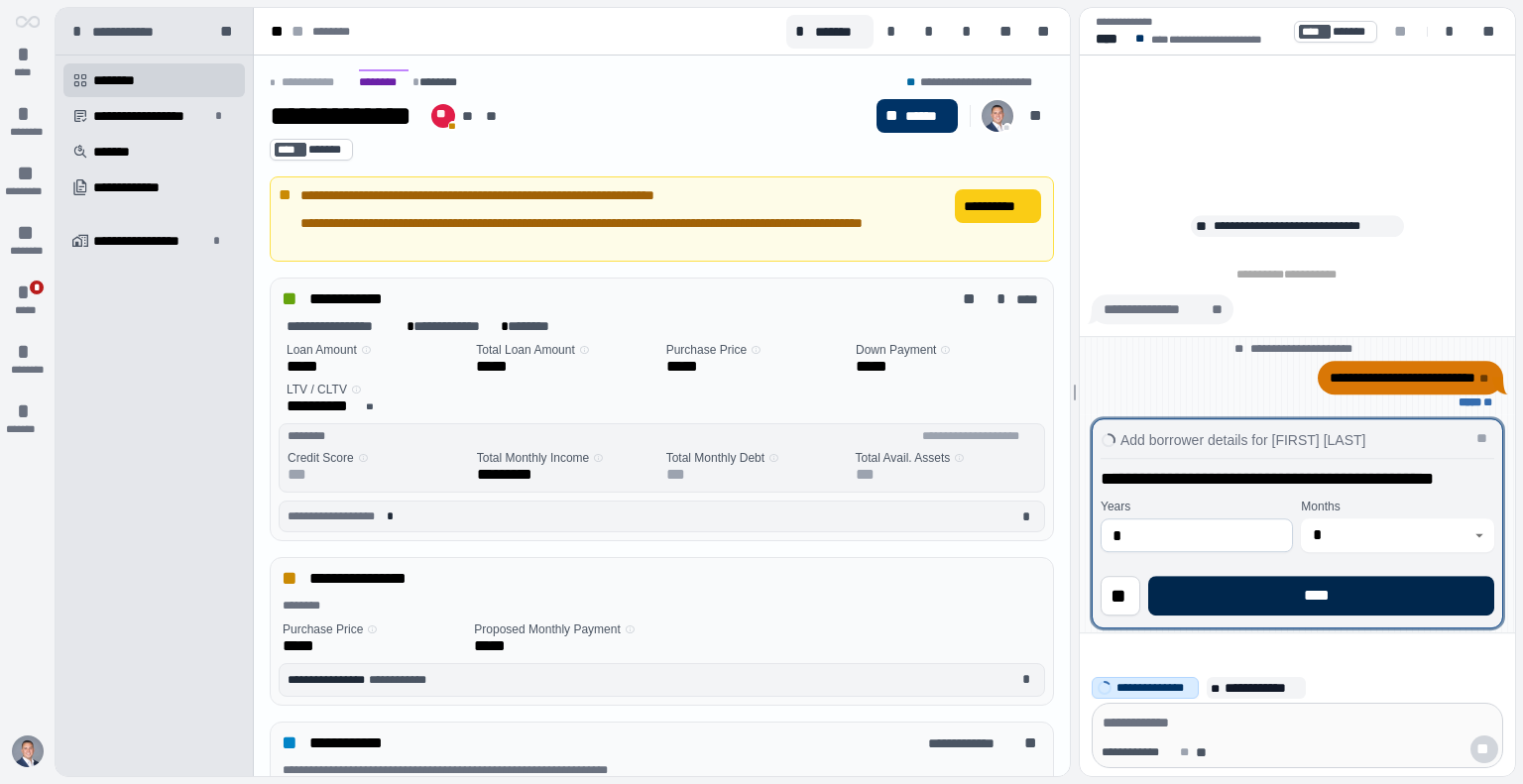 click on "****" at bounding box center (1321, 596) 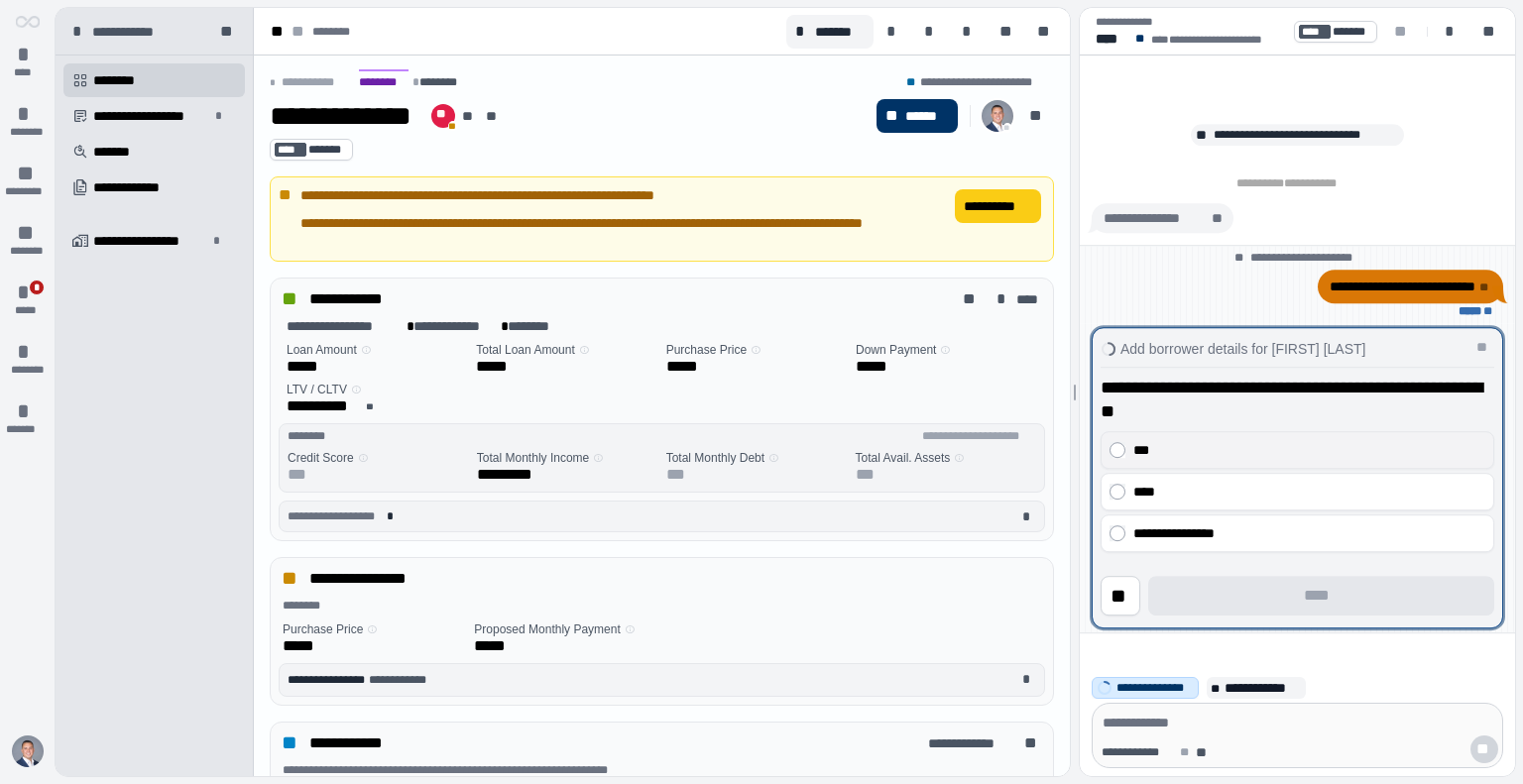 drag, startPoint x: 1210, startPoint y: 439, endPoint x: 1218, endPoint y: 468, distance: 30.083218 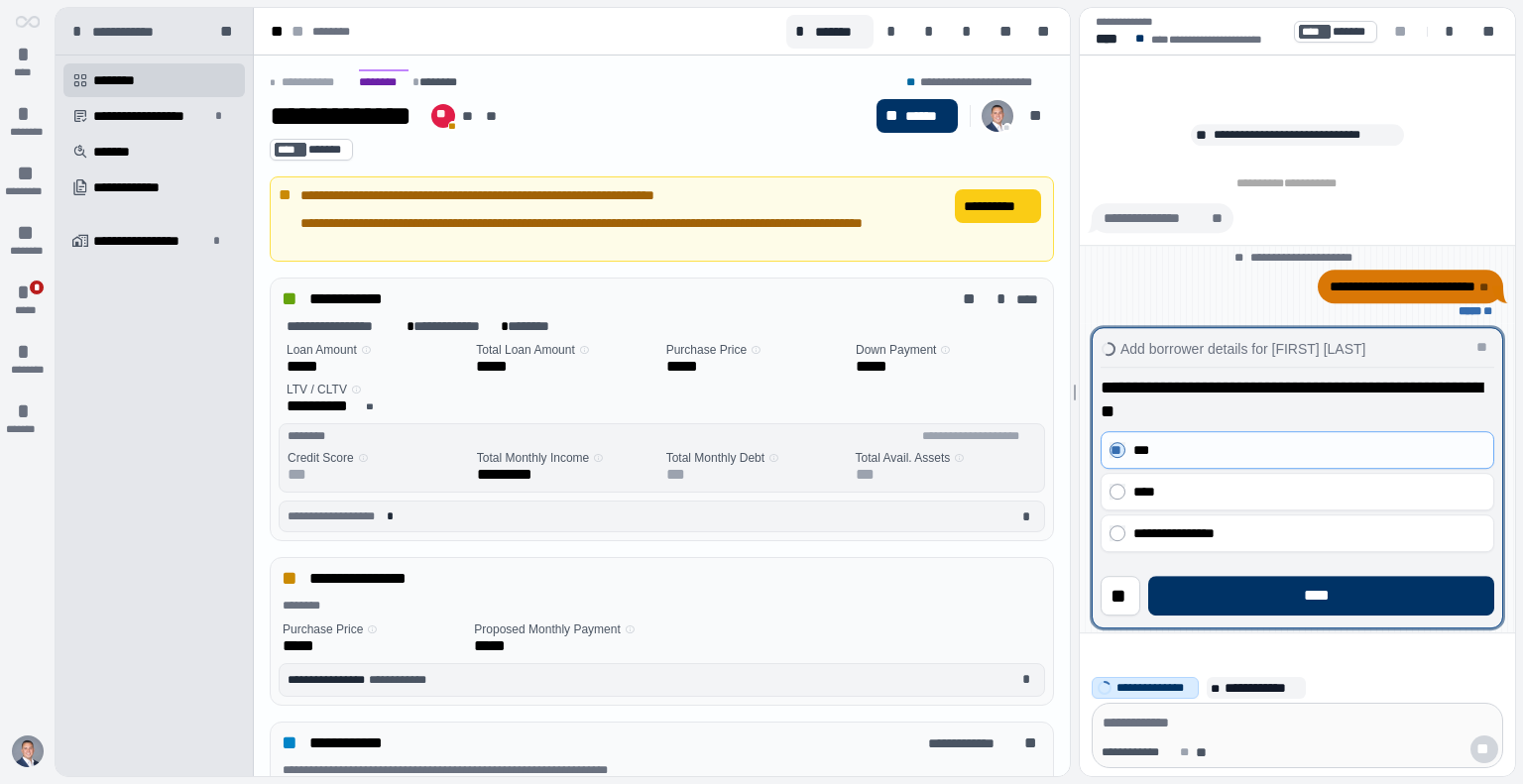 click on "**********" at bounding box center (1297, 489) 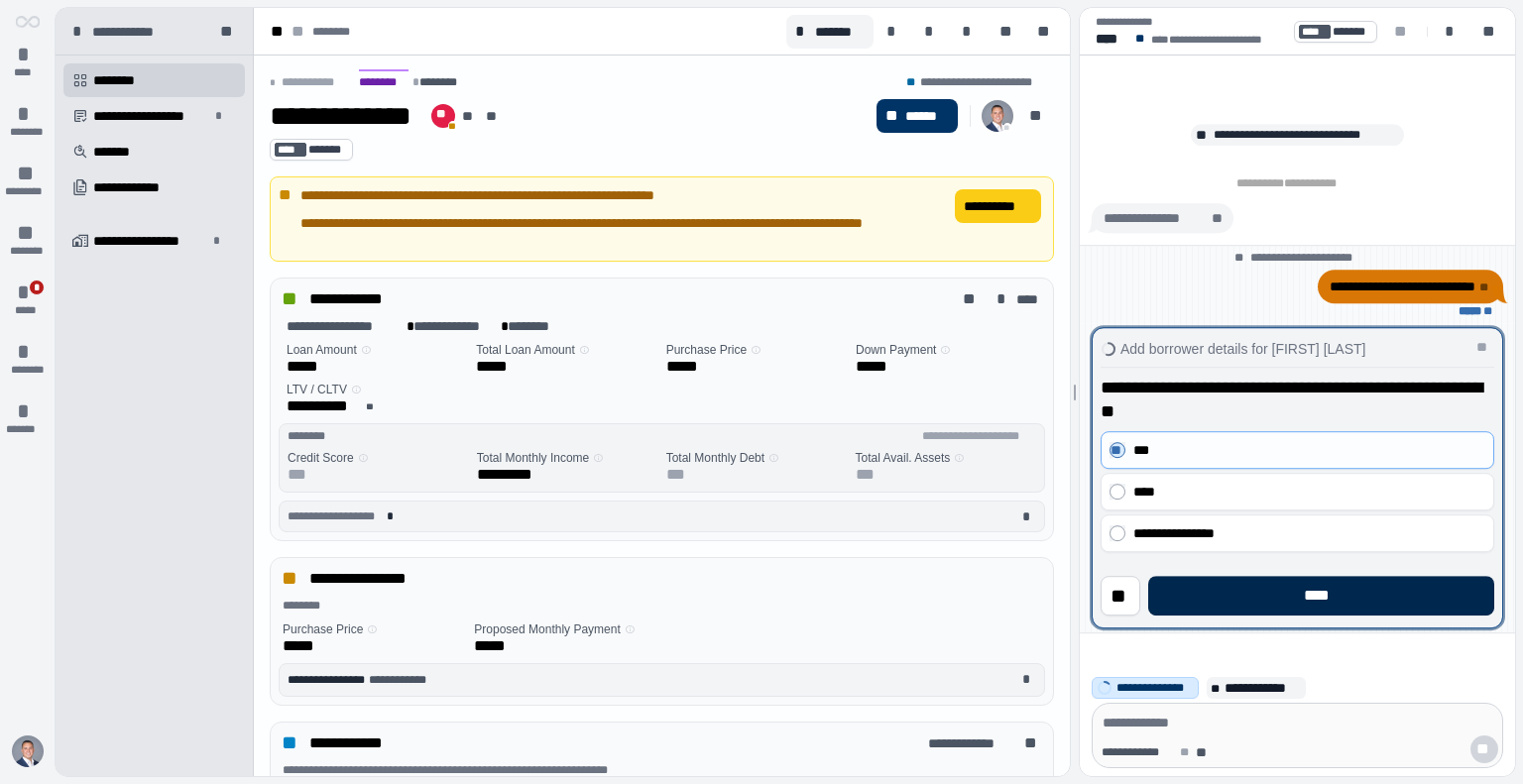 click on "****" at bounding box center [1321, 596] 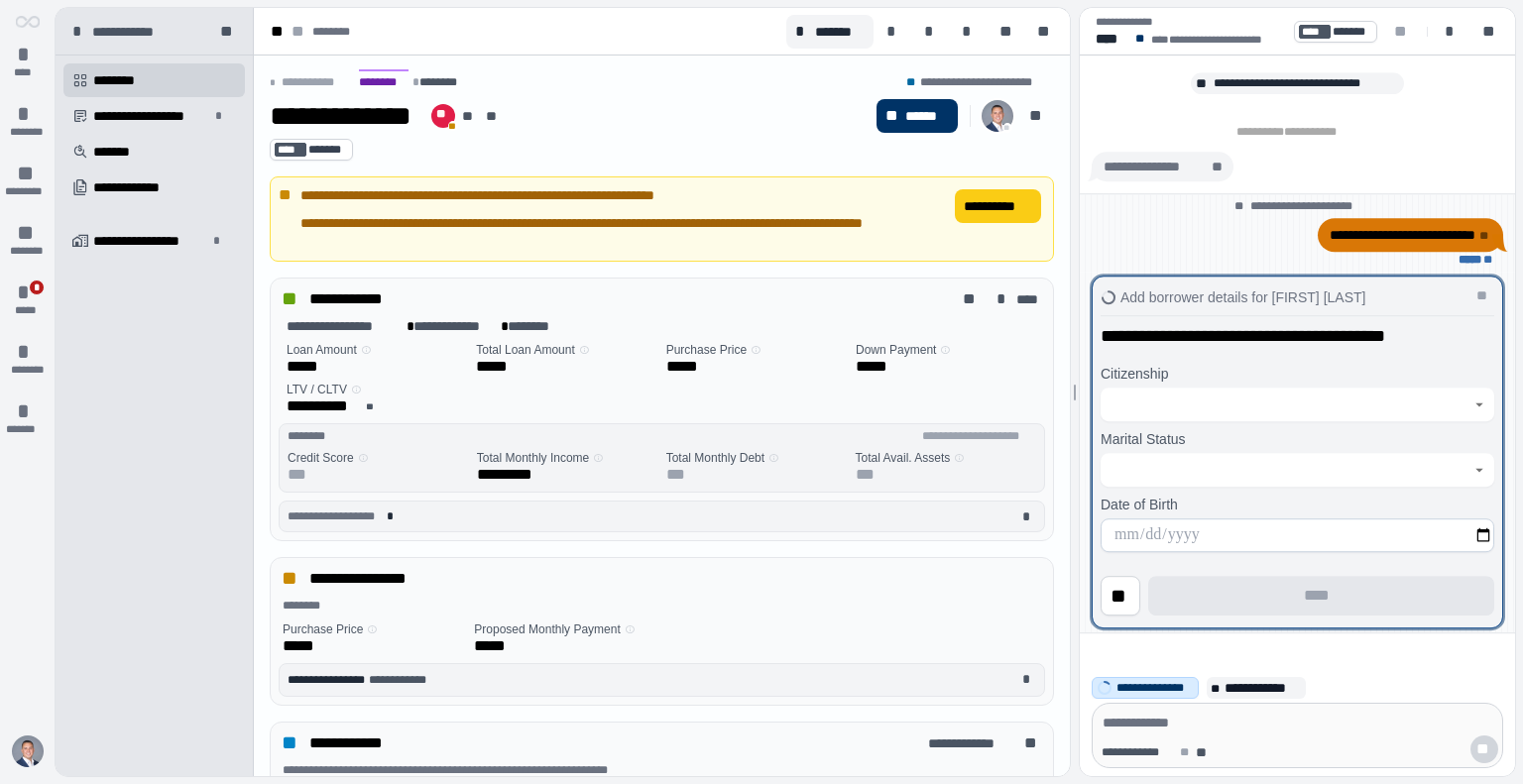 click at bounding box center [1286, 404] 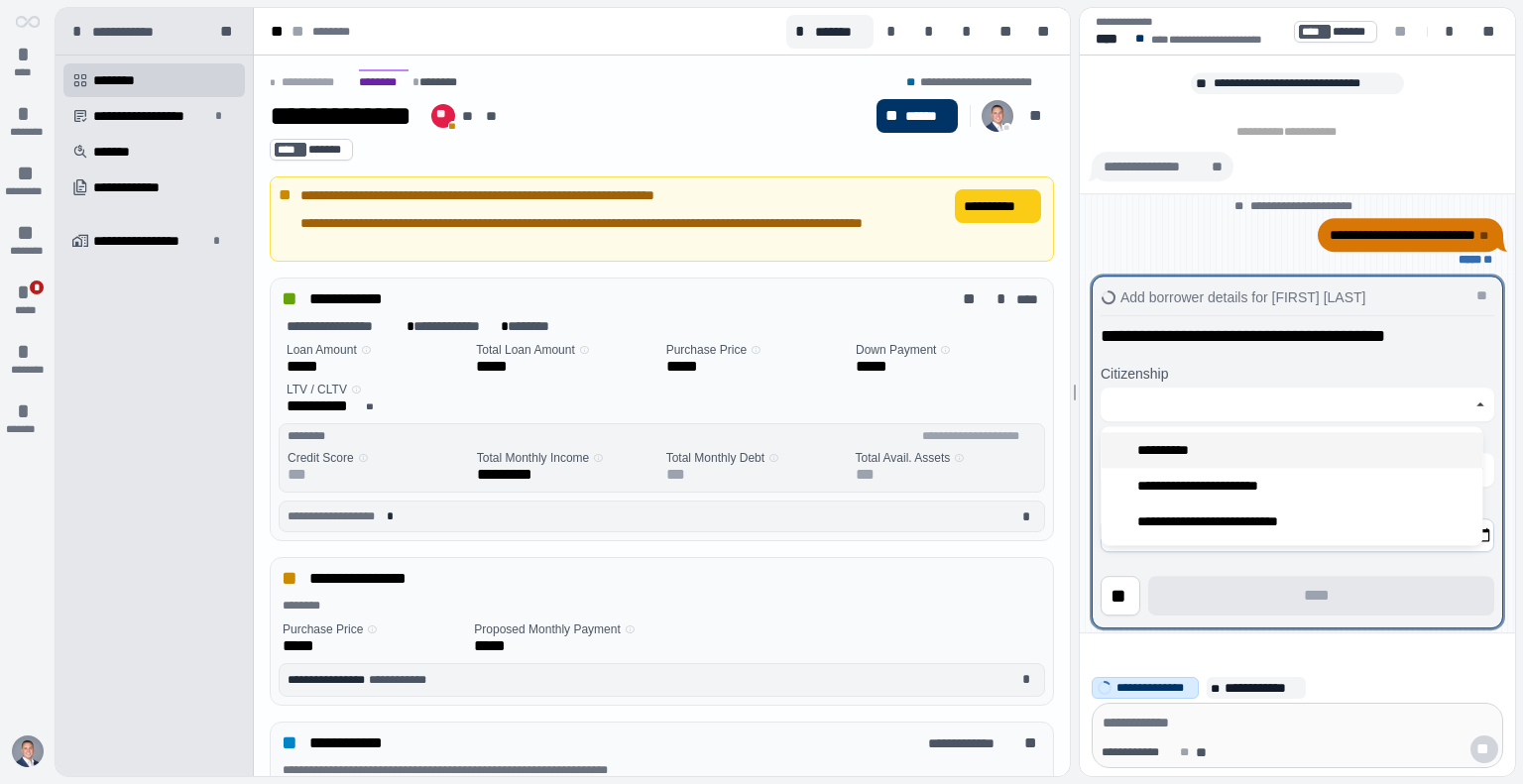 click on "**********" at bounding box center (1168, 450) 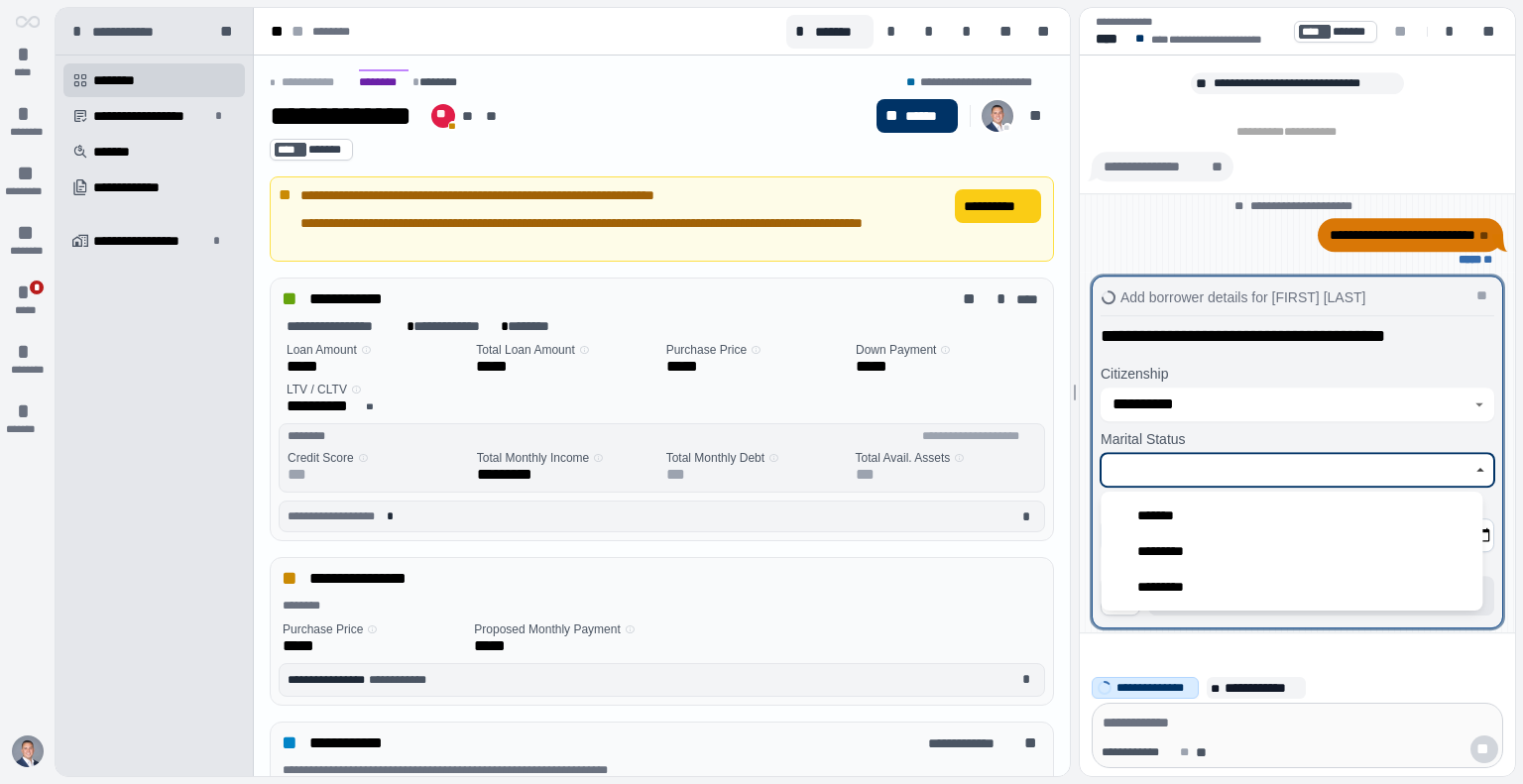 click at bounding box center (1286, 470) 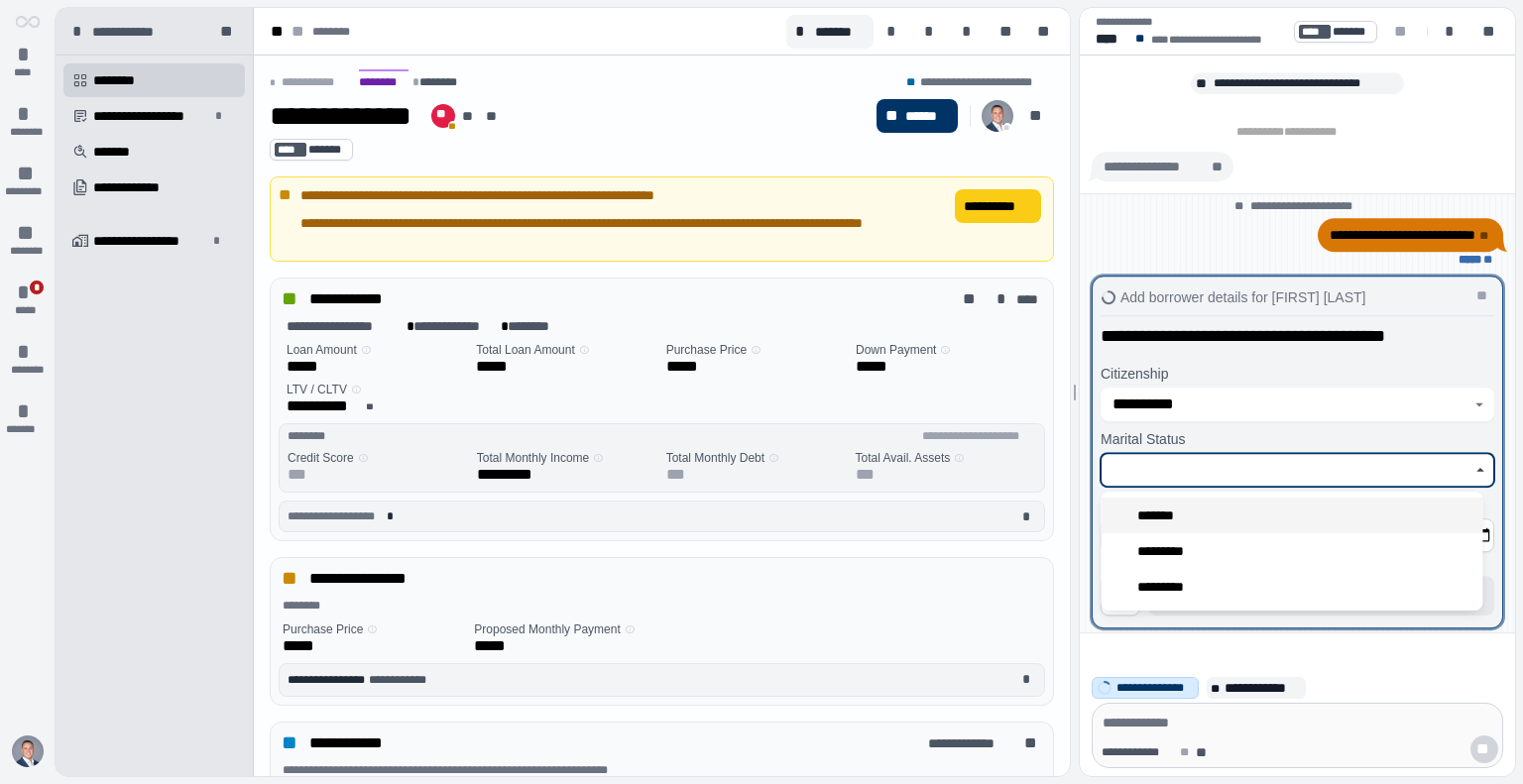click on "*******" at bounding box center (1161, 515) 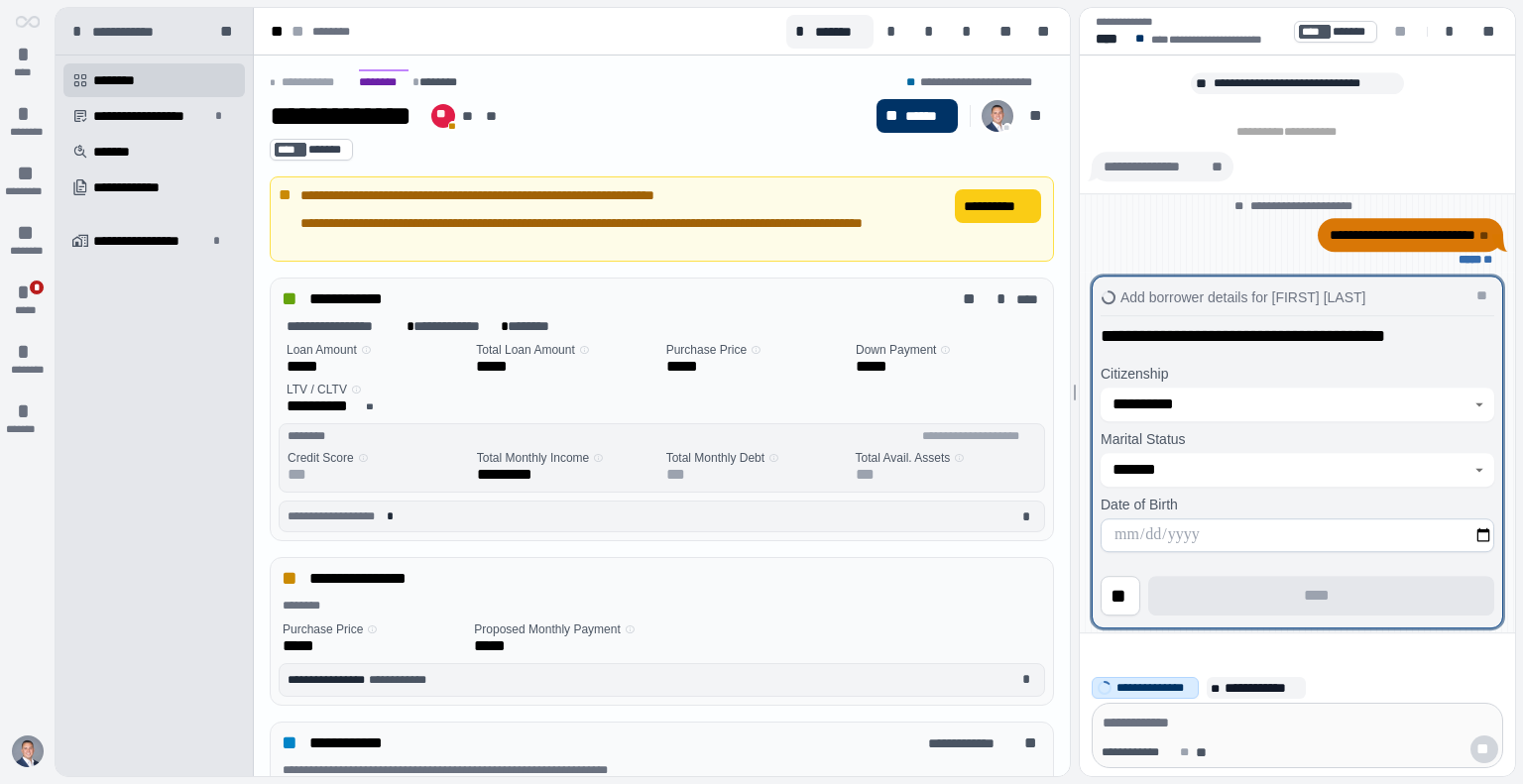 click at bounding box center (1297, 535) 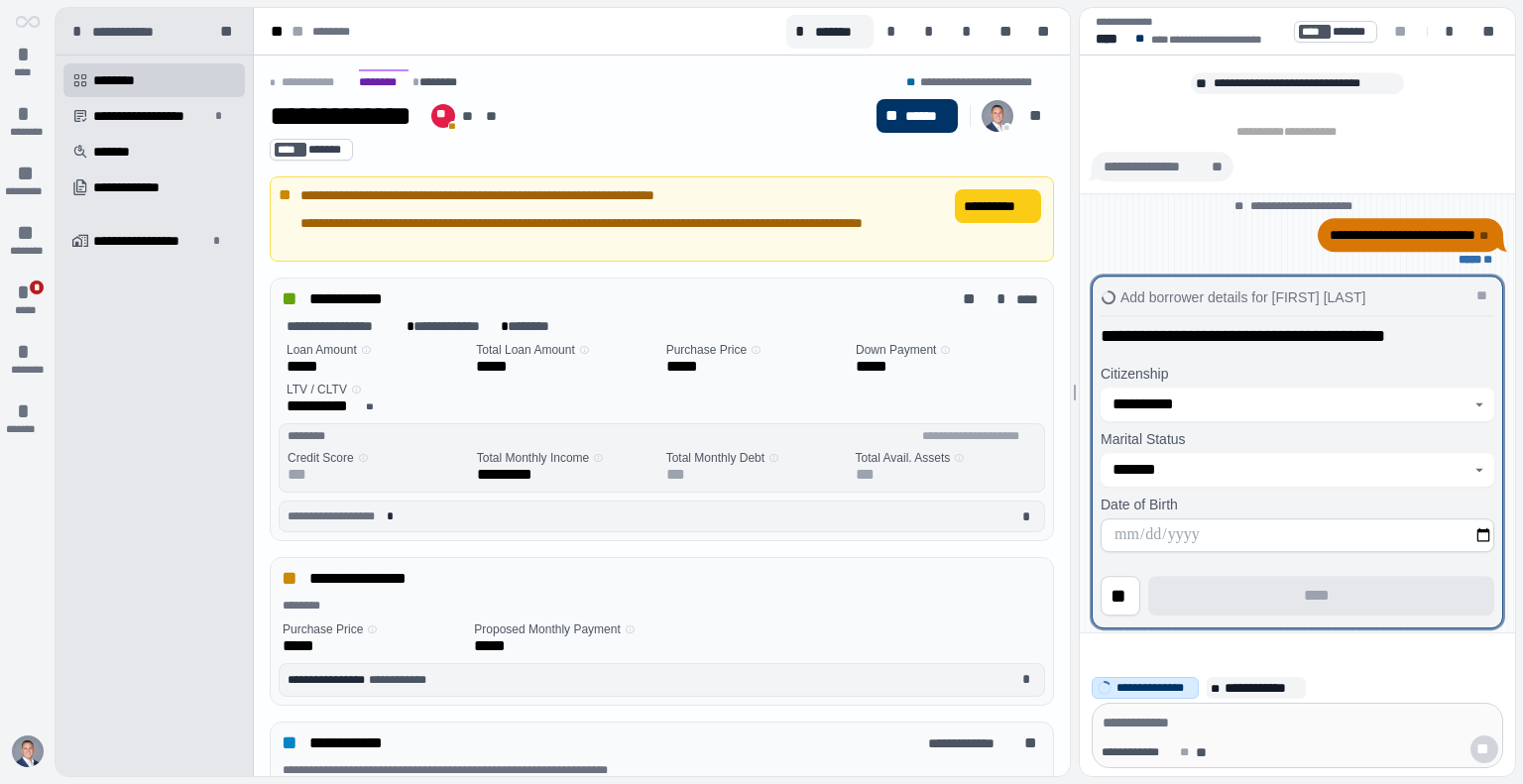 click at bounding box center [1297, 535] 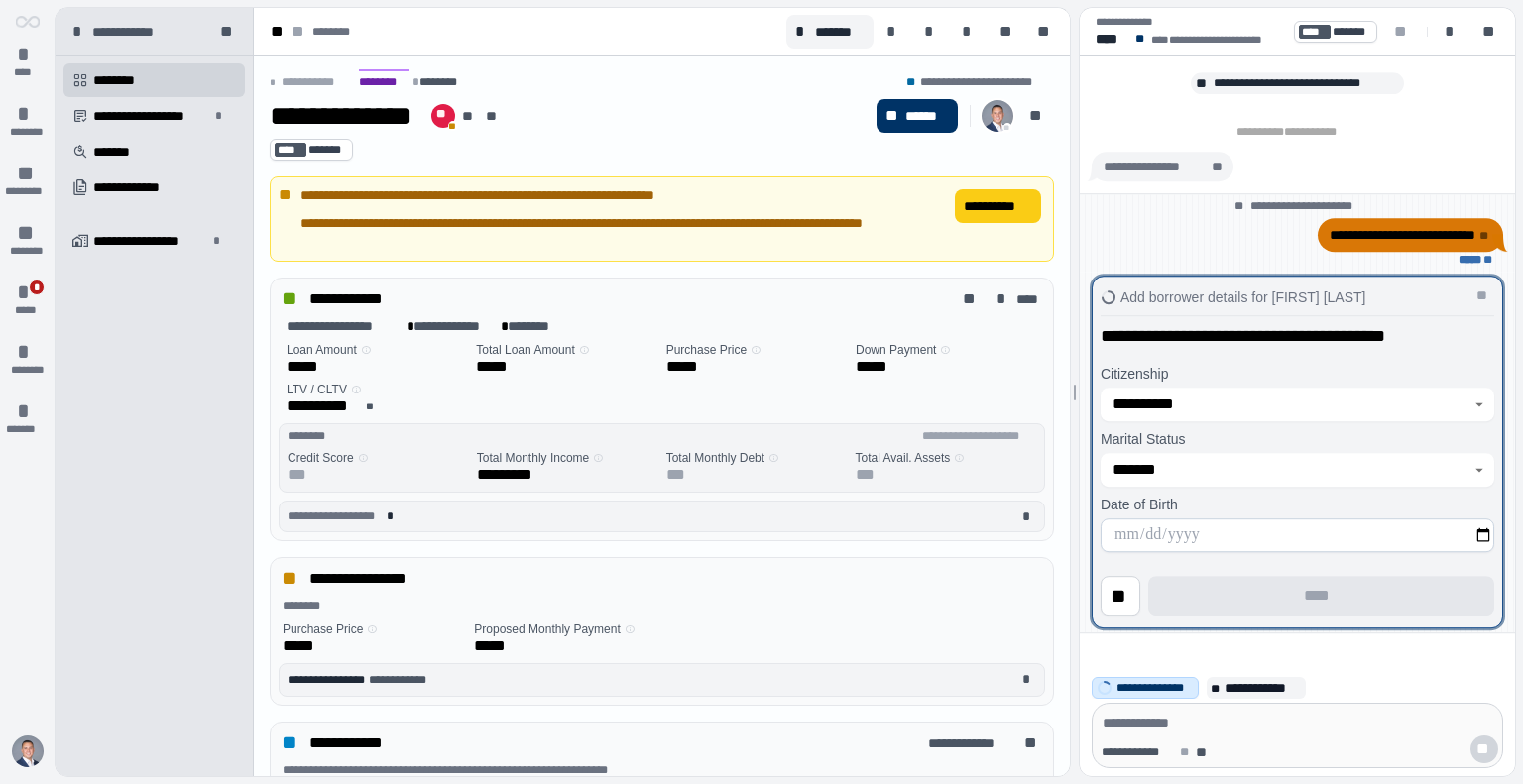 click at bounding box center (1297, 535) 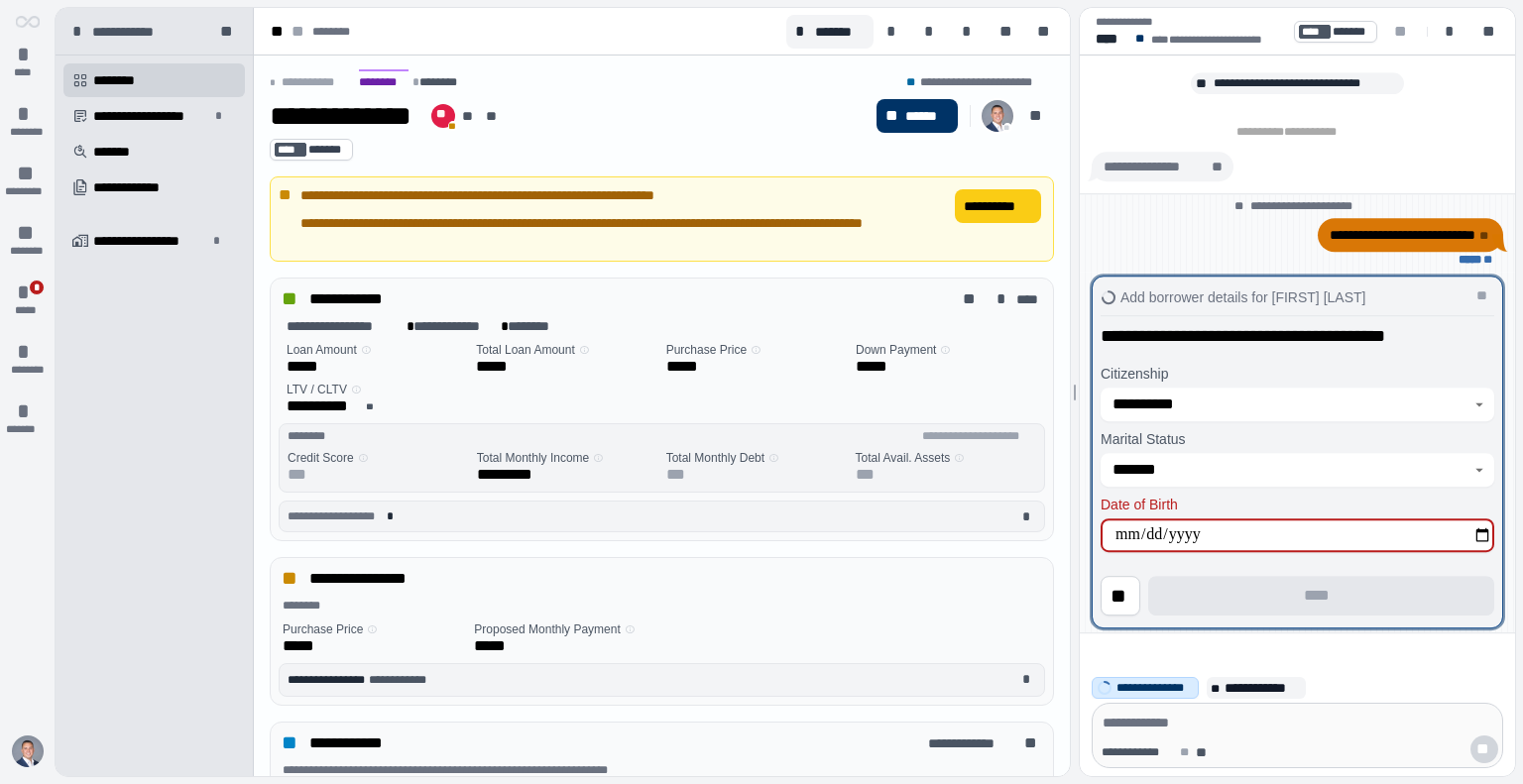 type on "**********" 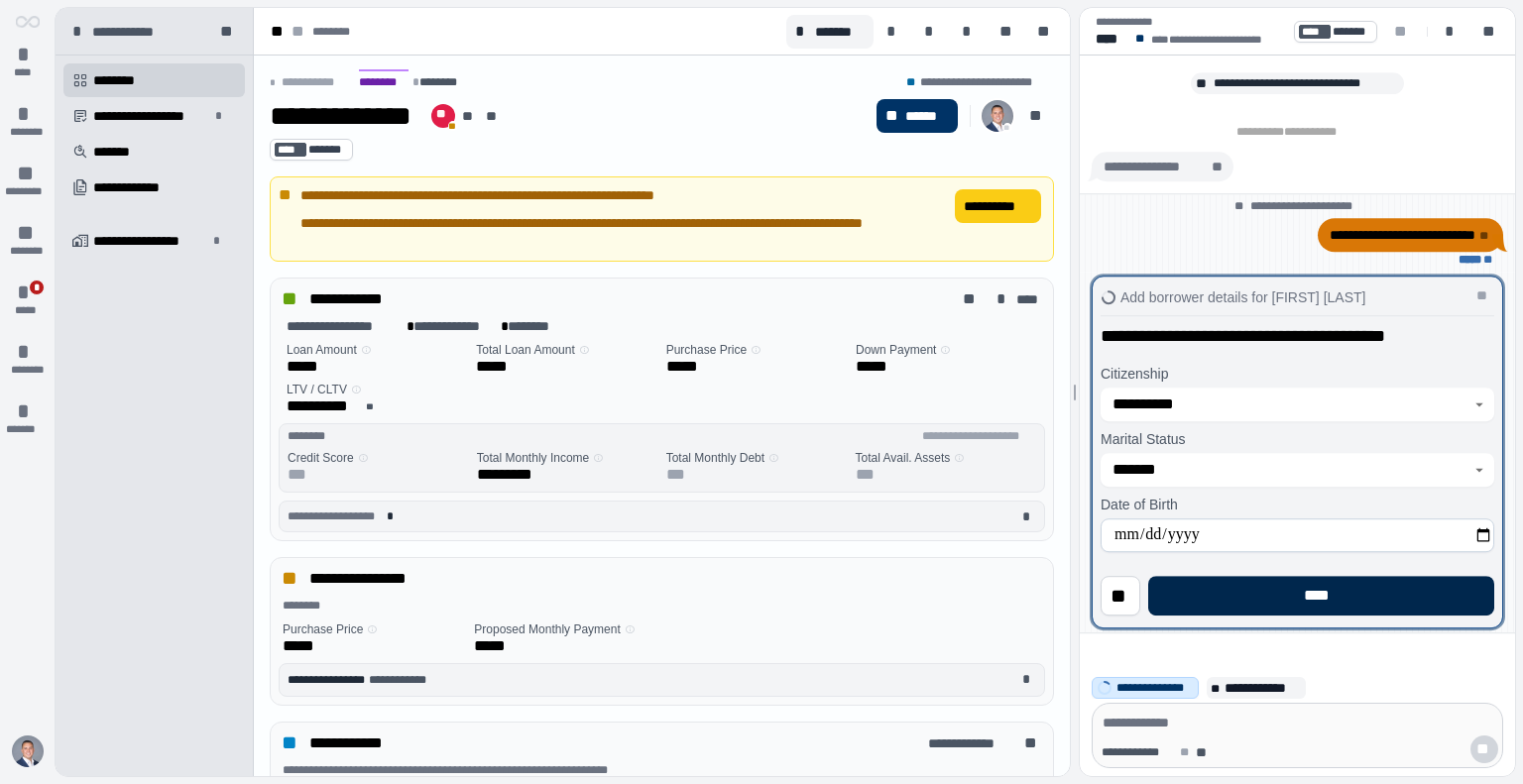 click on "****" at bounding box center (1321, 596) 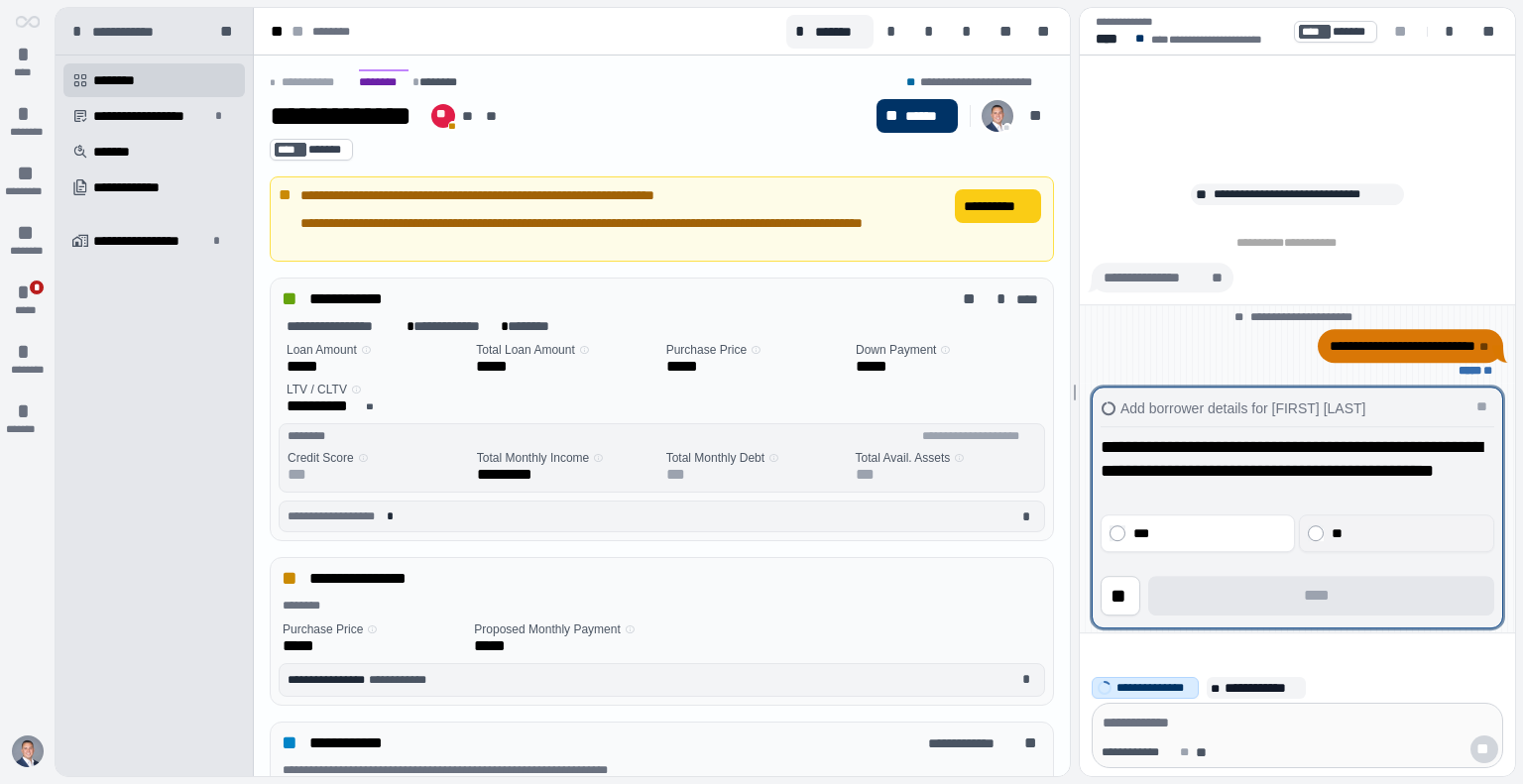click on "**" at bounding box center (1397, 533) 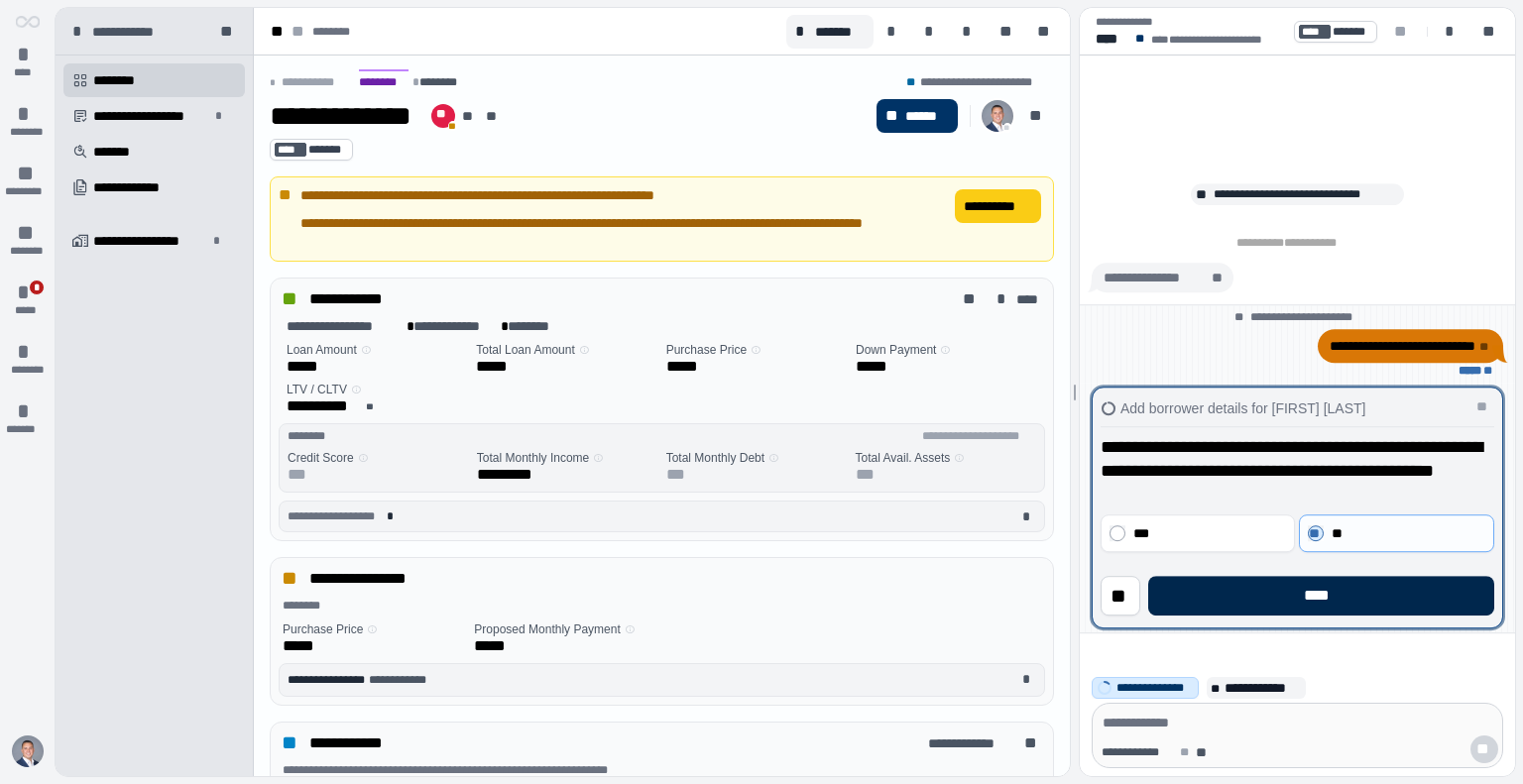 click on "****" at bounding box center (1321, 596) 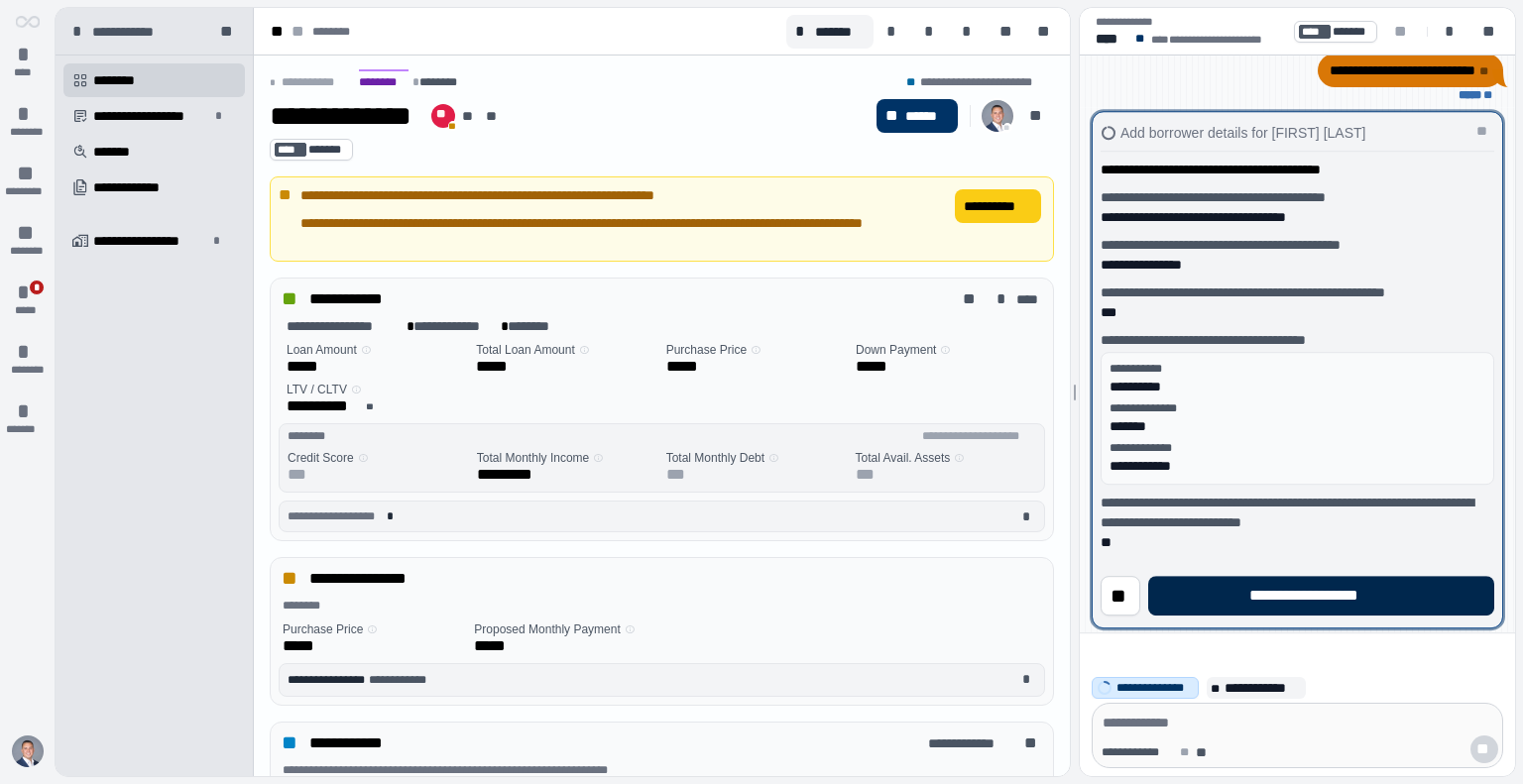 click on "**********" at bounding box center [1321, 596] 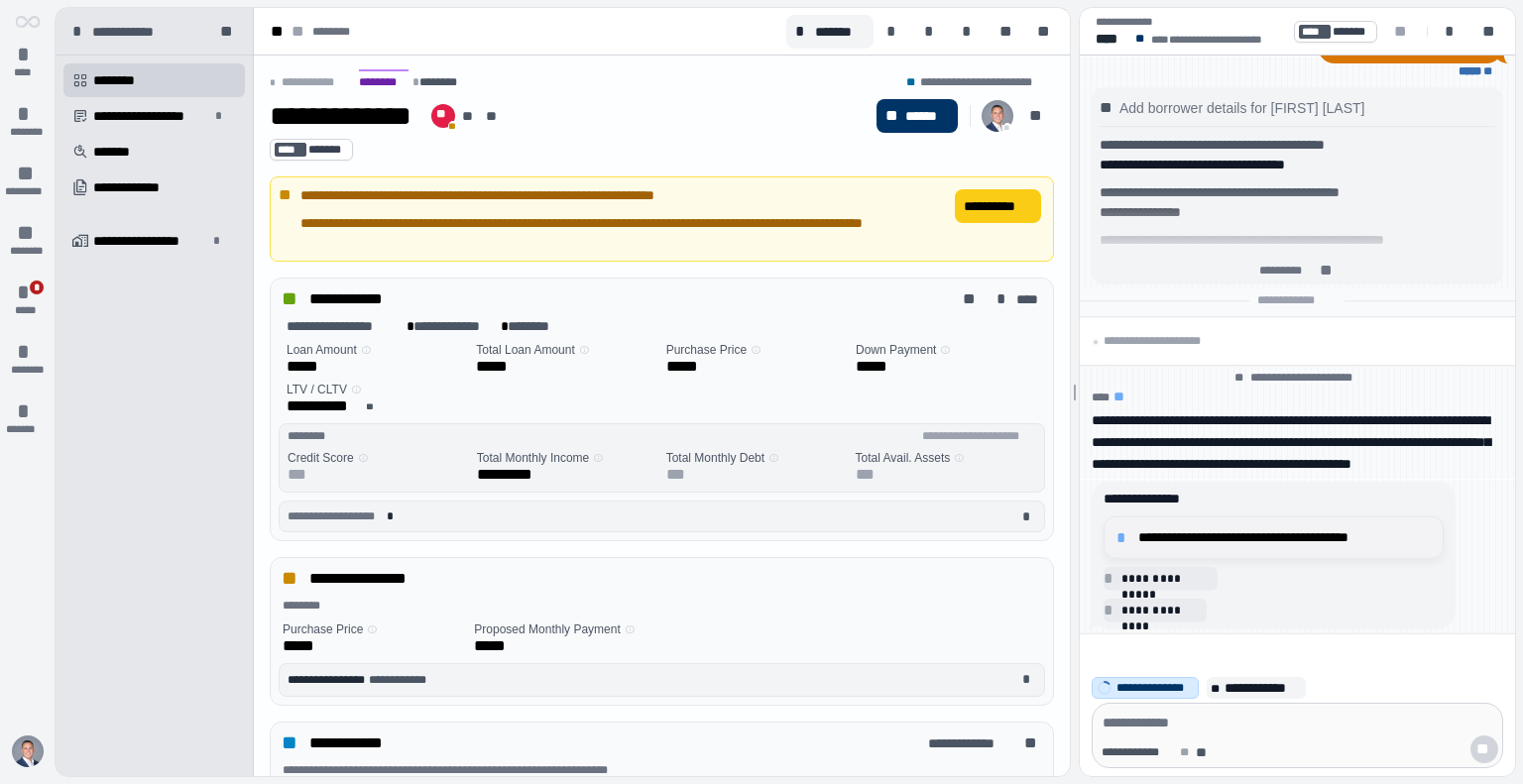 click on "**********" at bounding box center (1284, 537) 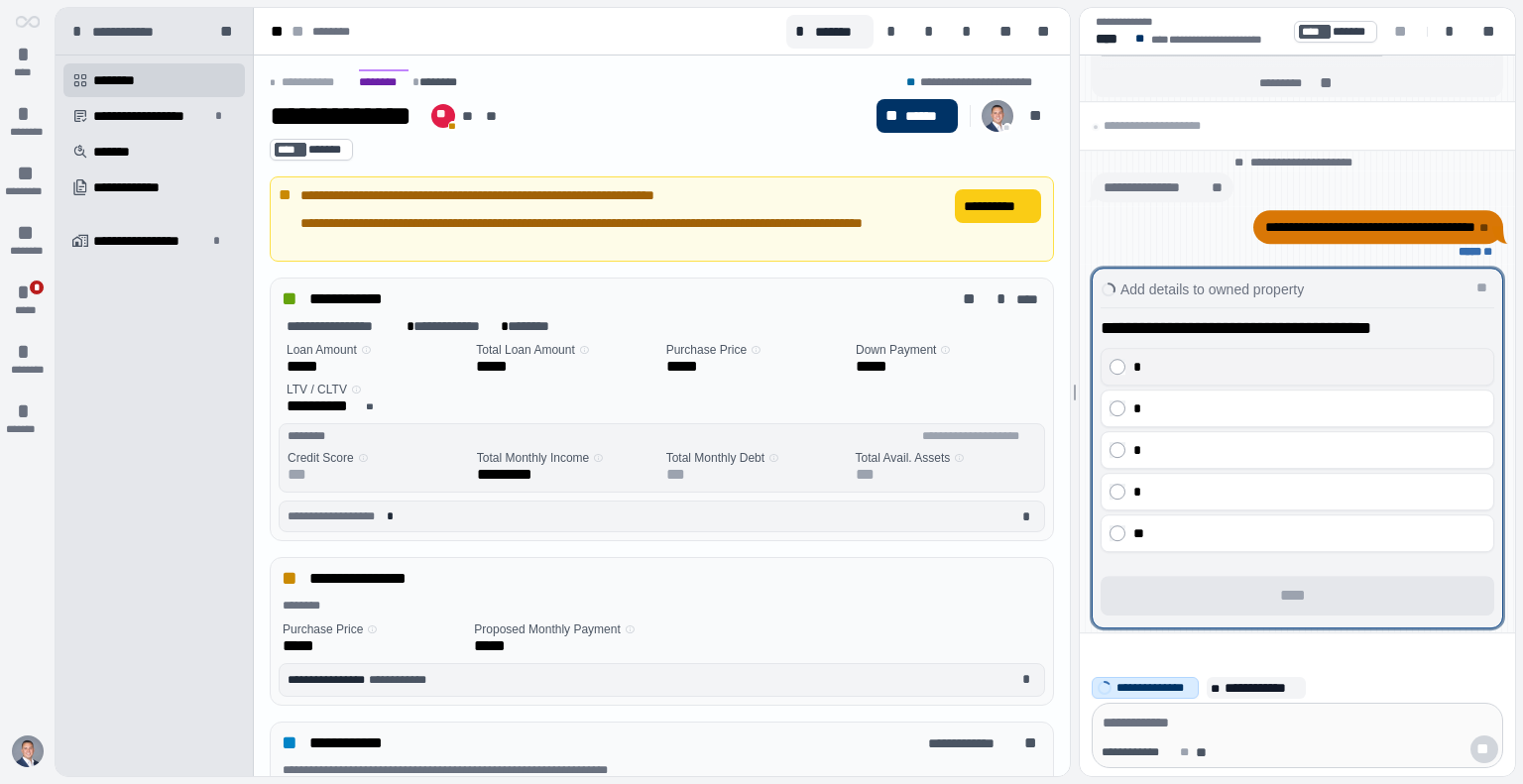 click on "*" at bounding box center [1304, 367] 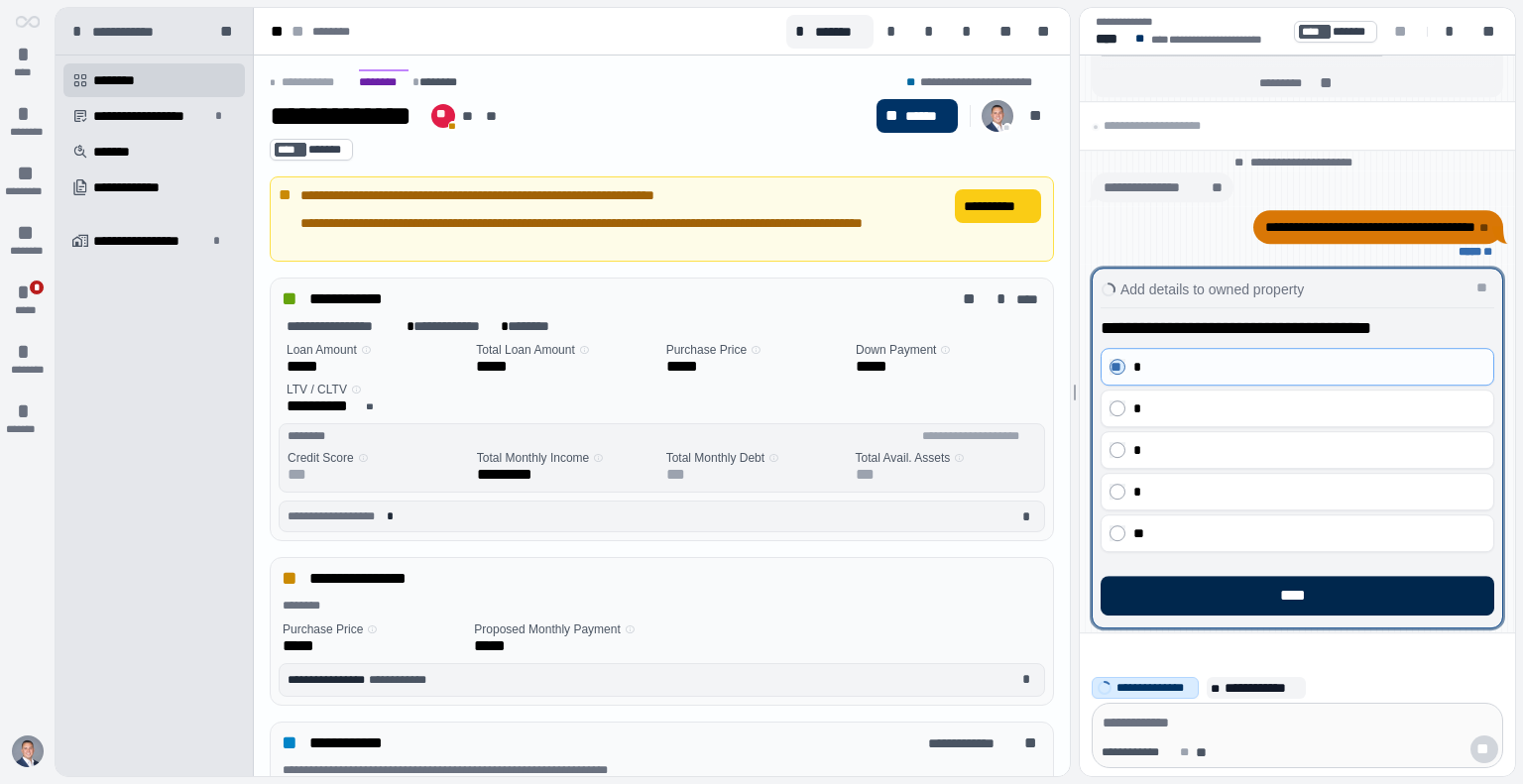 click on "****" at bounding box center (1297, 596) 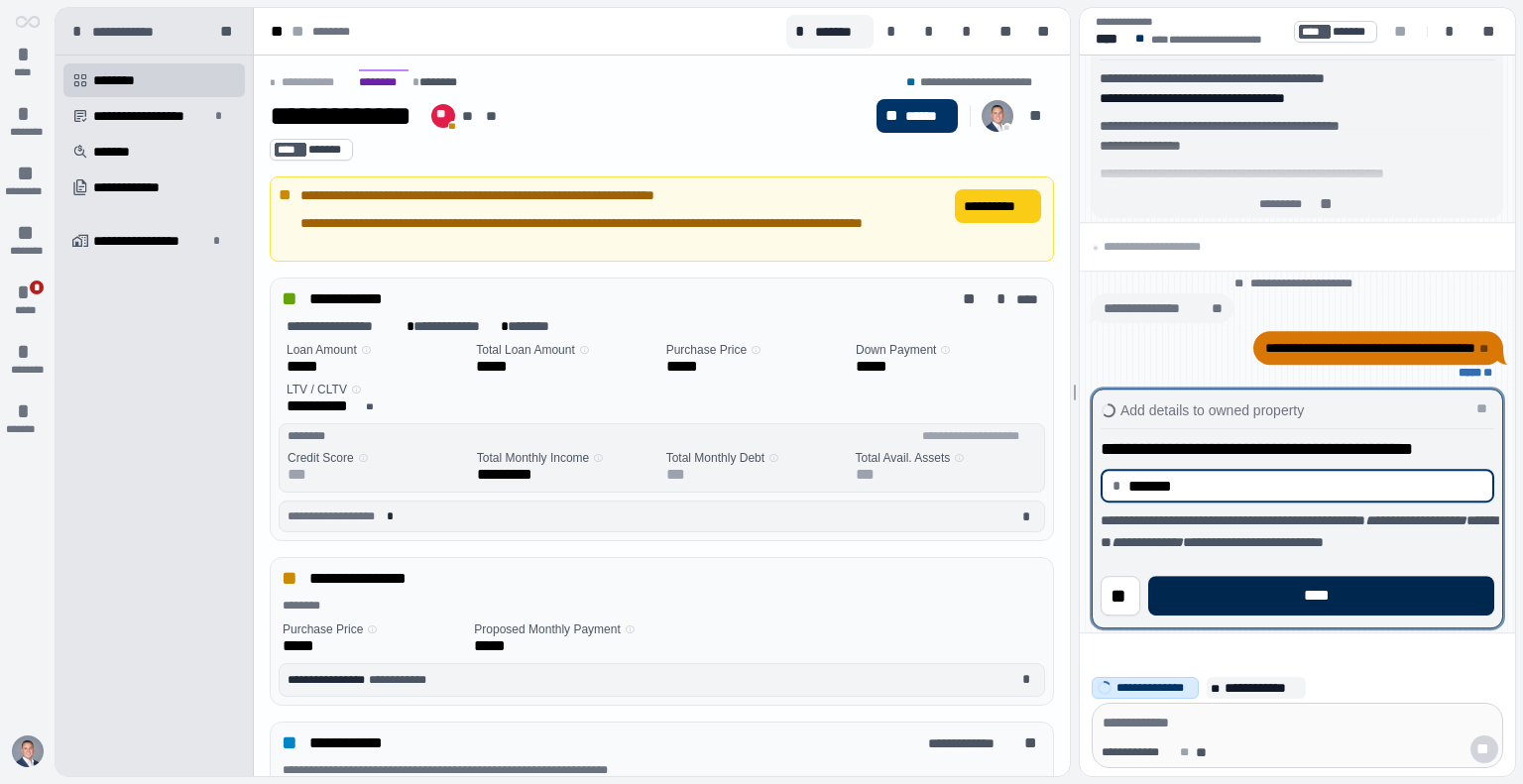 type on "**********" 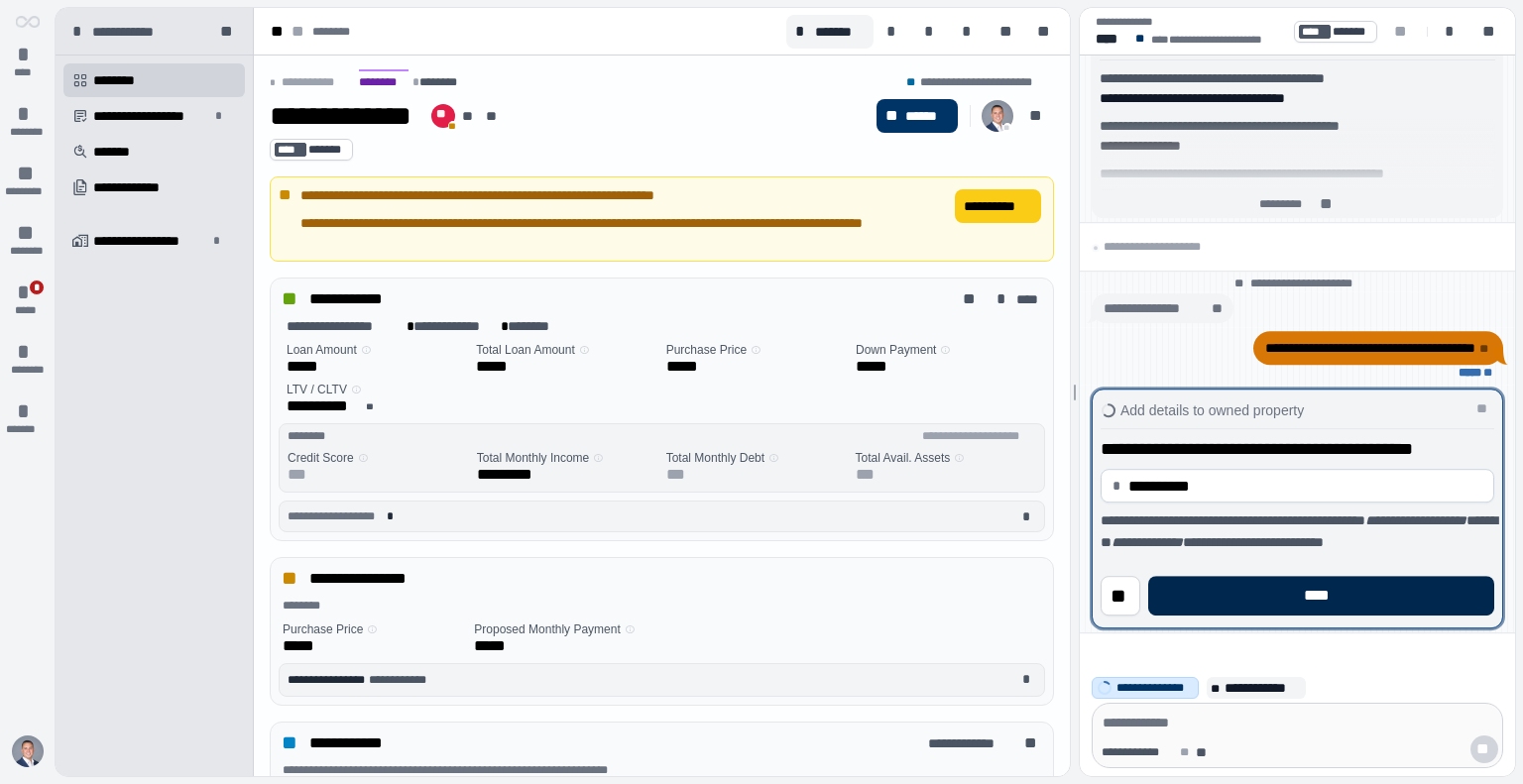 click on "****" at bounding box center (1321, 596) 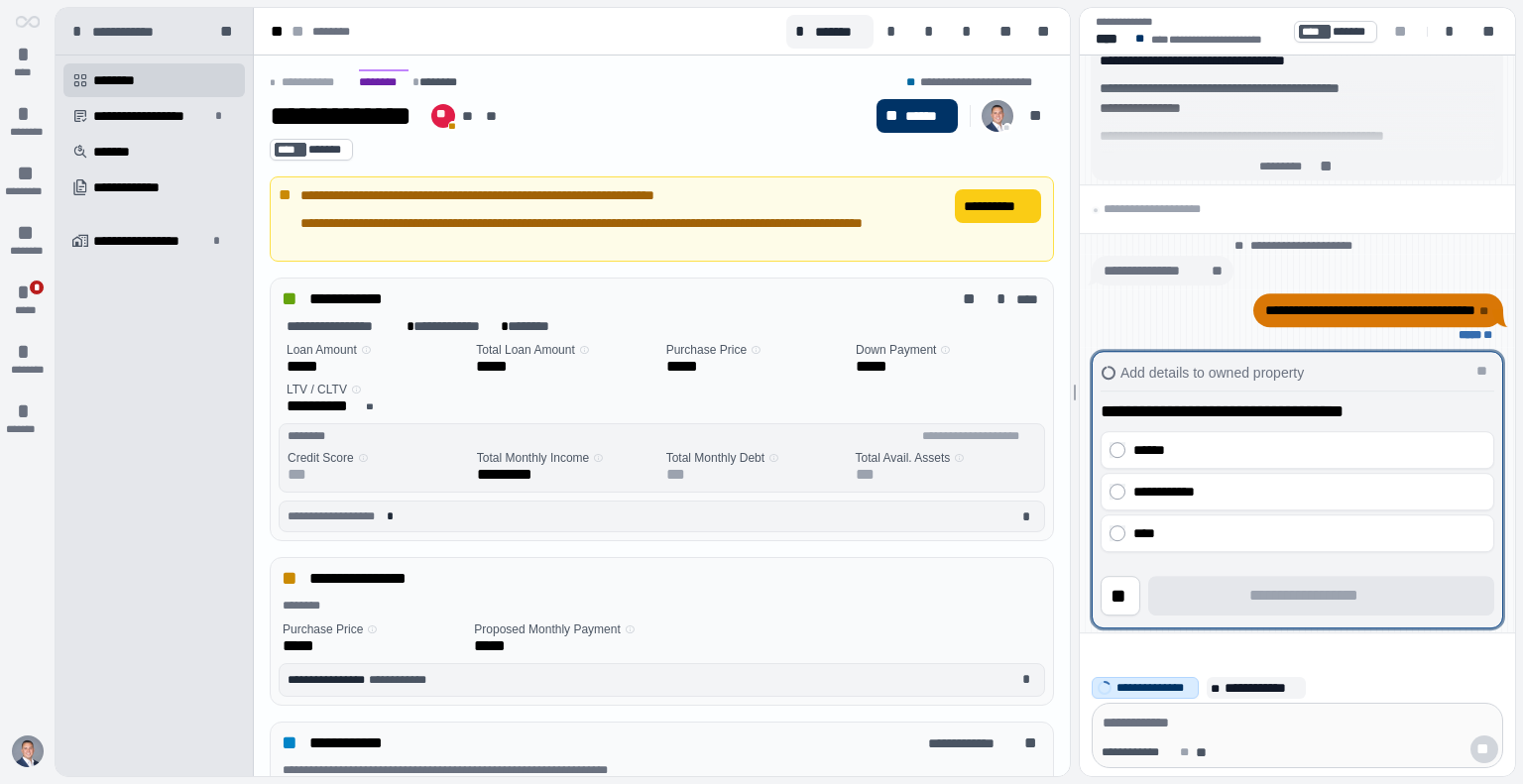 drag, startPoint x: 1162, startPoint y: 535, endPoint x: 1212, endPoint y: 576, distance: 64.66065 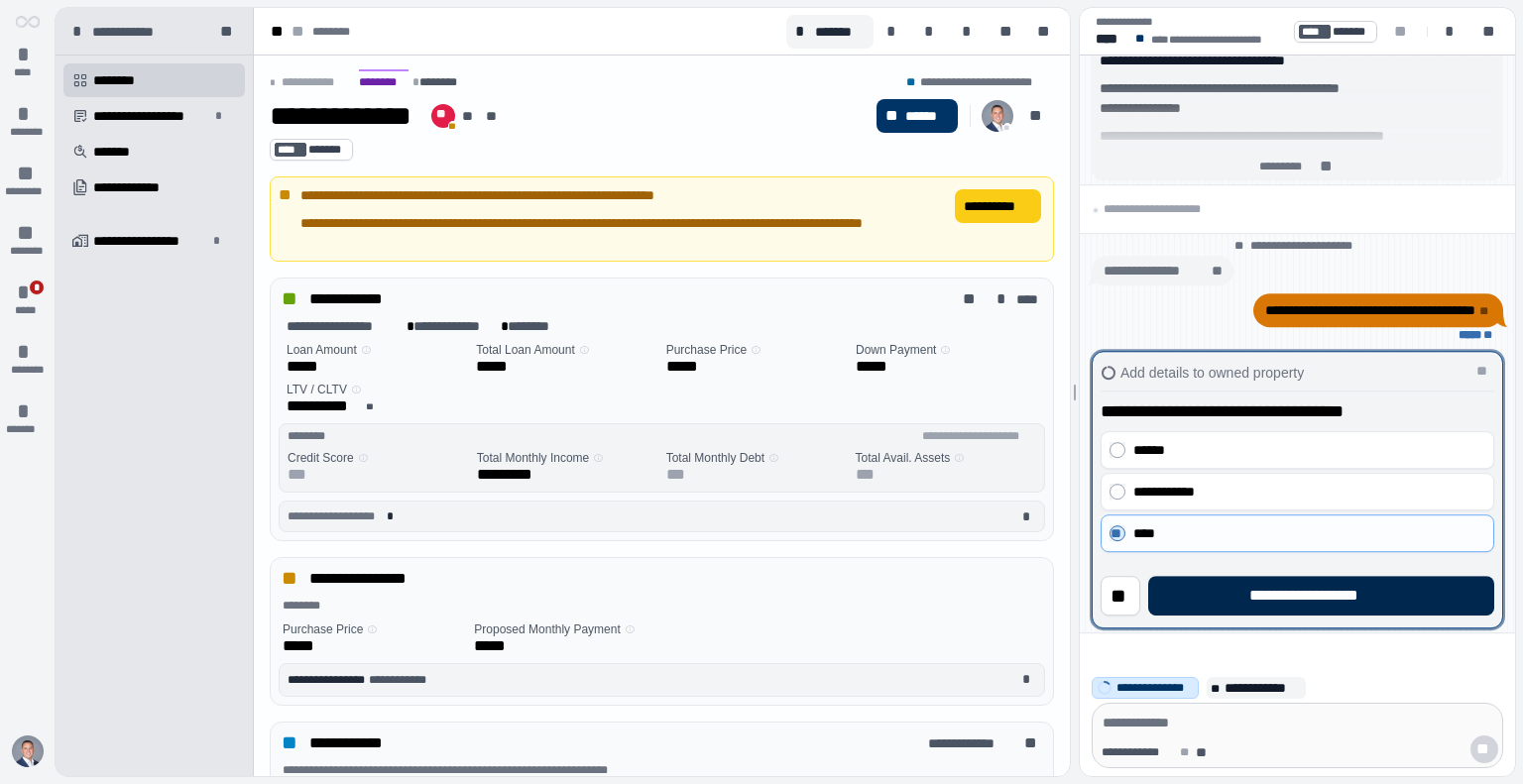 click on "**********" at bounding box center [1321, 596] 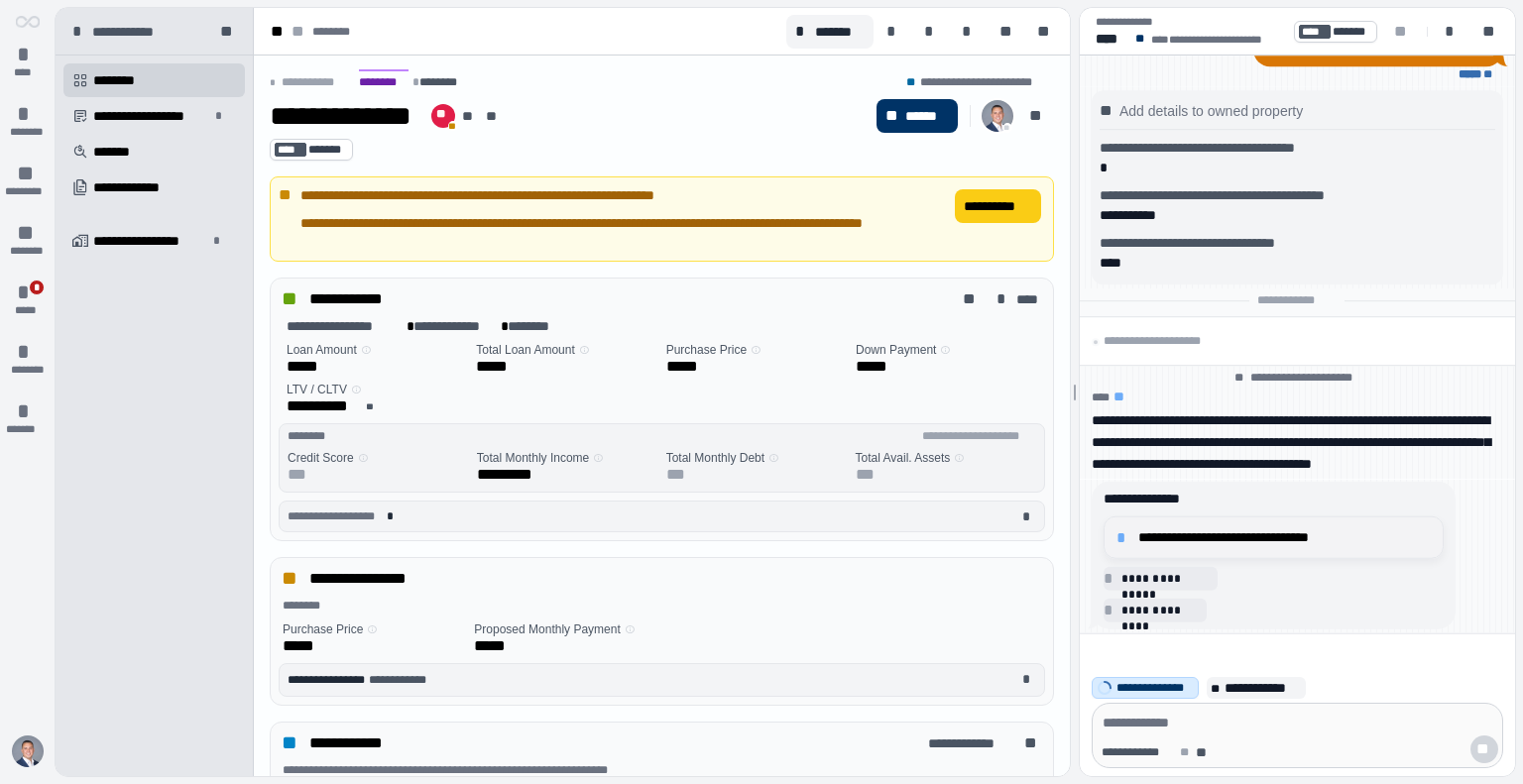 click on "**********" at bounding box center [1284, 537] 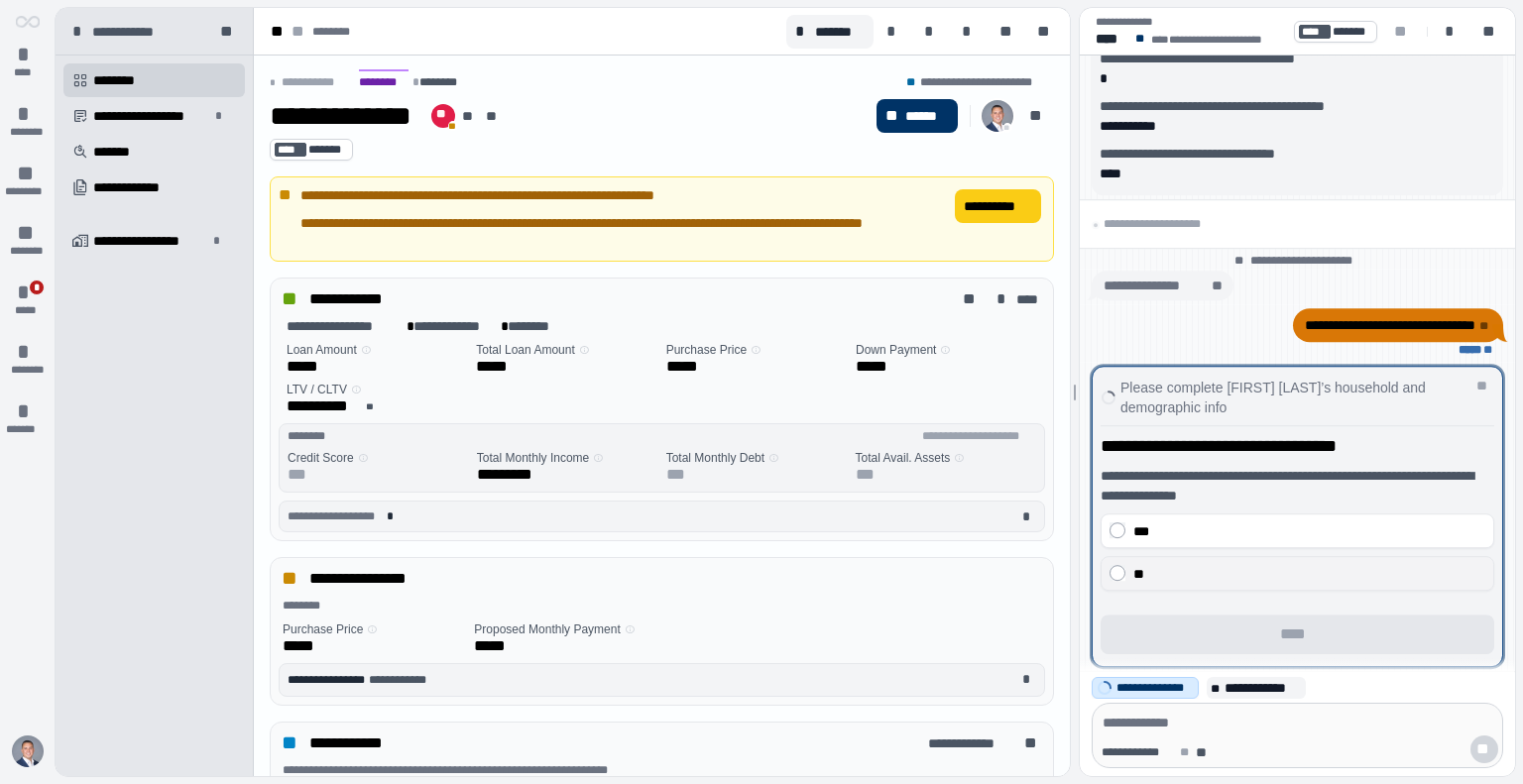 scroll, scrollTop: 44, scrollLeft: 0, axis: vertical 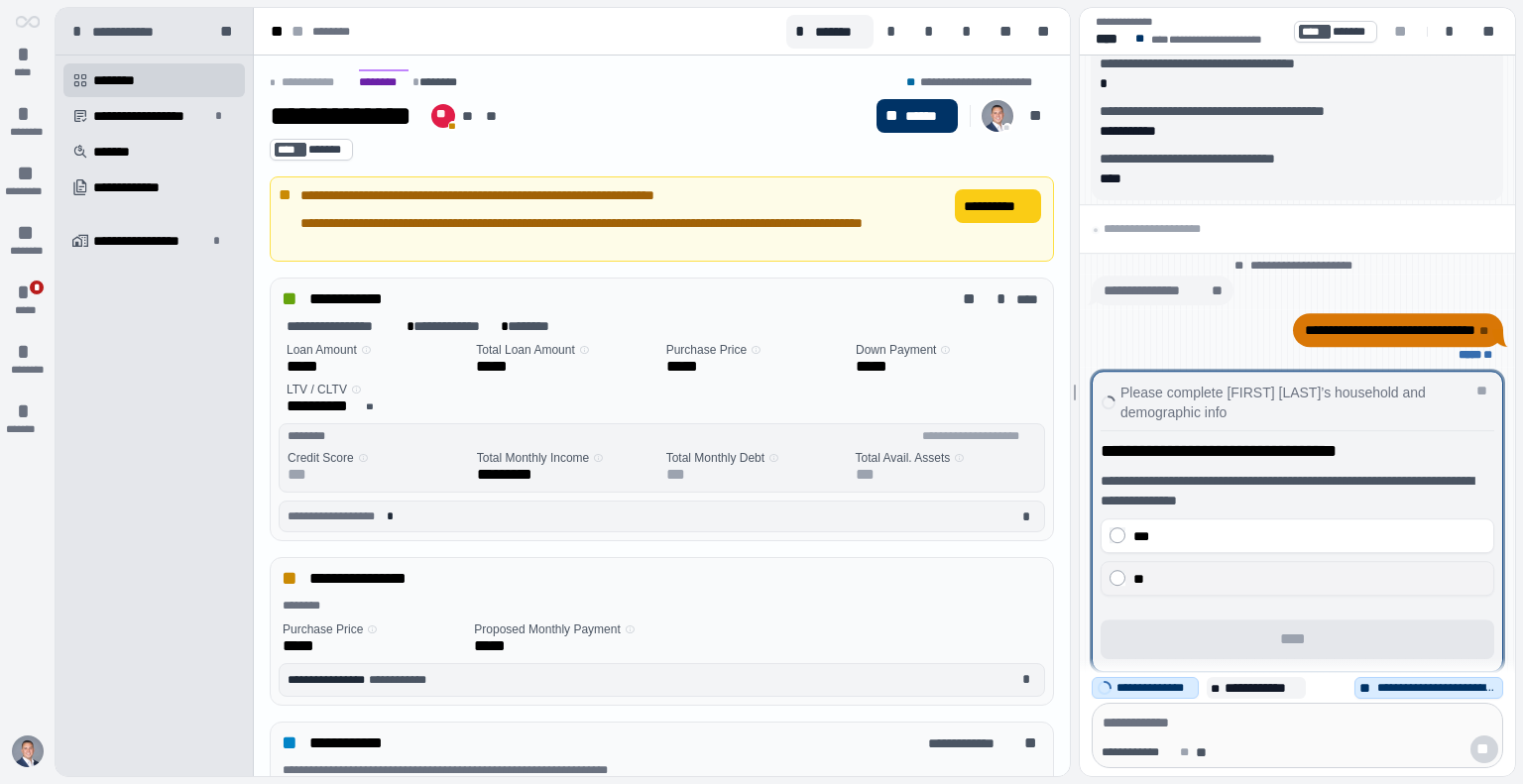click on "**" at bounding box center [1309, 579] 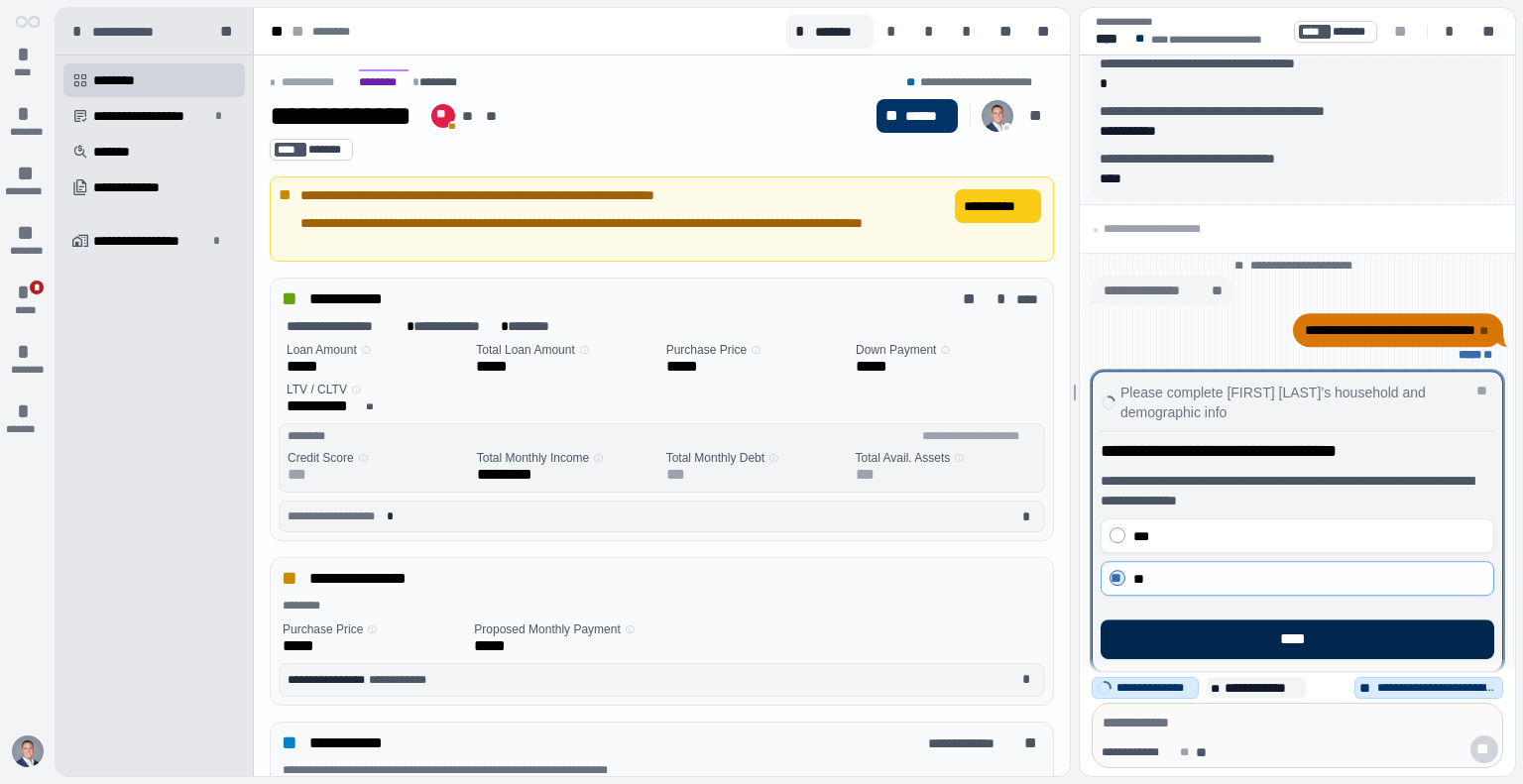 click on "****" at bounding box center (1297, 639) 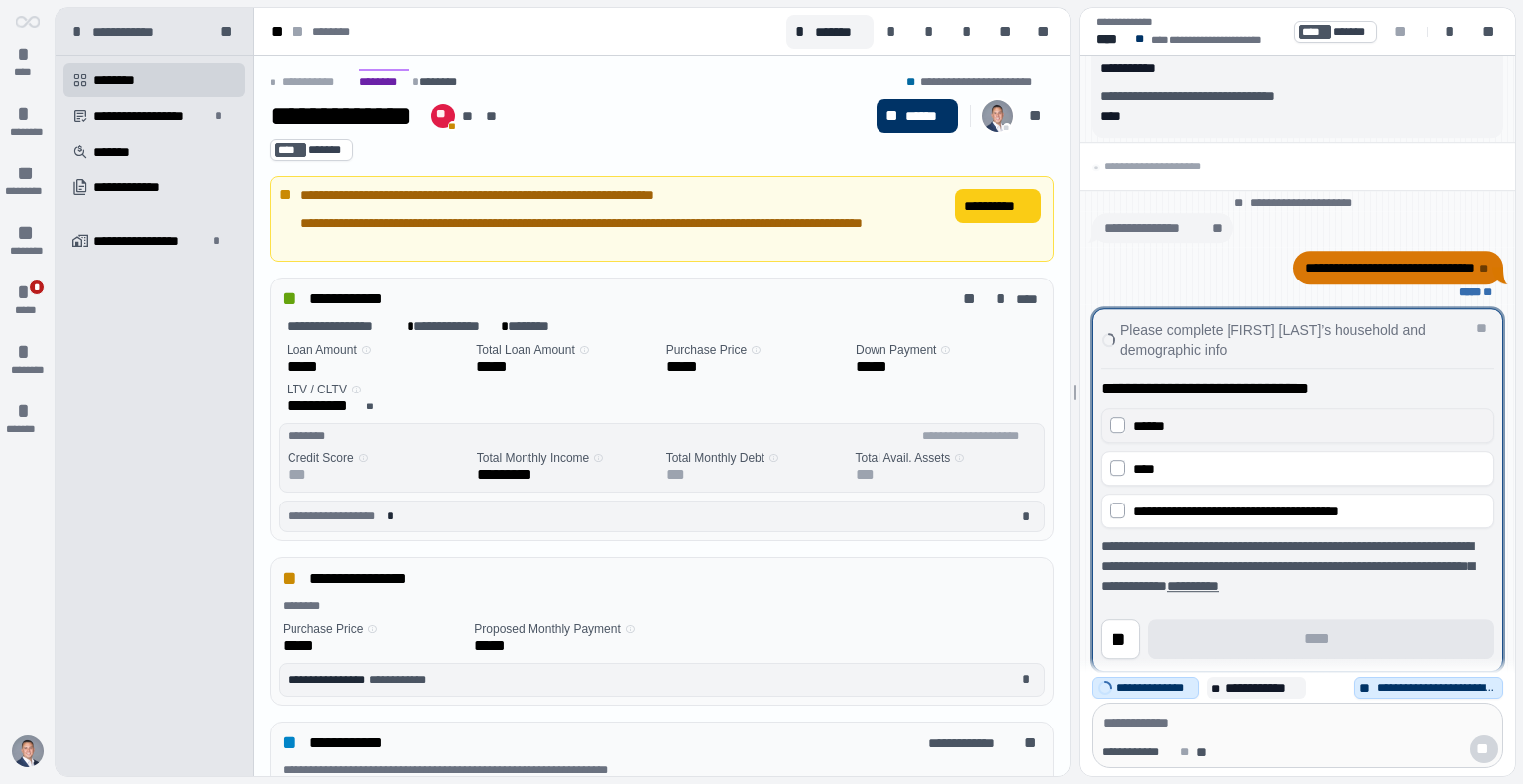 click on "******" at bounding box center (1309, 426) 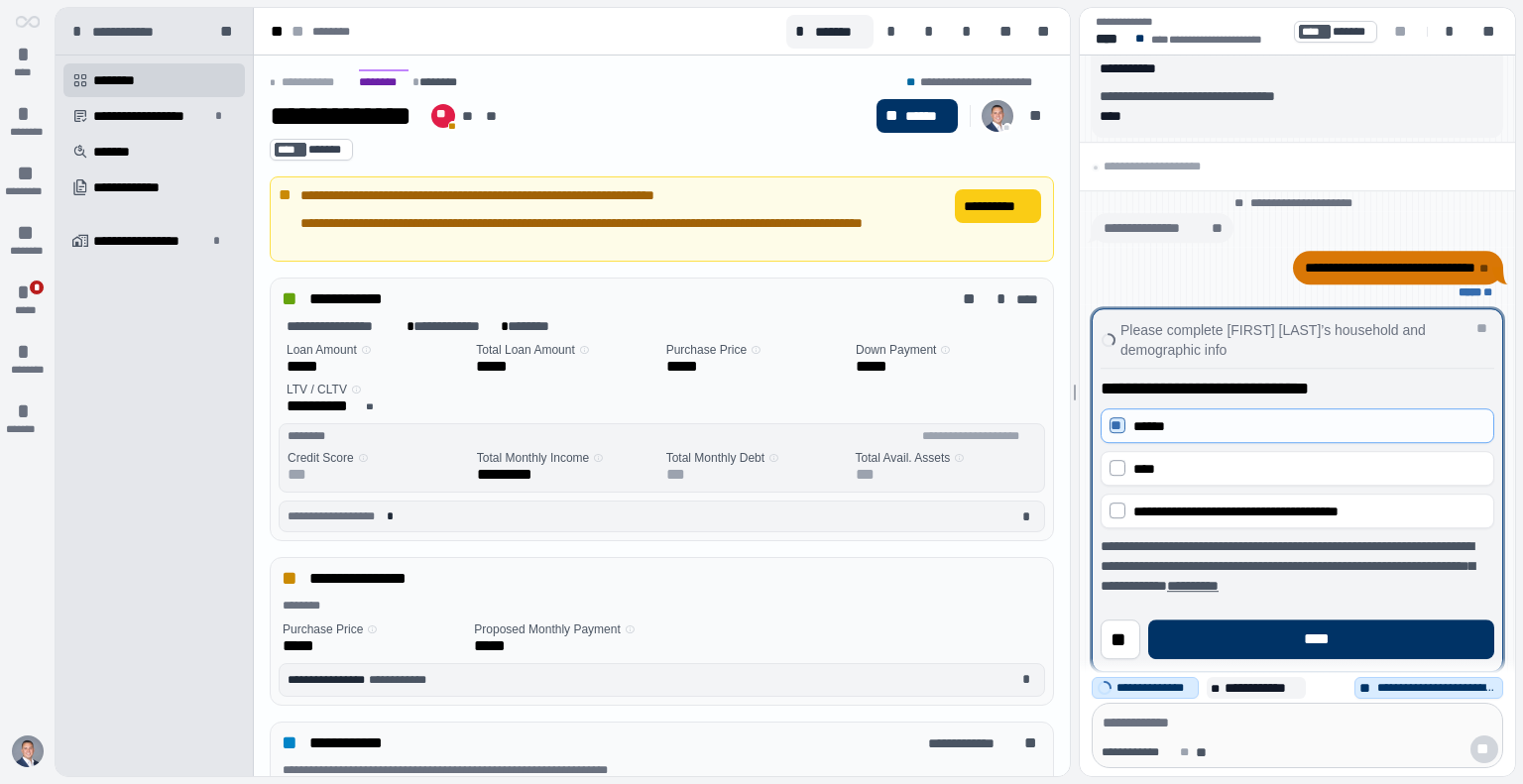 click on "** ****" at bounding box center [1297, 631] 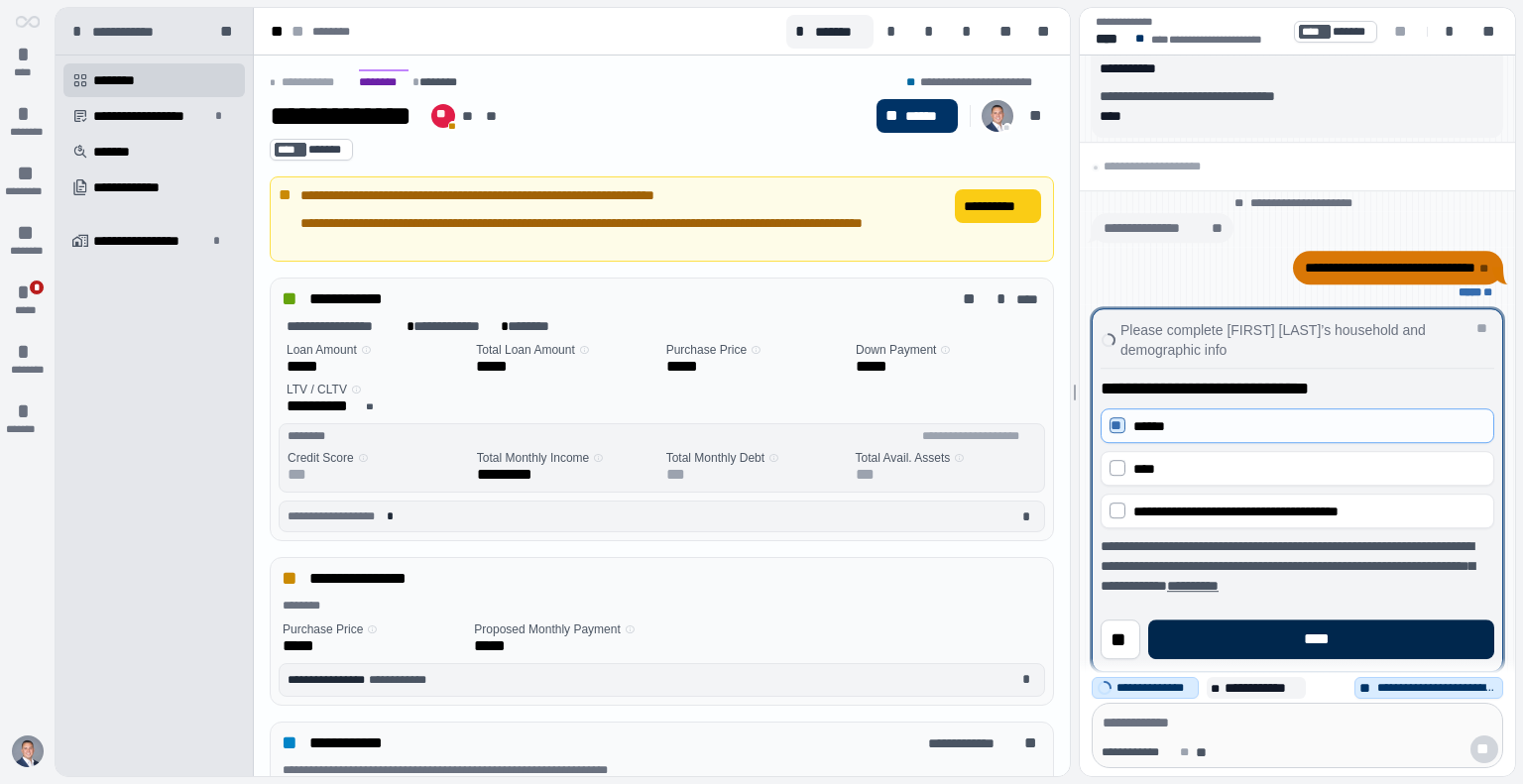 click on "****" at bounding box center (1321, 639) 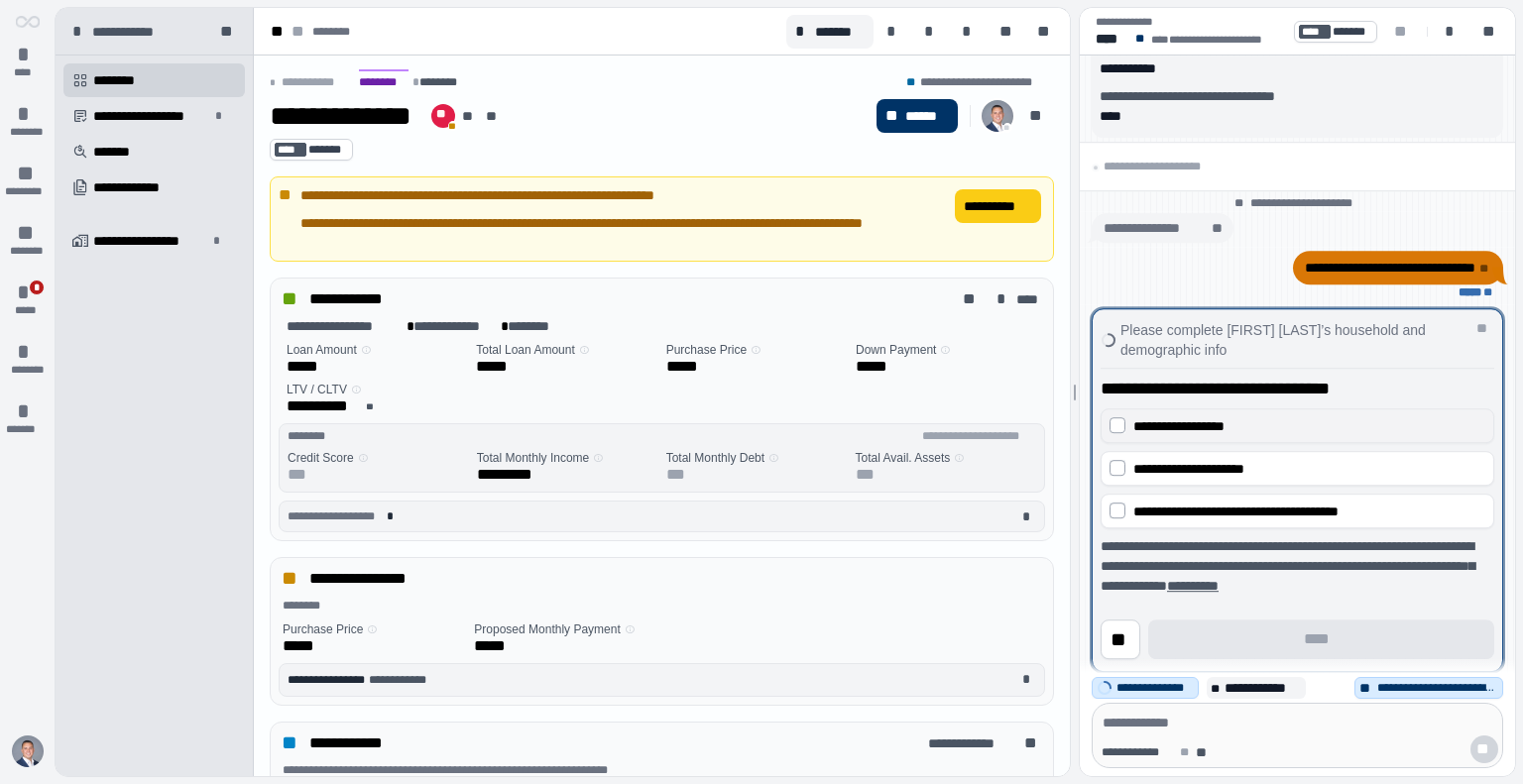 click on "**********" at bounding box center (1179, 426) 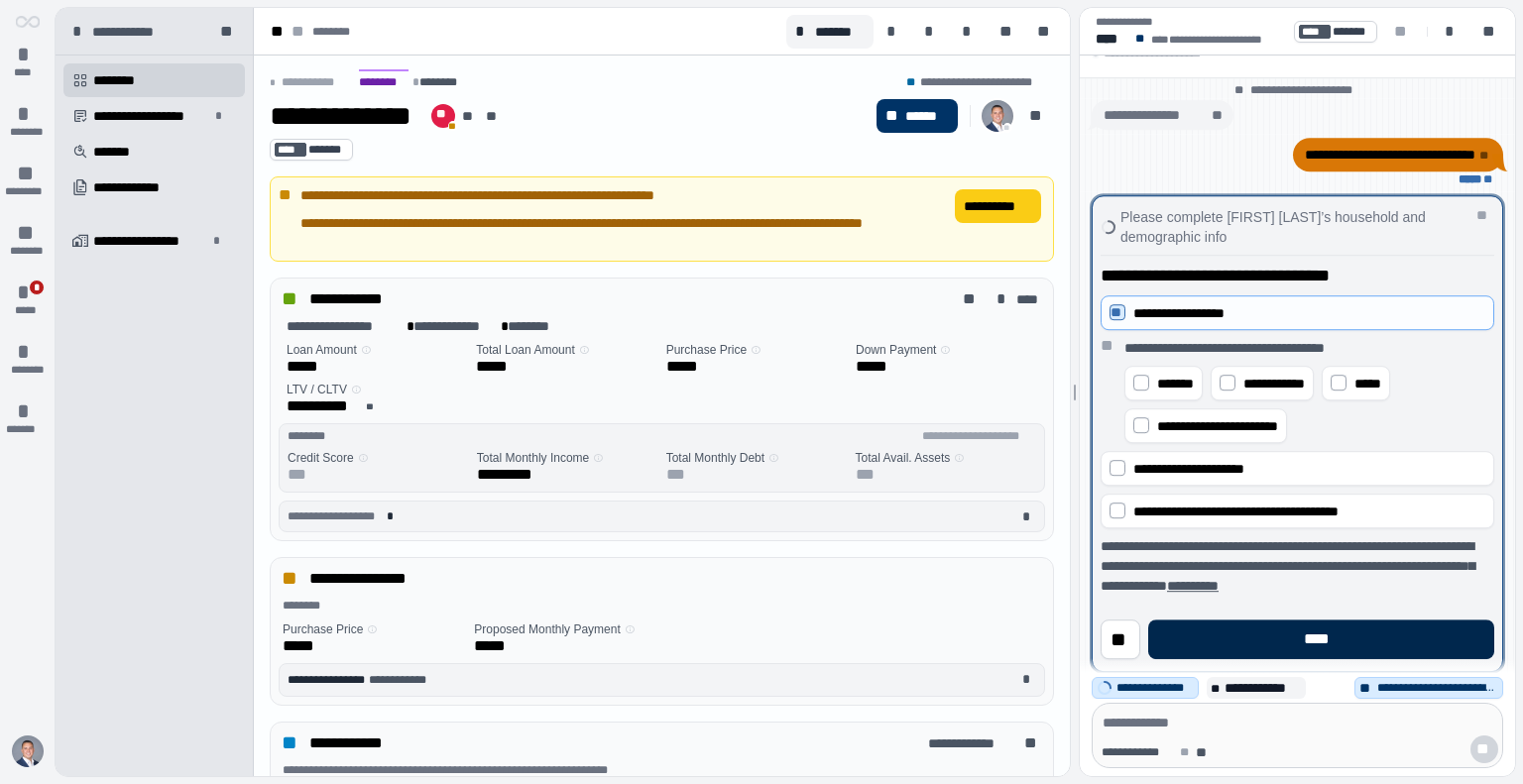 click on "****" at bounding box center [1321, 639] 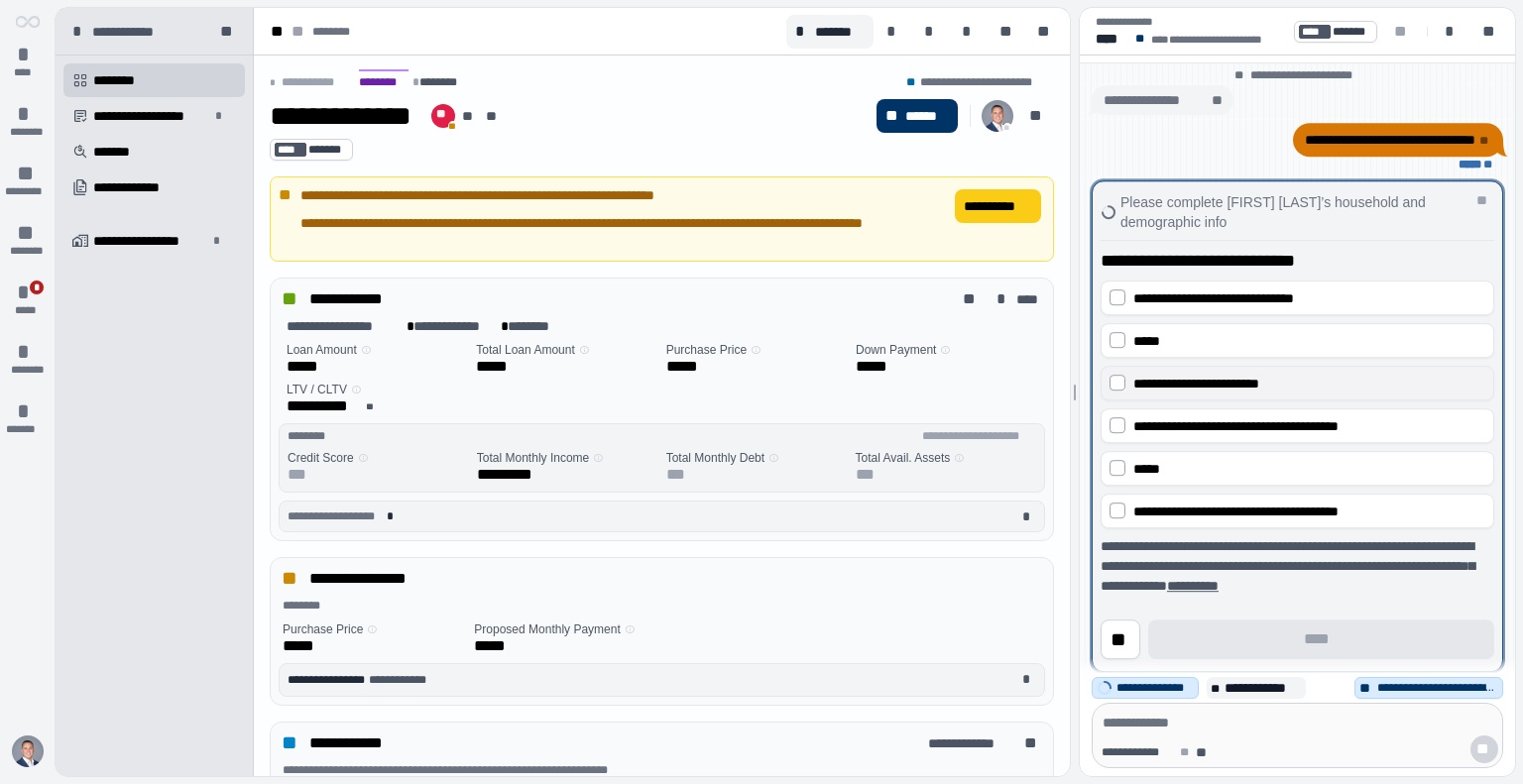 click on "**********" at bounding box center (1196, 384) 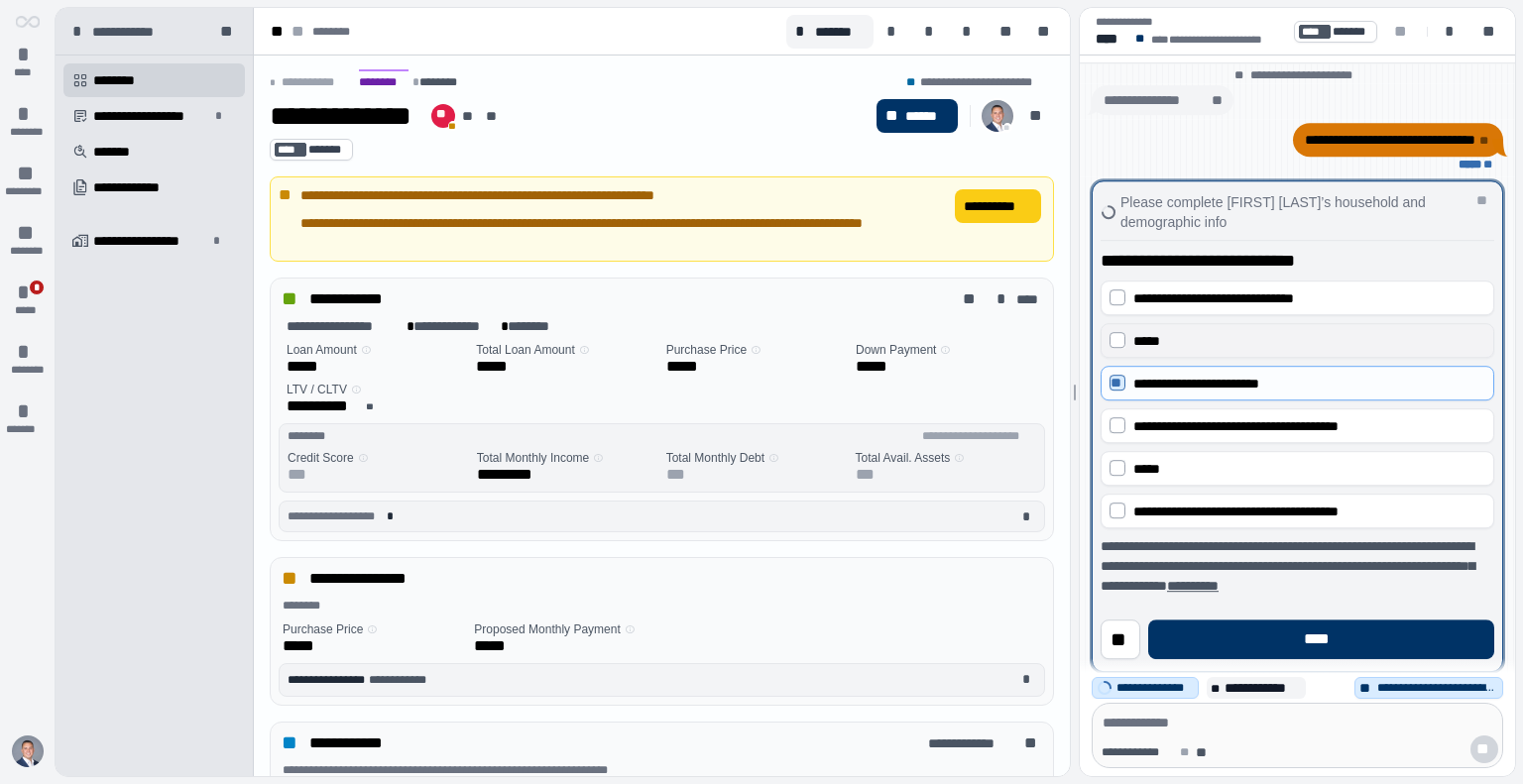 click on "*****" at bounding box center [1297, 340] 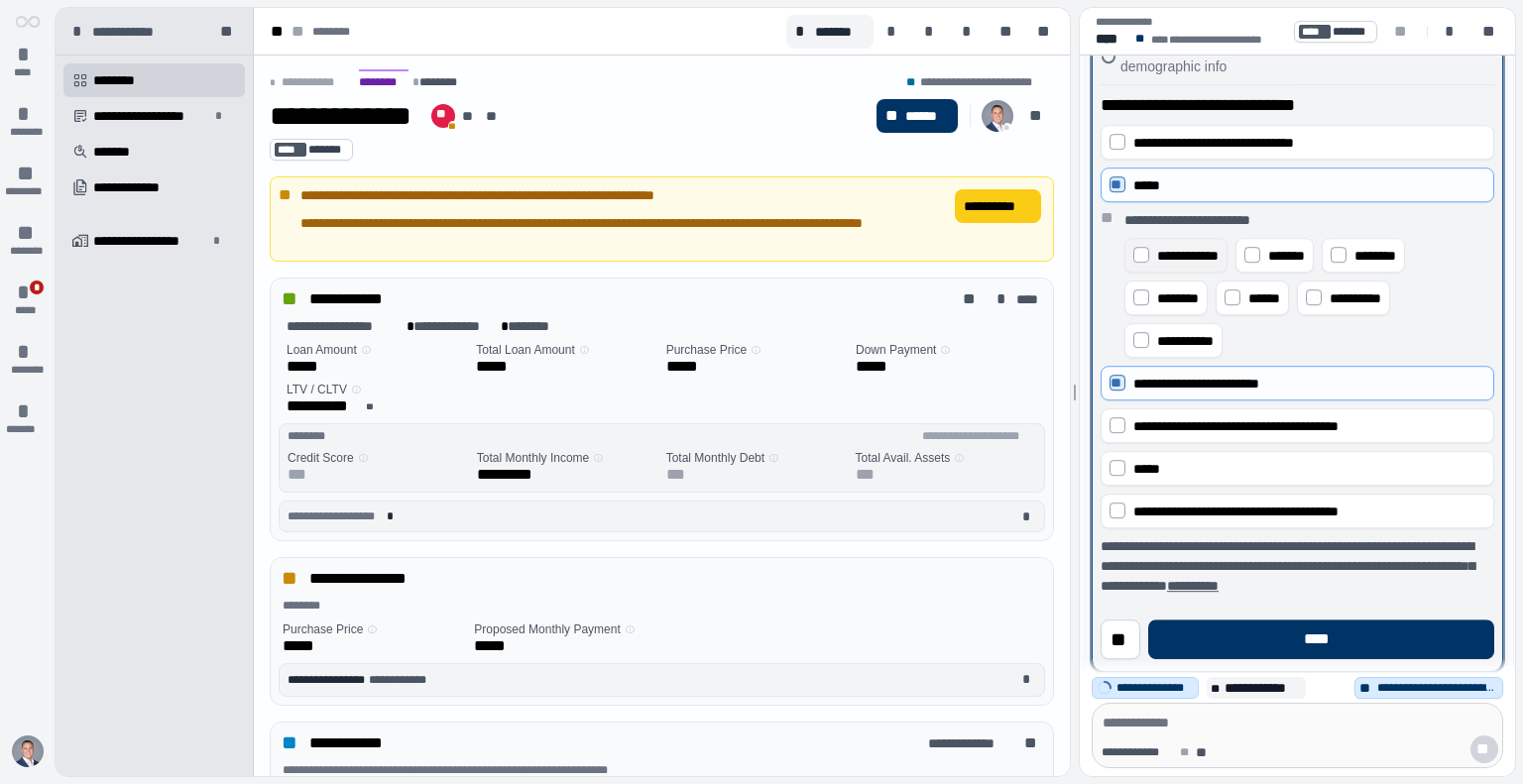 click on "**********" at bounding box center (1188, 256) 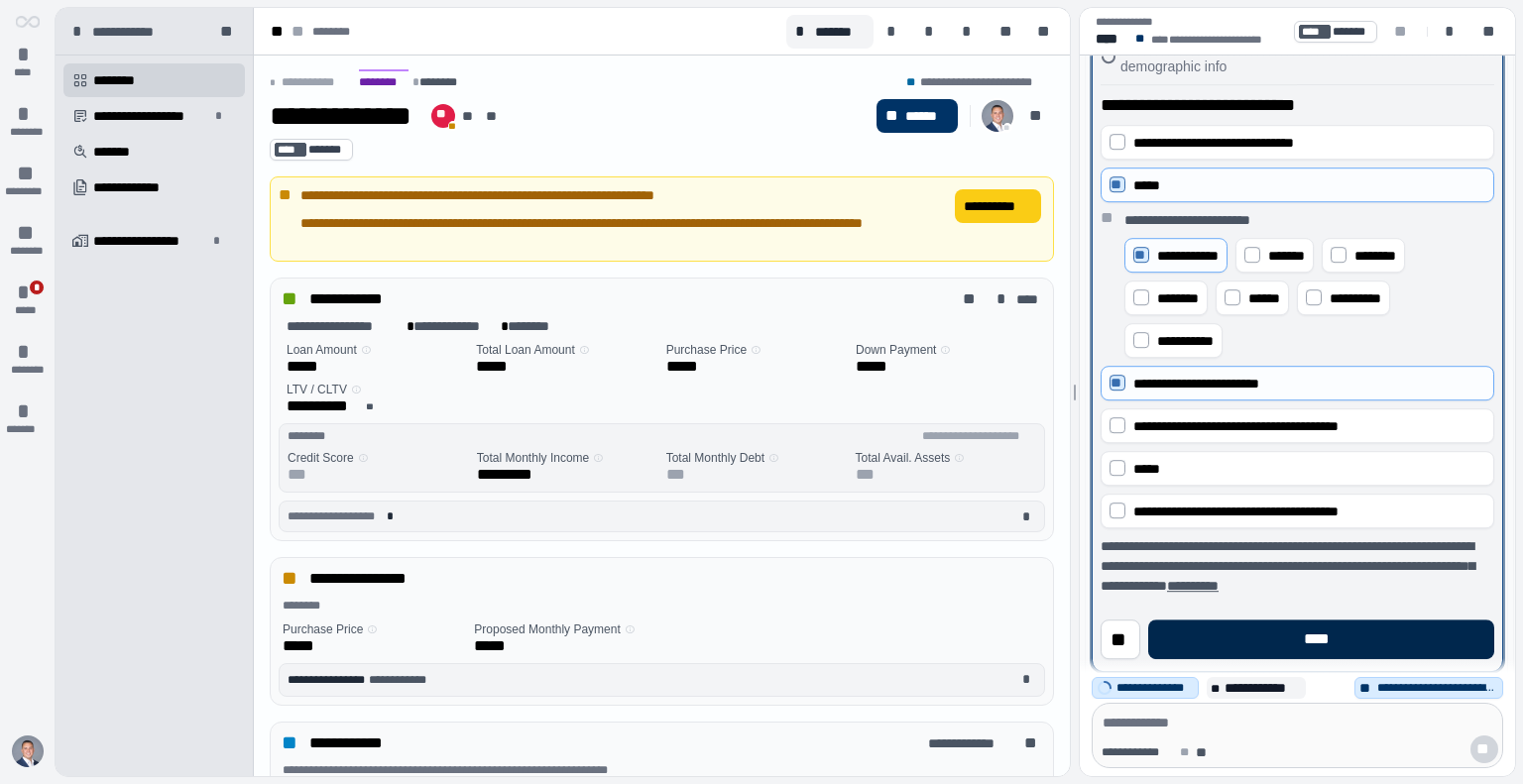 click on "****" at bounding box center [1321, 639] 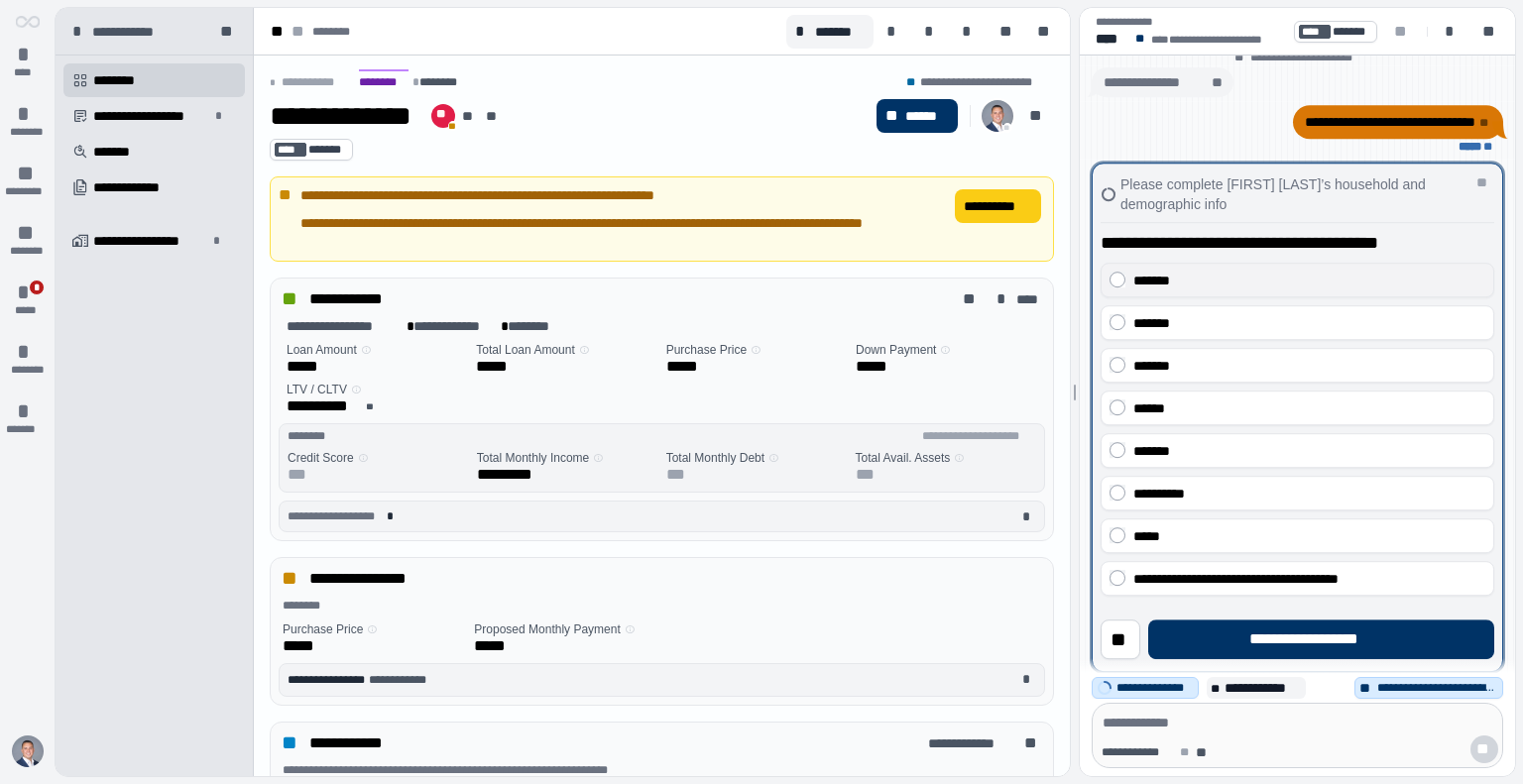 click on "*******" at bounding box center [1309, 280] 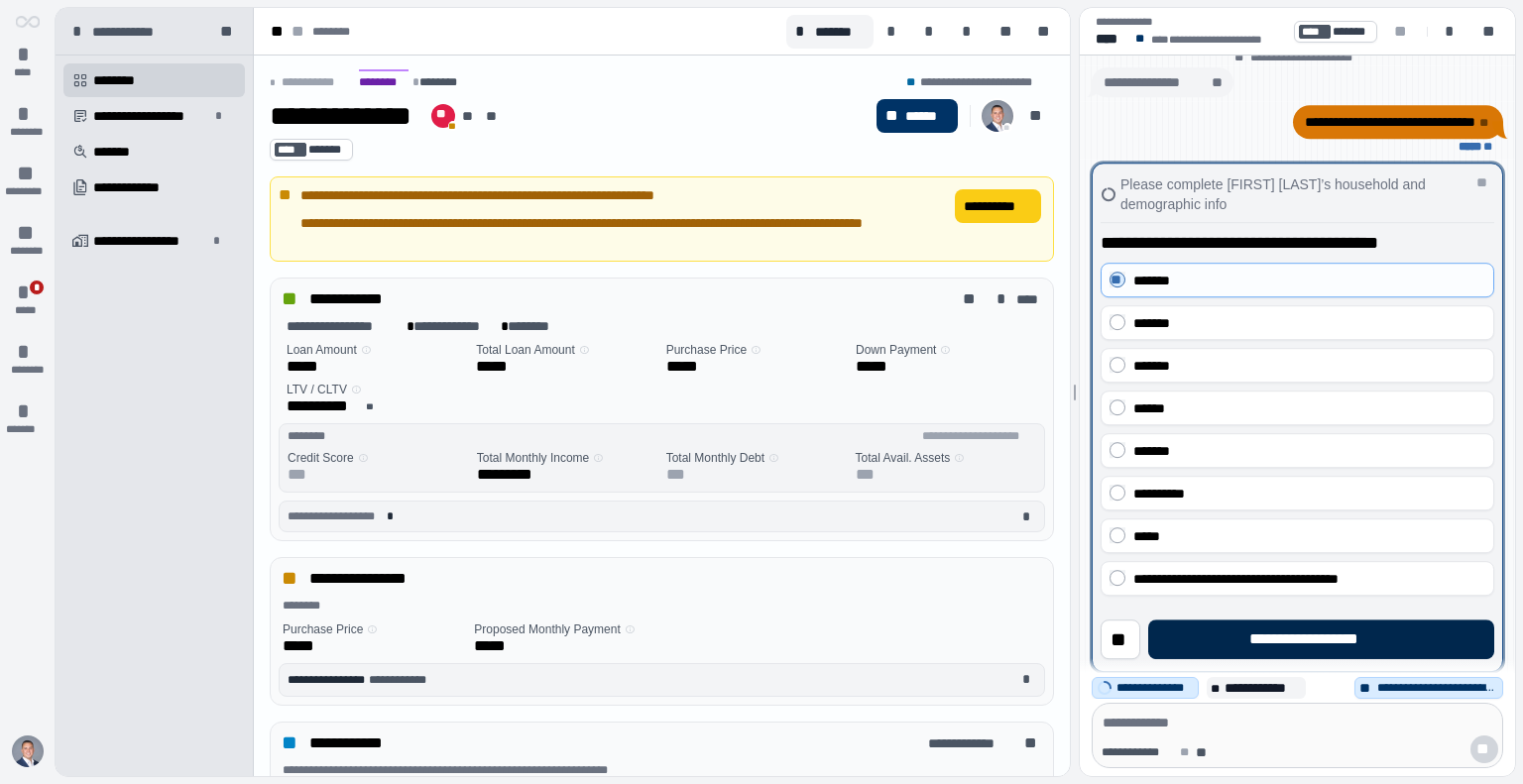 click on "**********" at bounding box center (1321, 639) 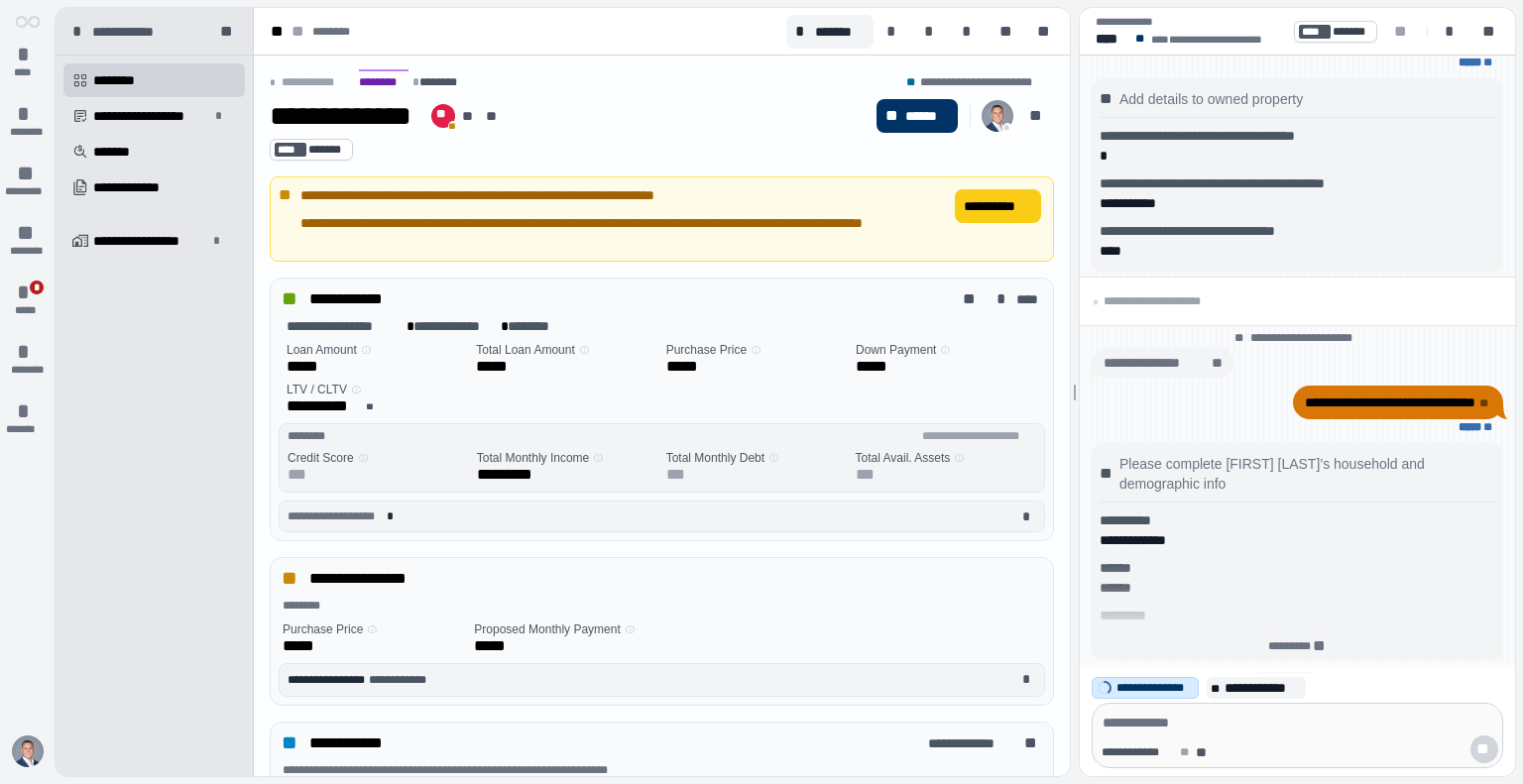 scroll, scrollTop: 0, scrollLeft: 0, axis: both 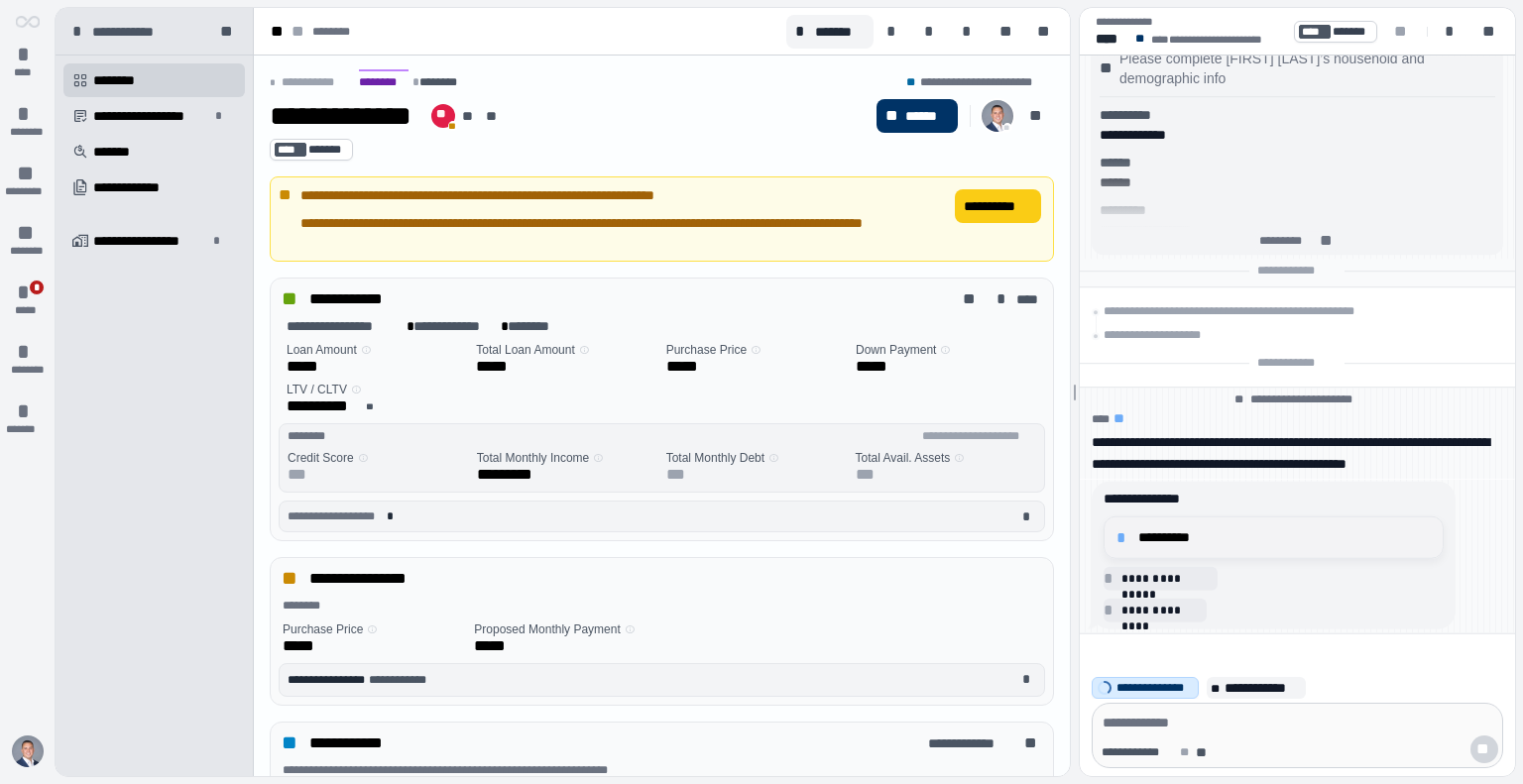 click on "**********" at bounding box center [1273, 537] 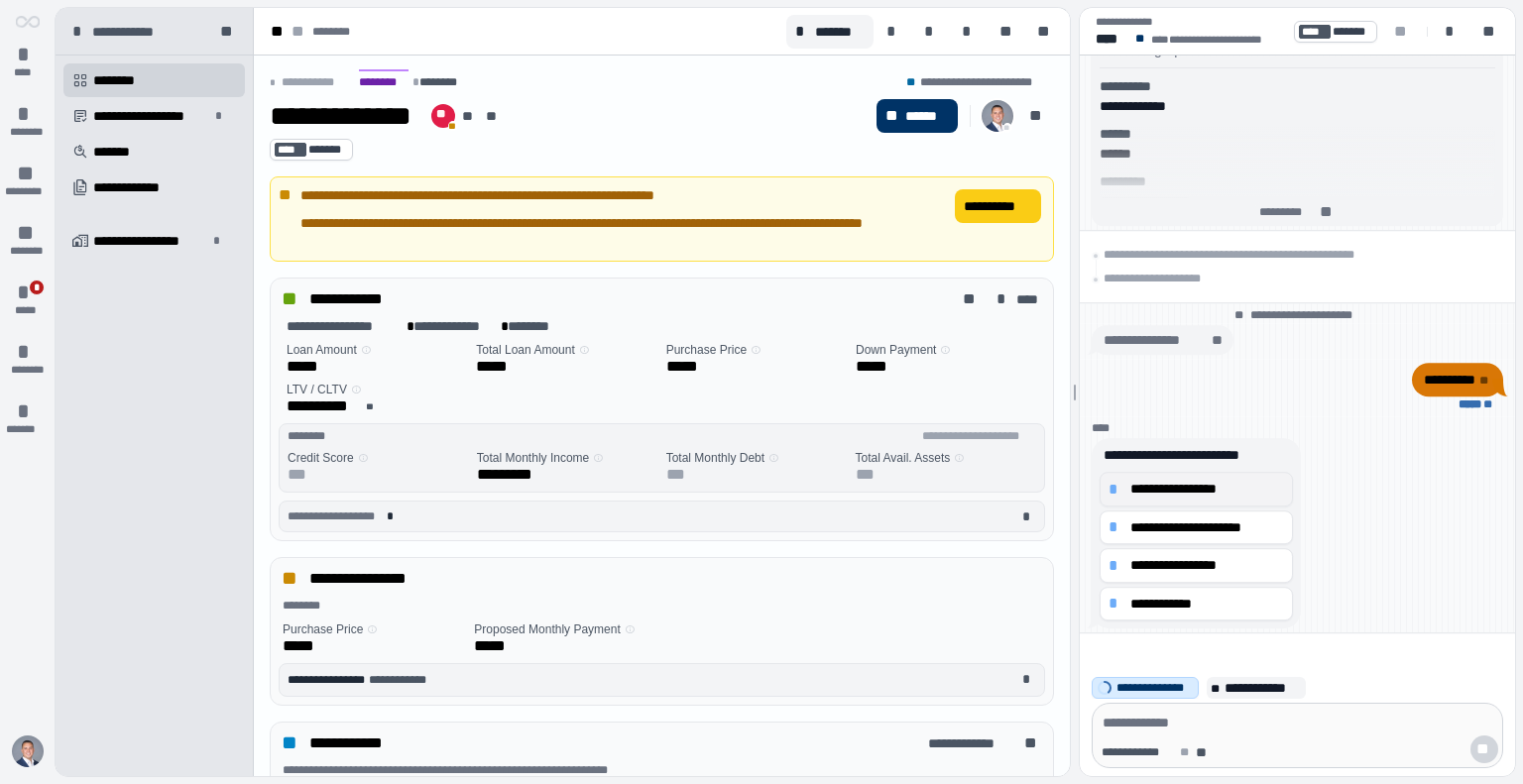 click on "**********" at bounding box center [1207, 489] 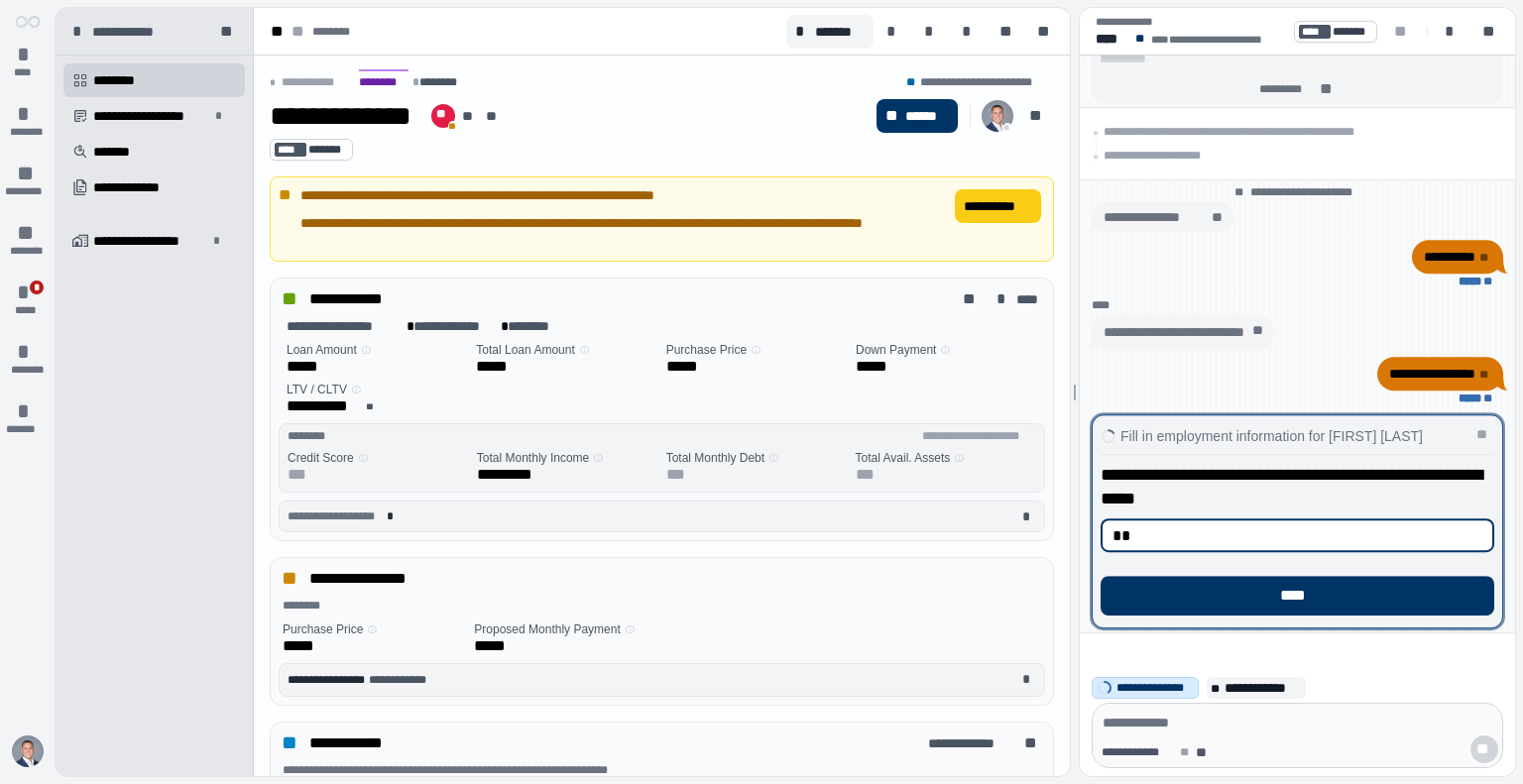 type on "*" 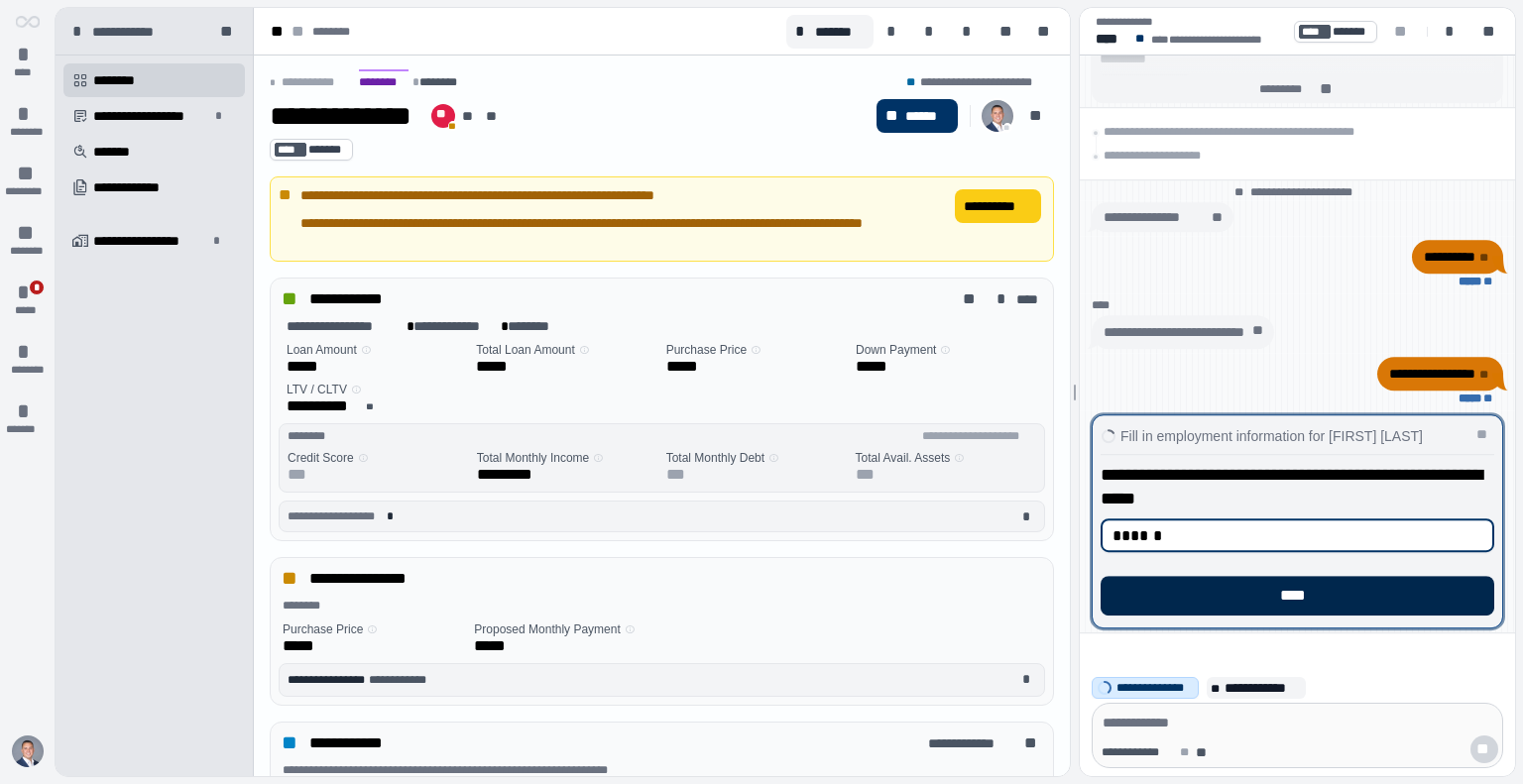 type on "******" 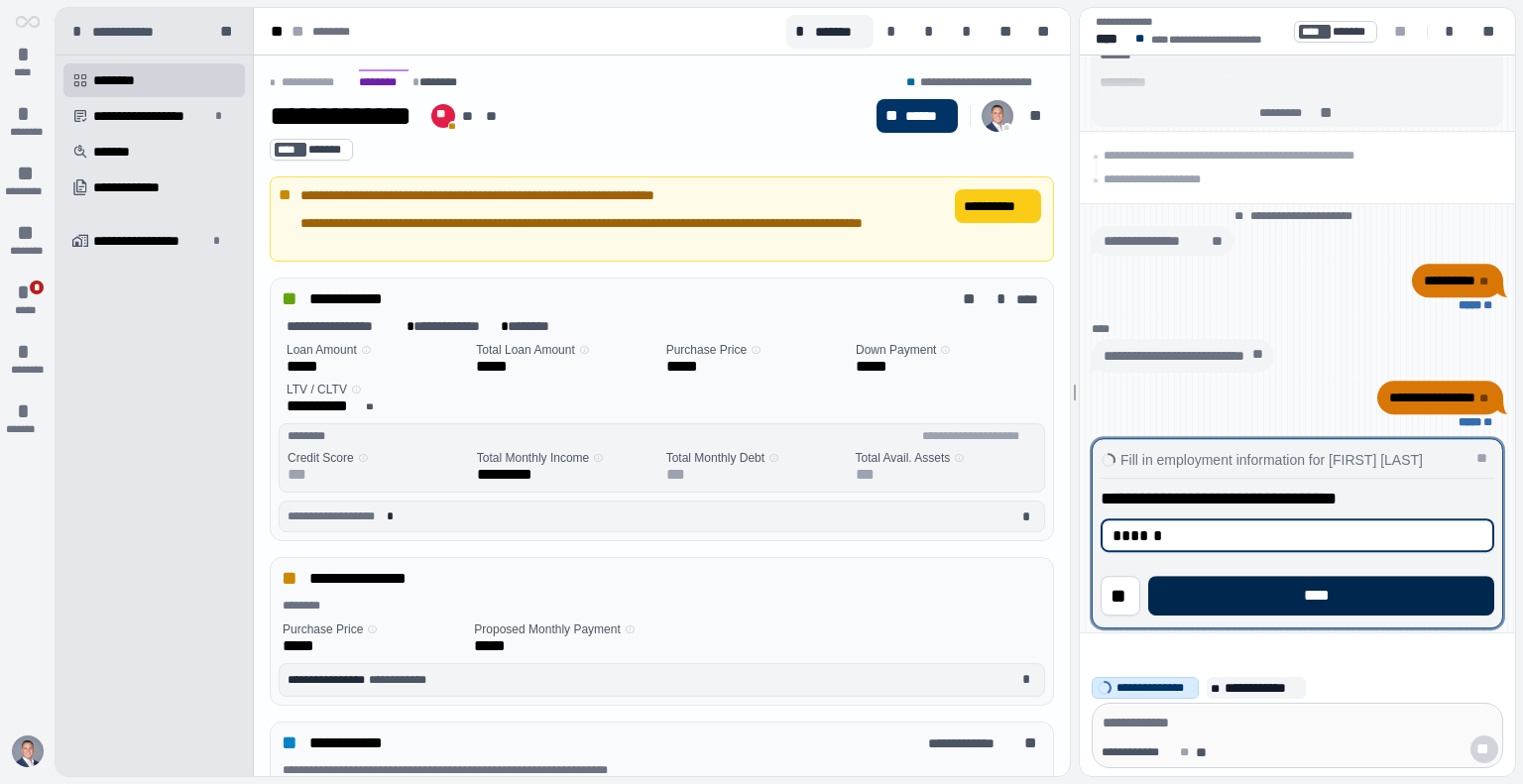 type on "******" 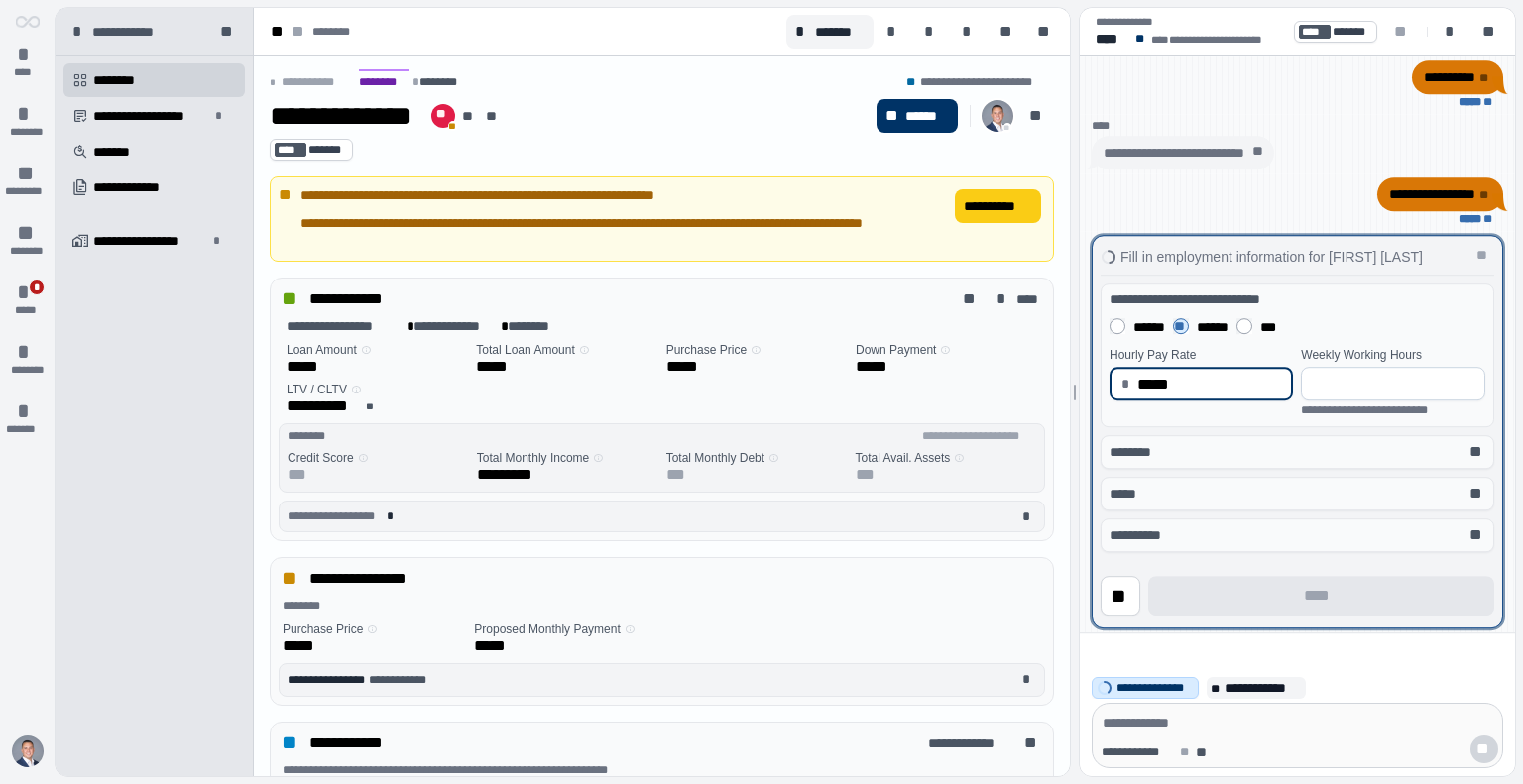 type on "*****" 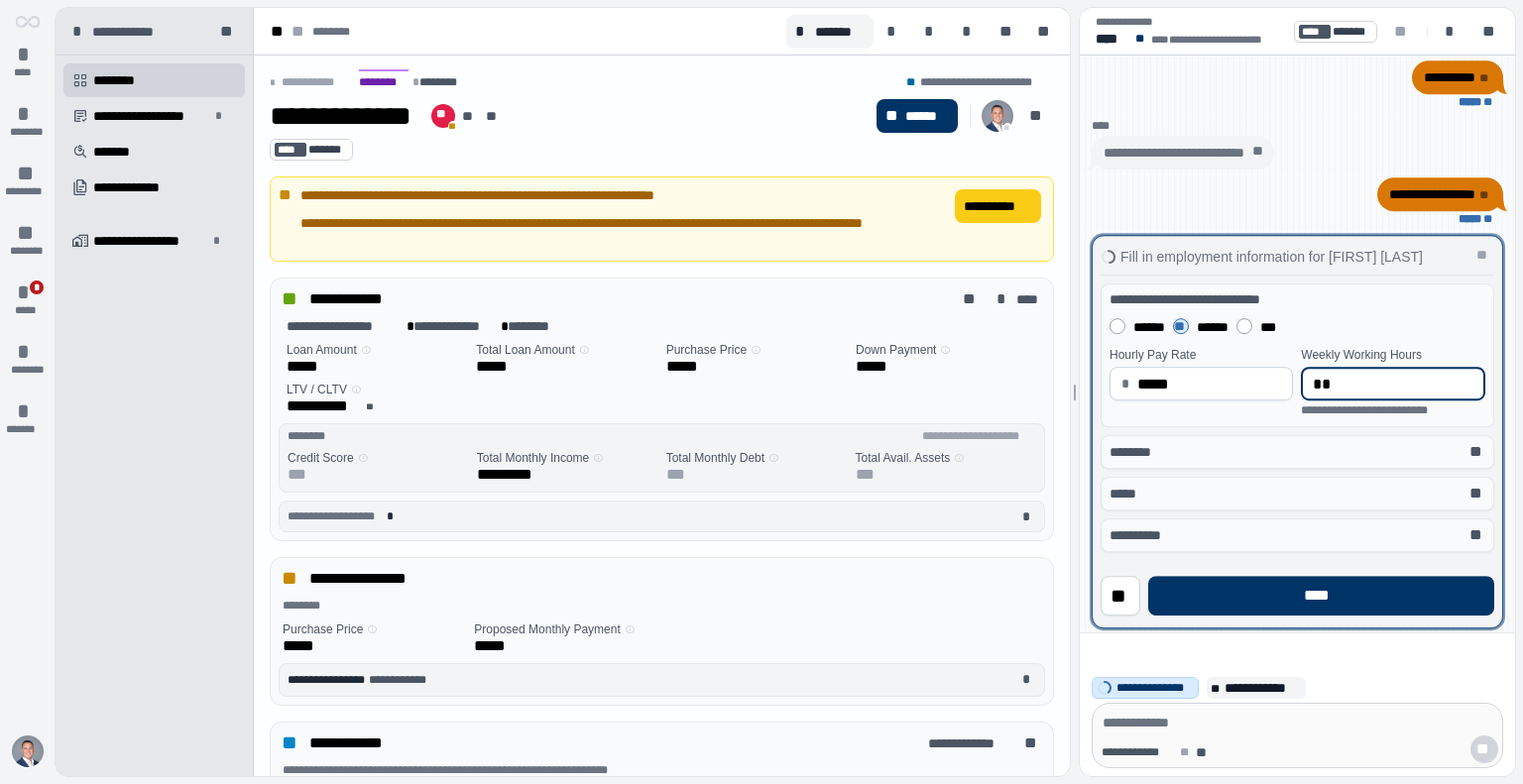 type on "*" 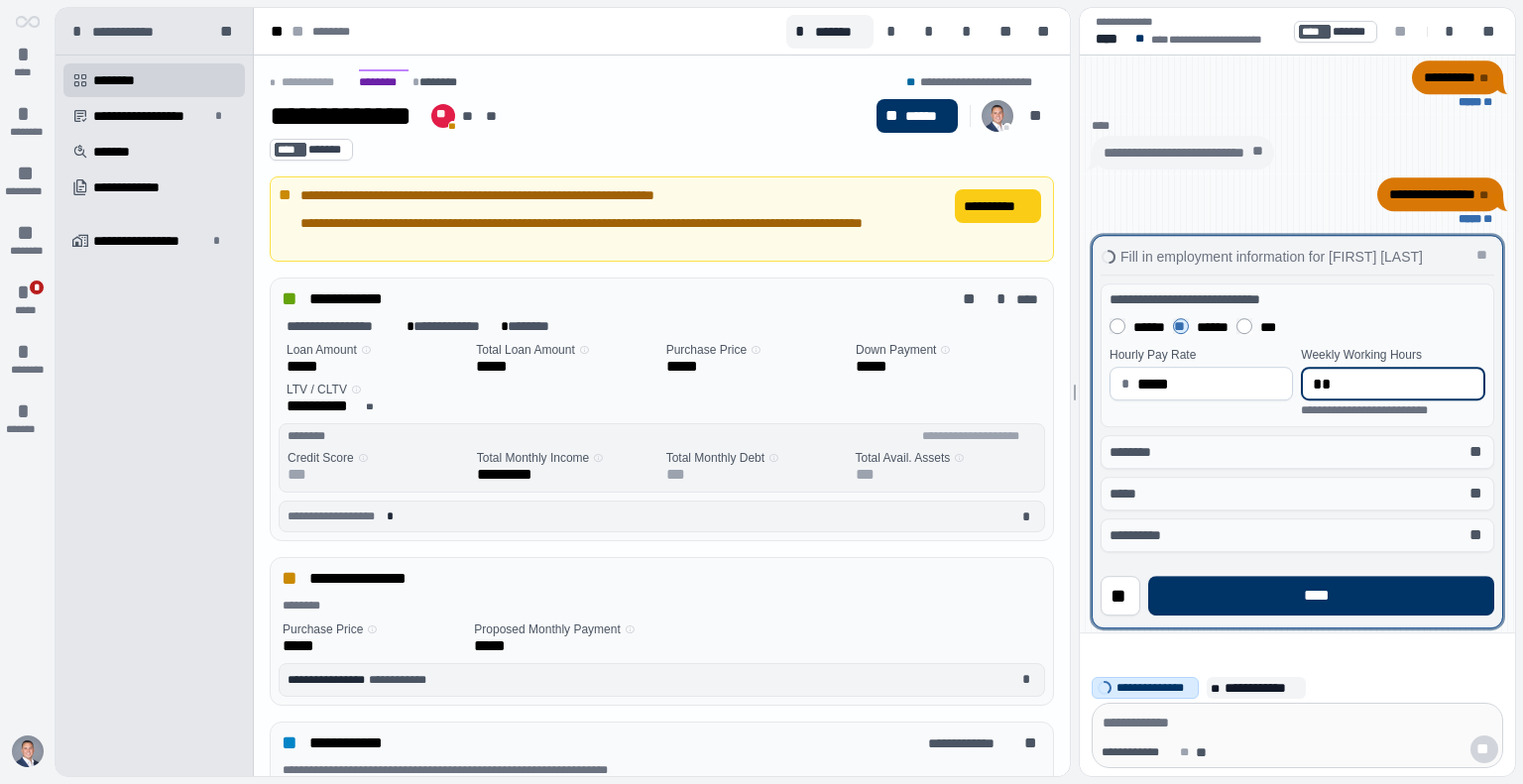 type on "**" 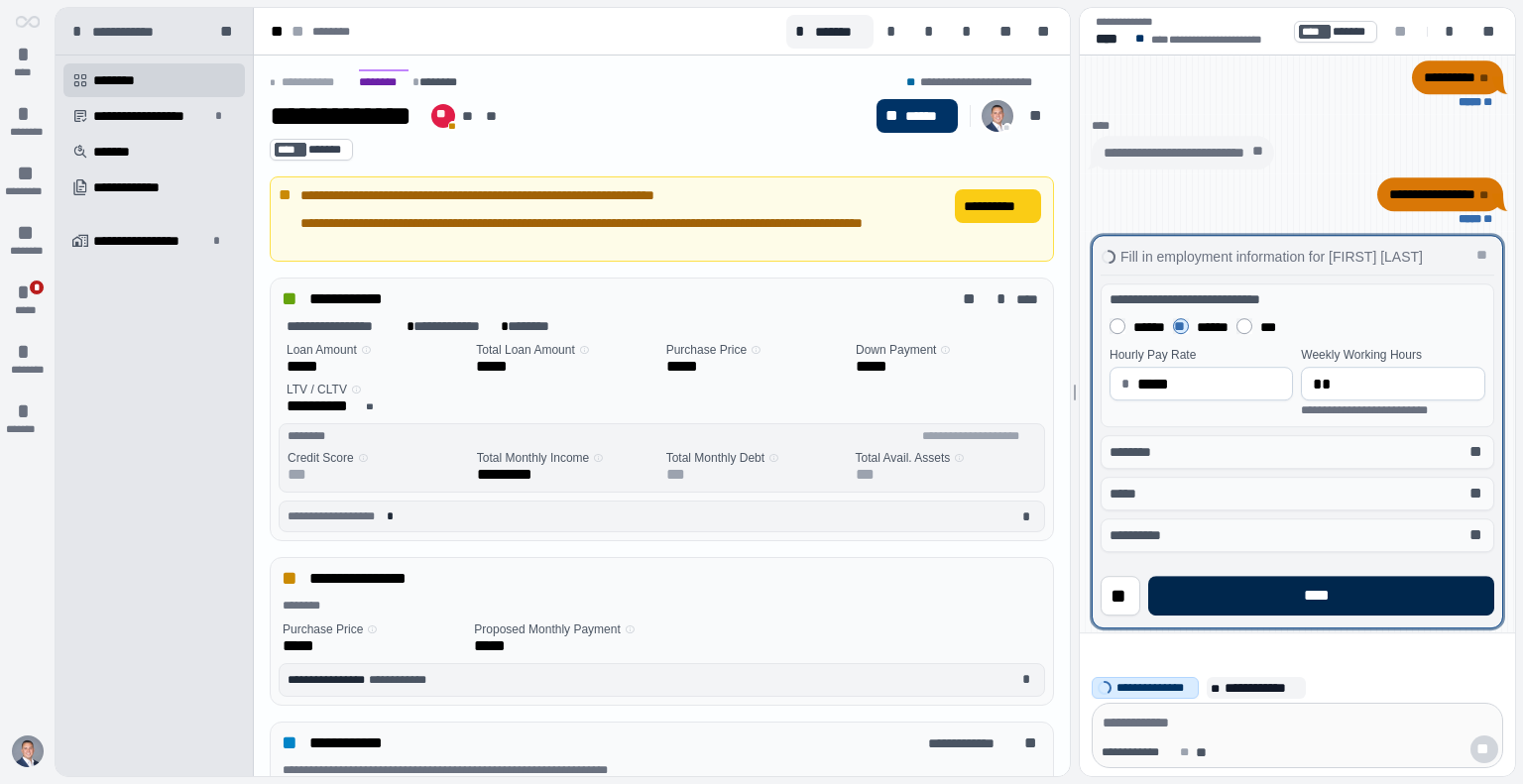 click on "****" at bounding box center [1321, 596] 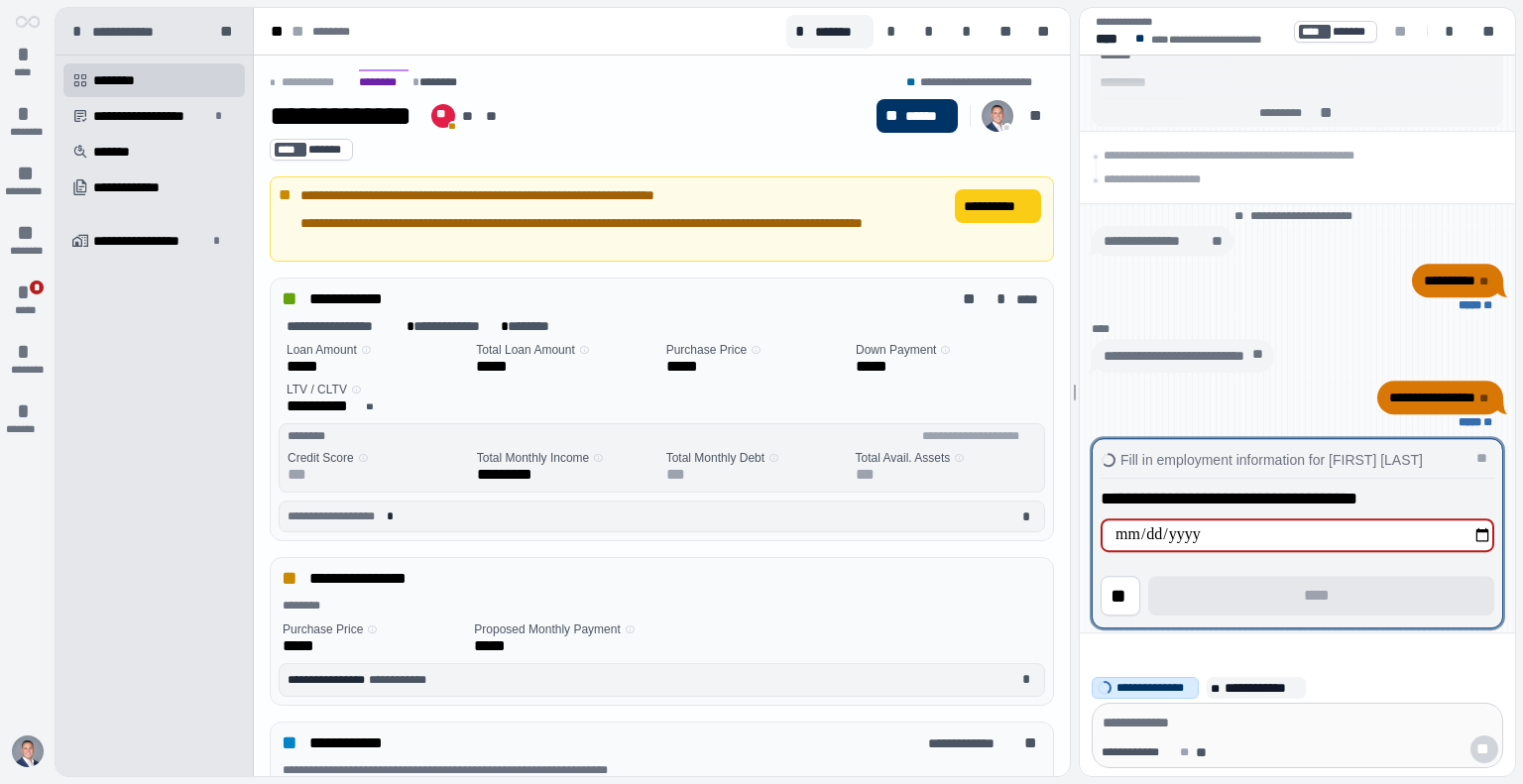 type on "**********" 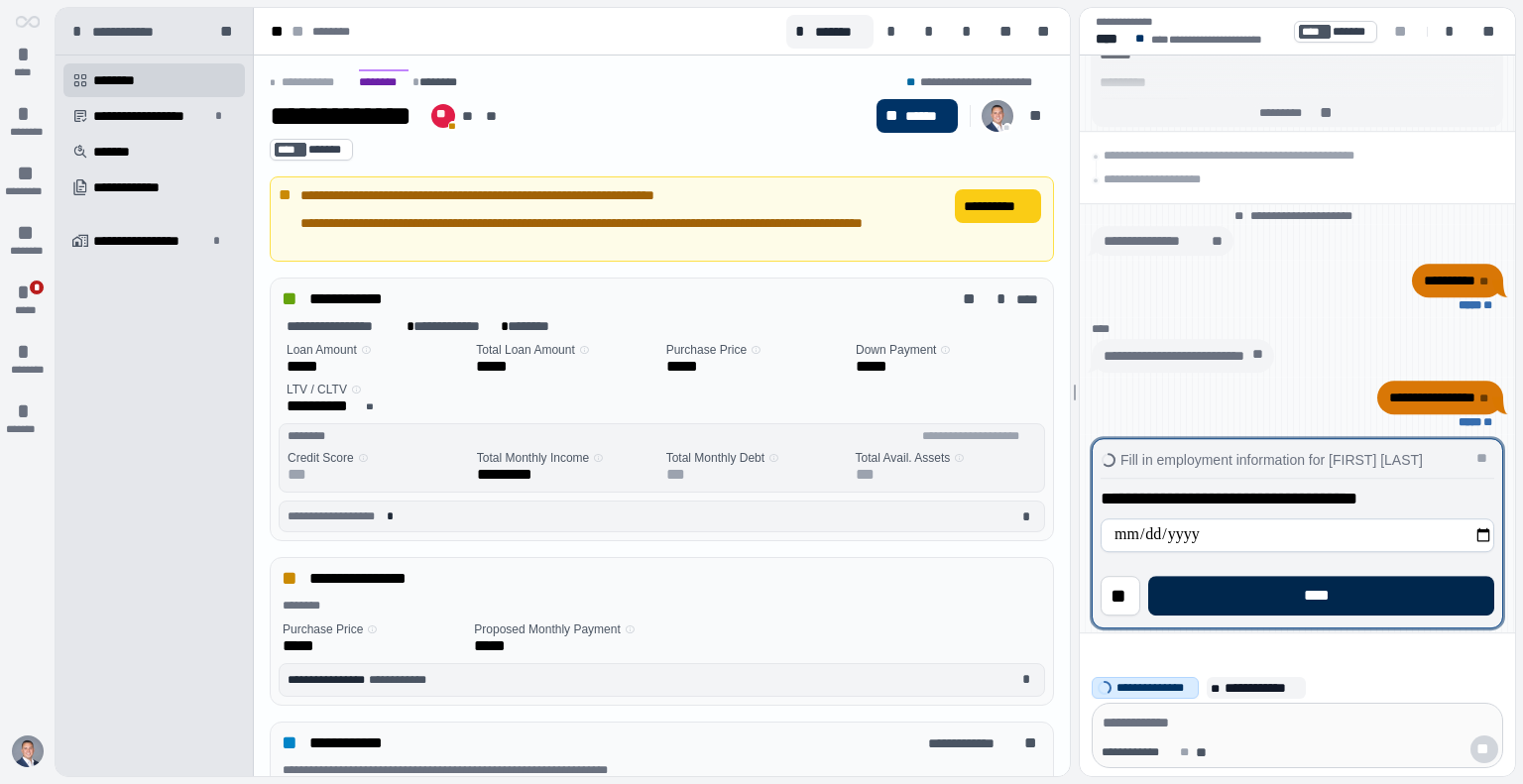 click on "****" at bounding box center (1321, 596) 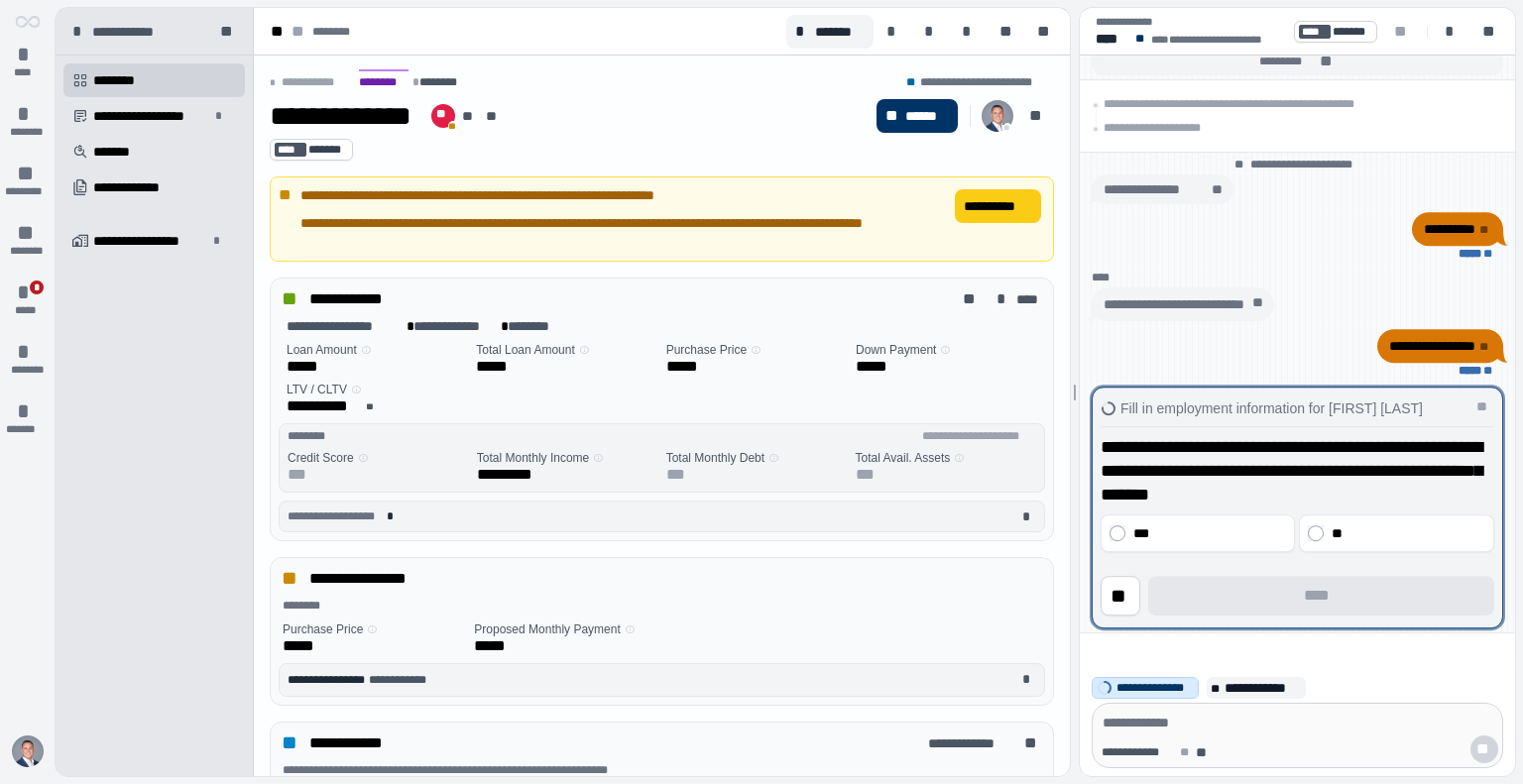 scroll, scrollTop: 17, scrollLeft: 0, axis: vertical 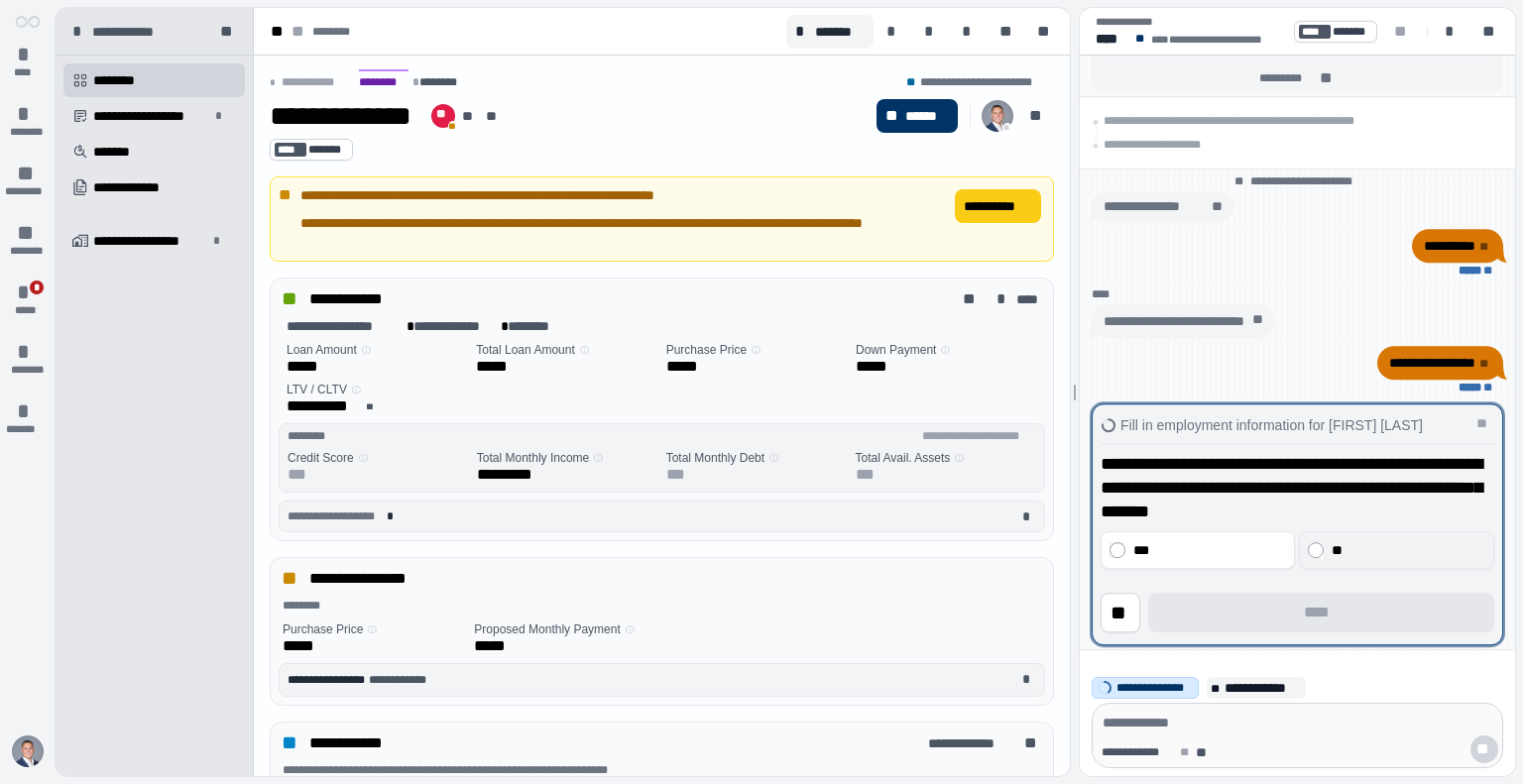 click on "**" at bounding box center (1407, 550) 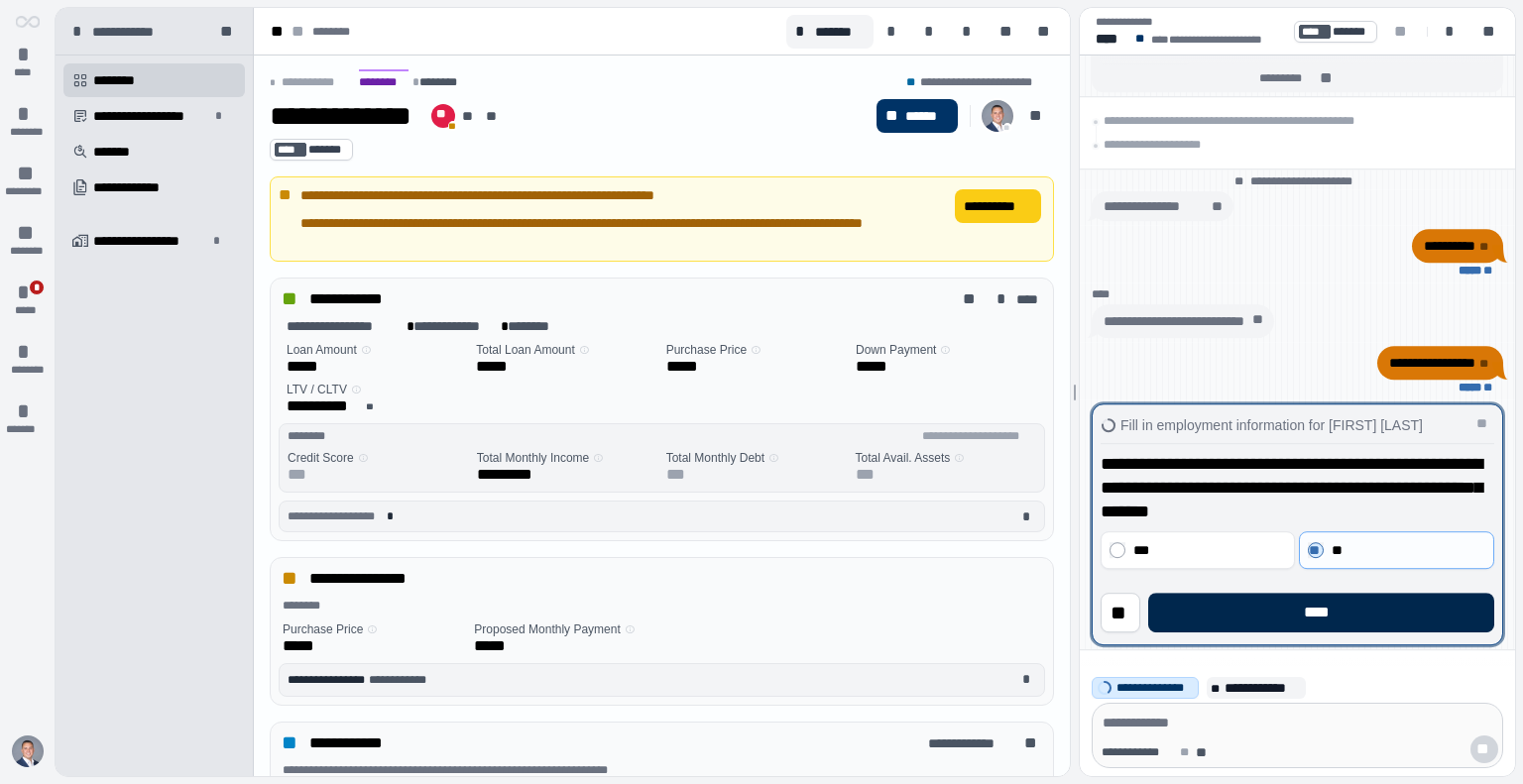 click on "****" at bounding box center (1321, 613) 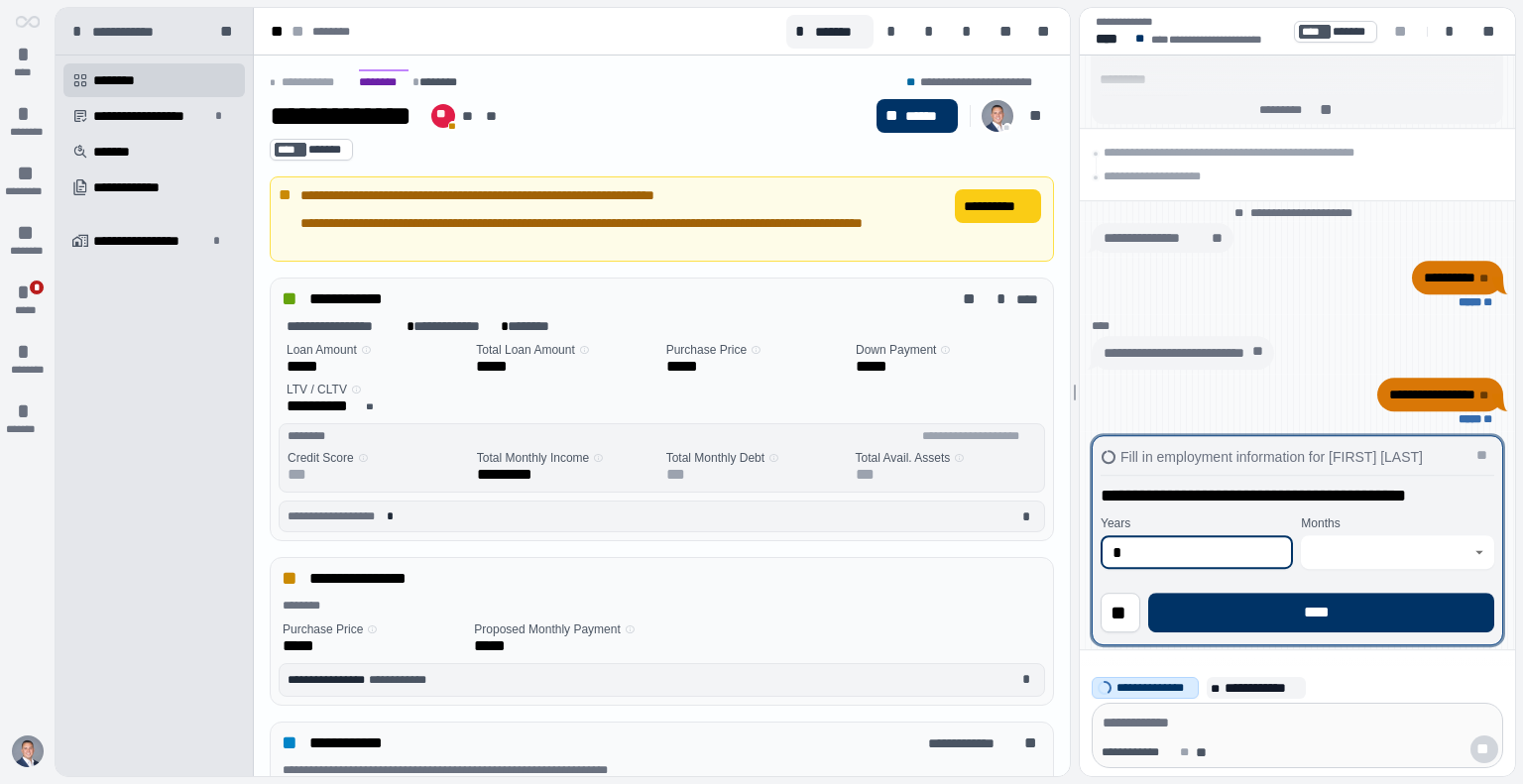 scroll, scrollTop: 0, scrollLeft: 0, axis: both 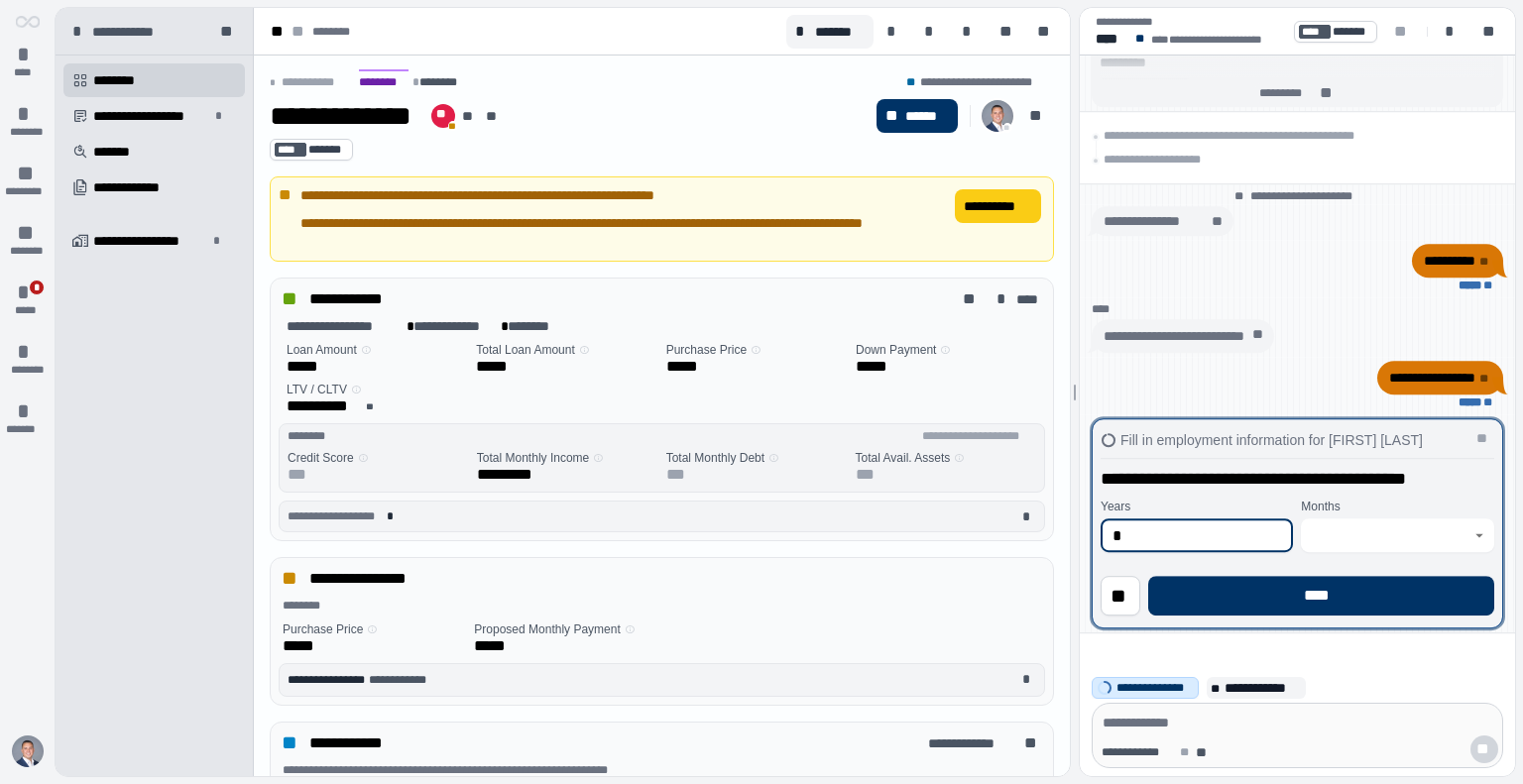 type on "*" 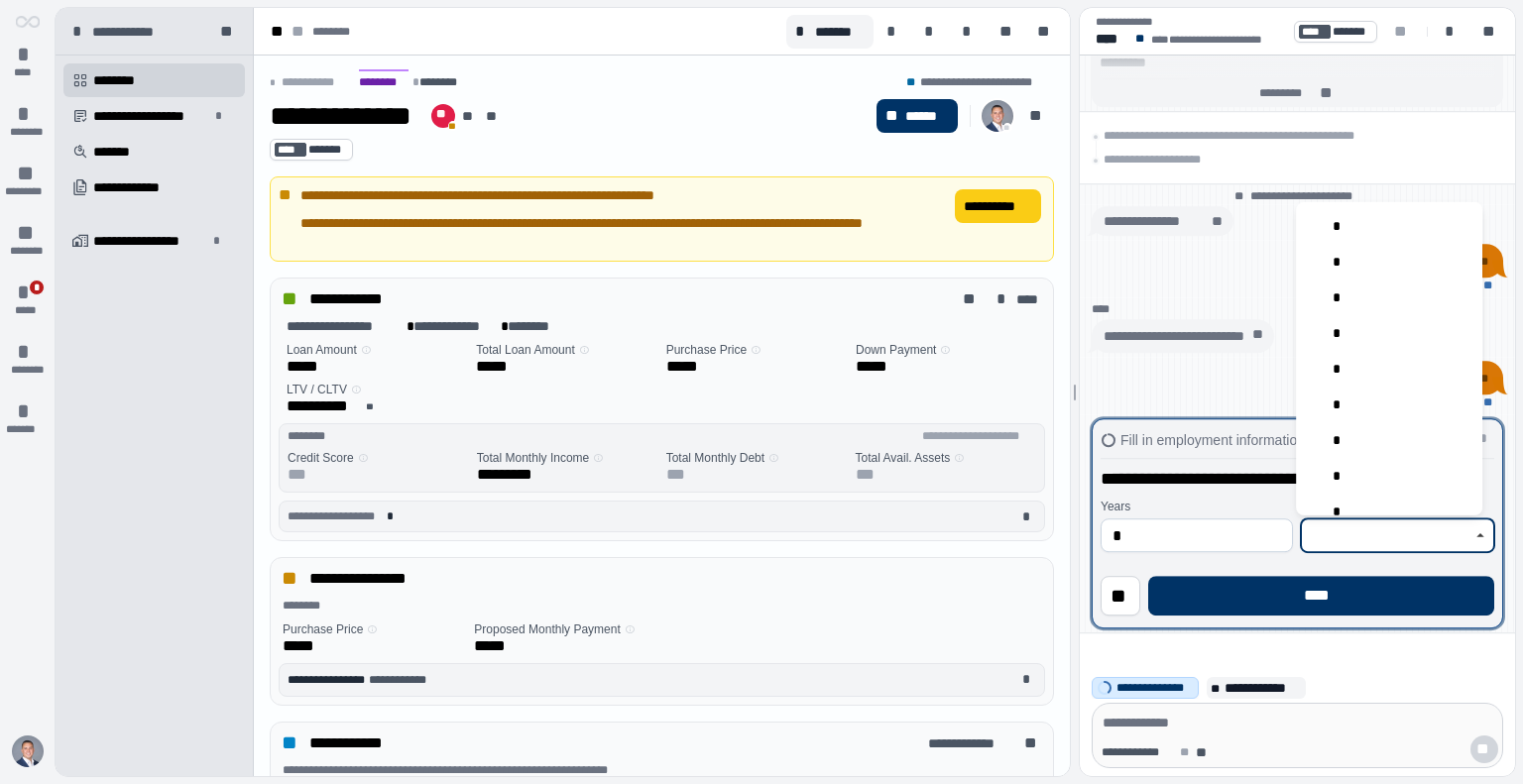 click at bounding box center (1387, 535) 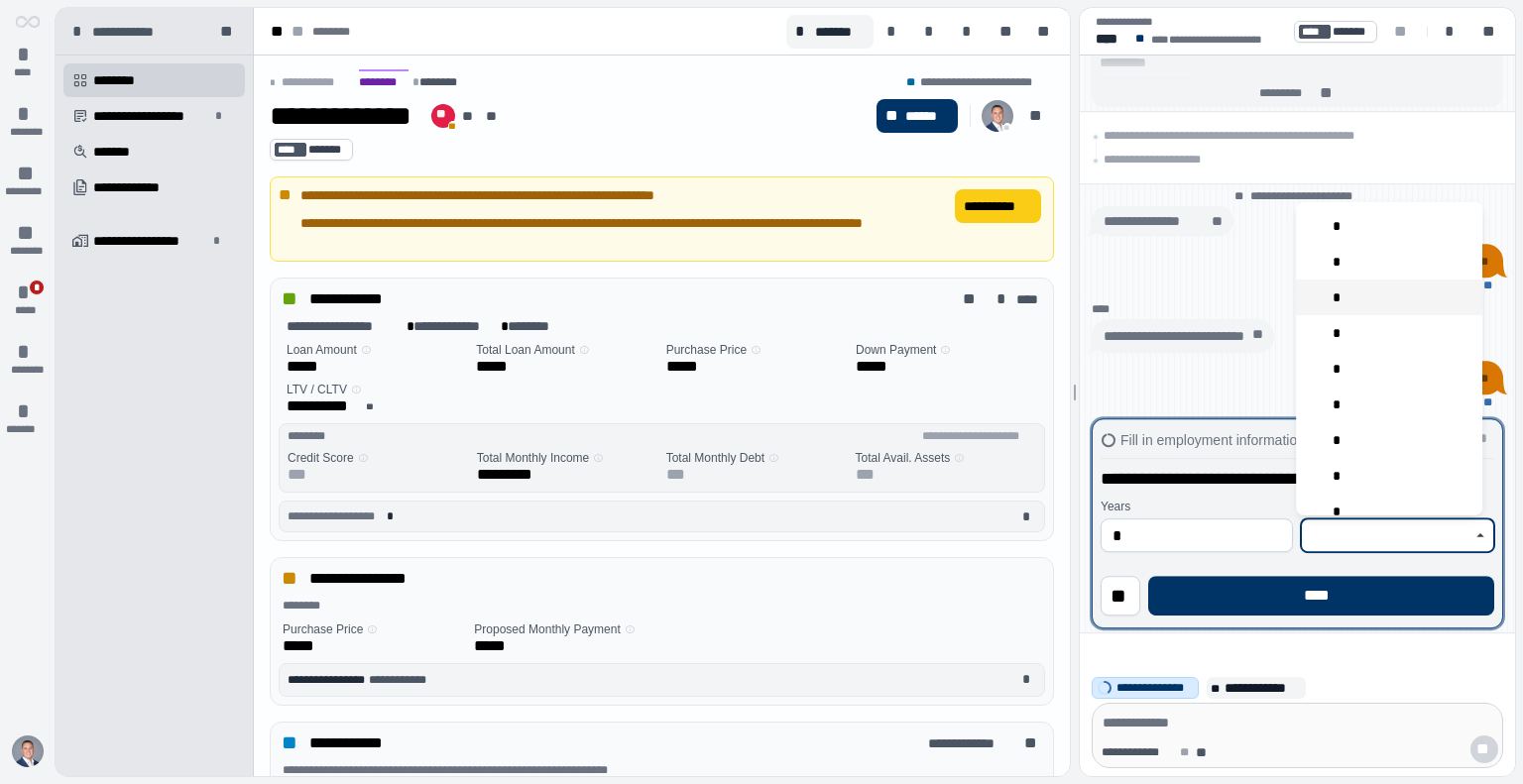 click on "*" at bounding box center (1389, 296) 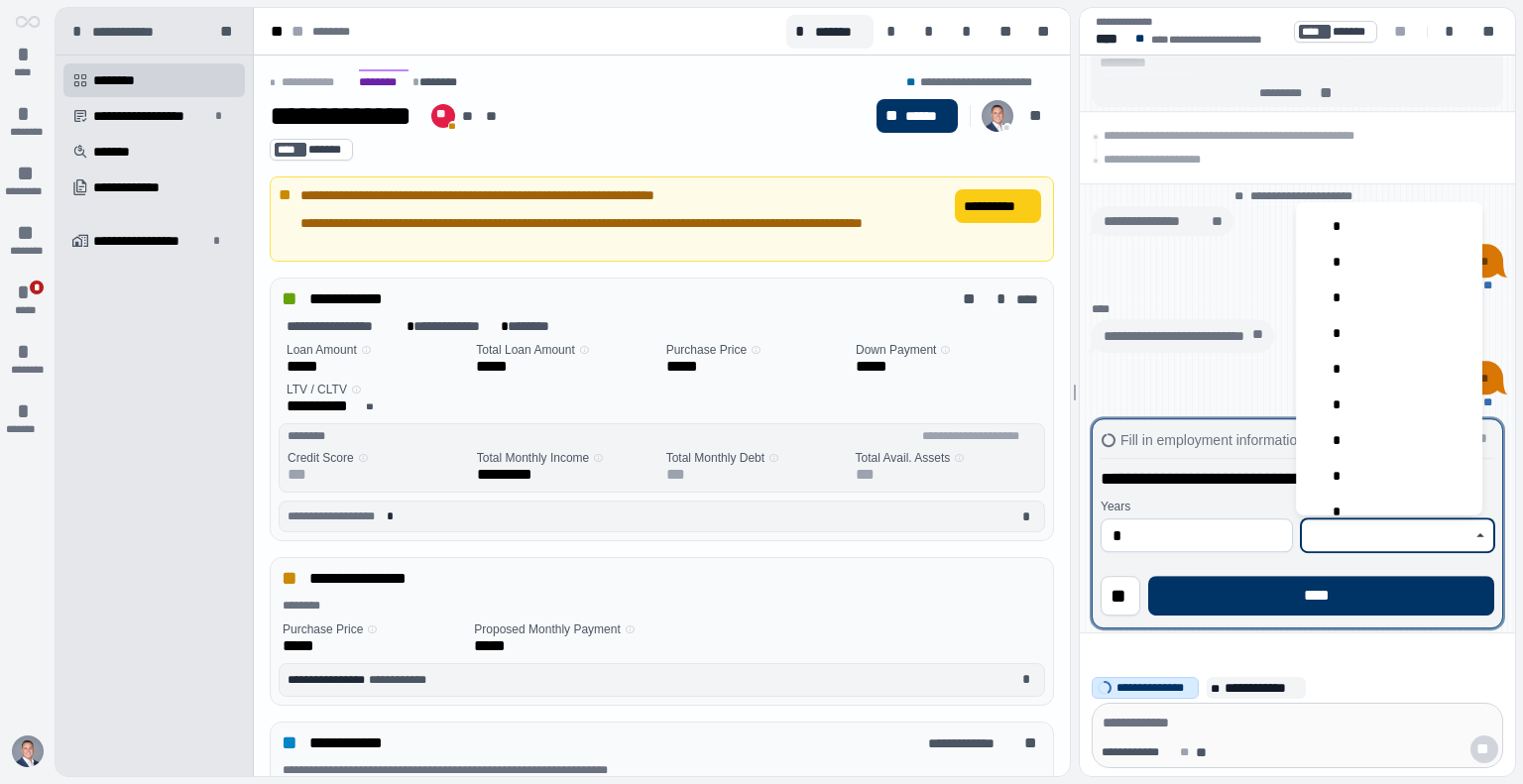 type on "*" 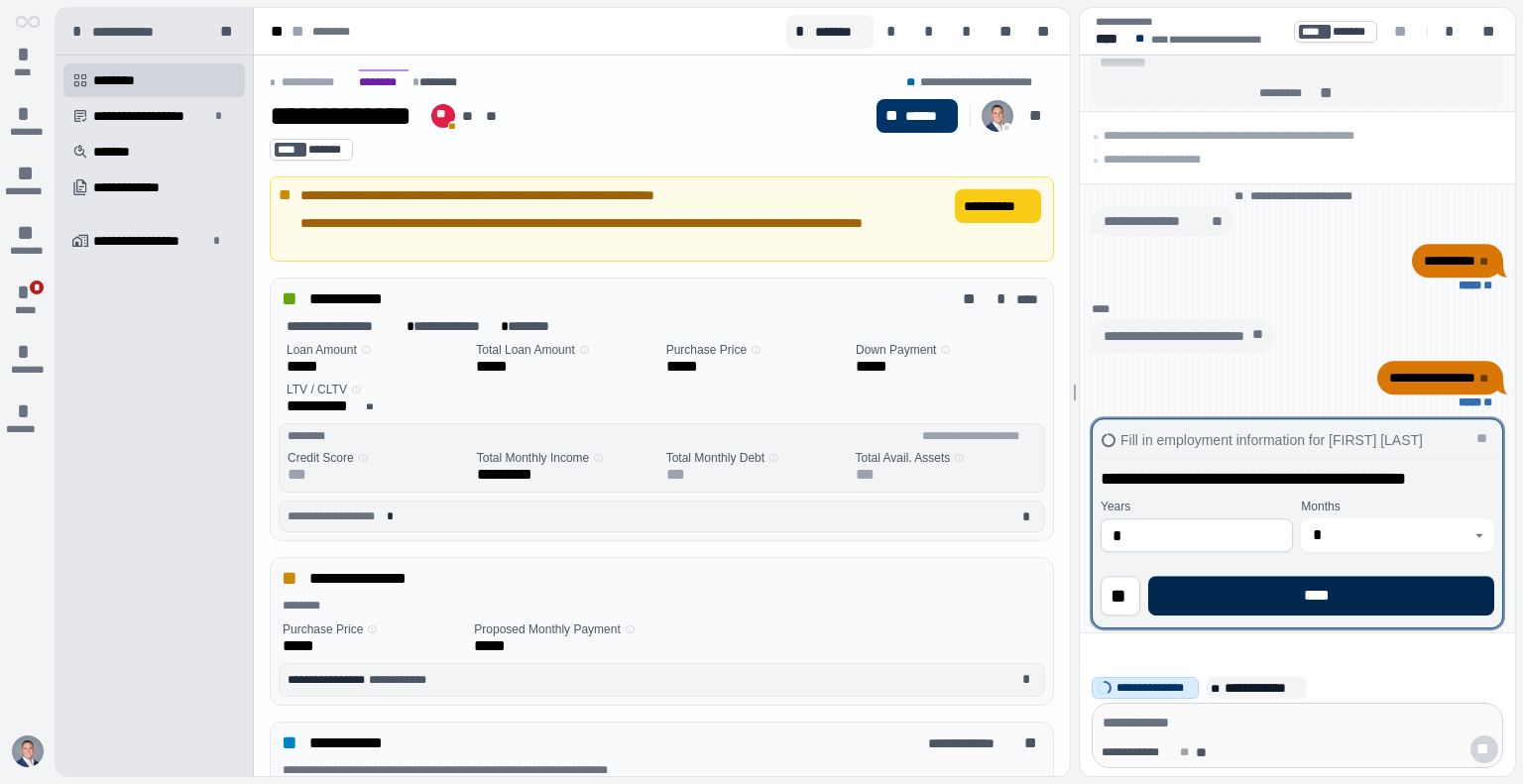 click on "****" at bounding box center [1321, 596] 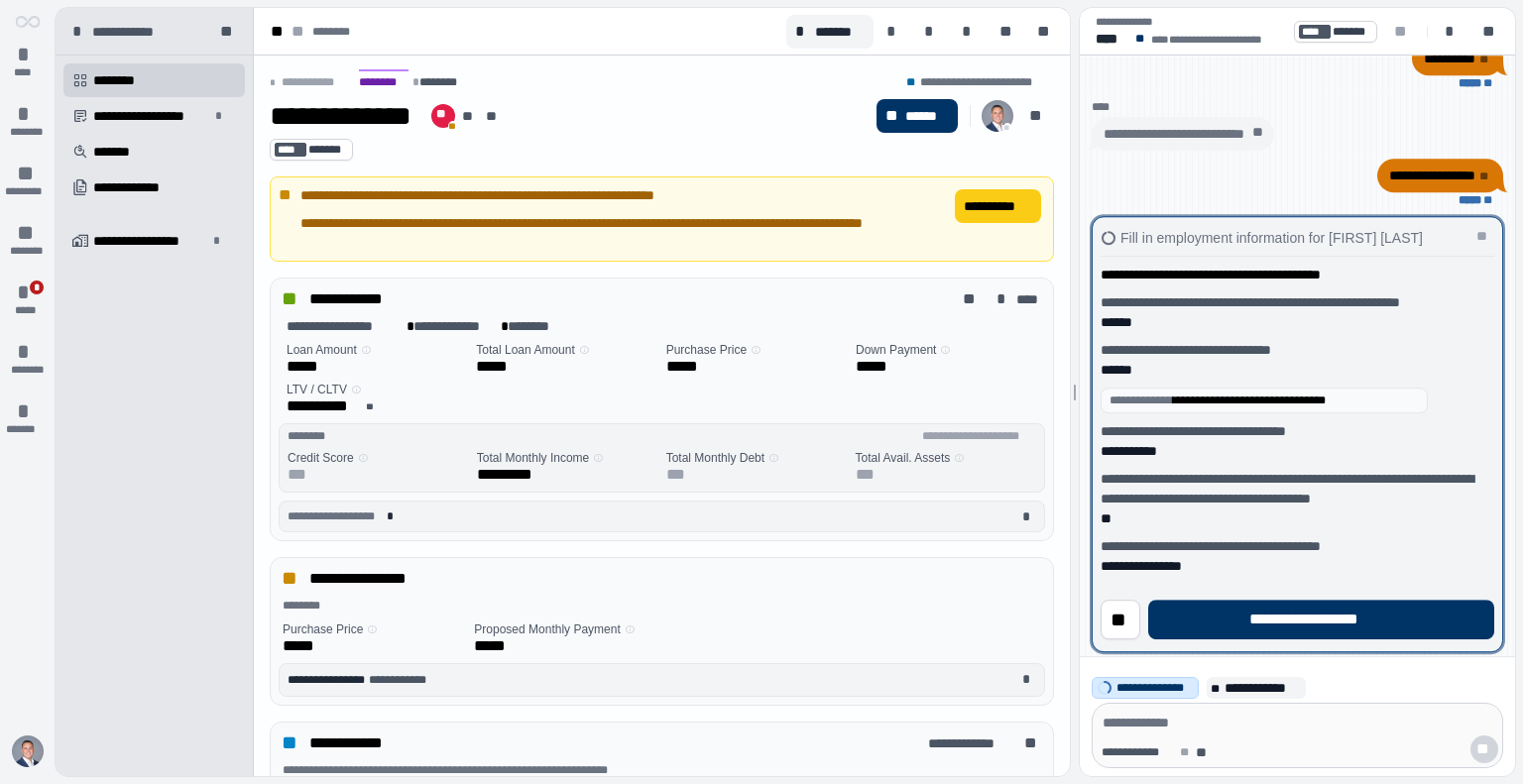 scroll, scrollTop: 30, scrollLeft: 0, axis: vertical 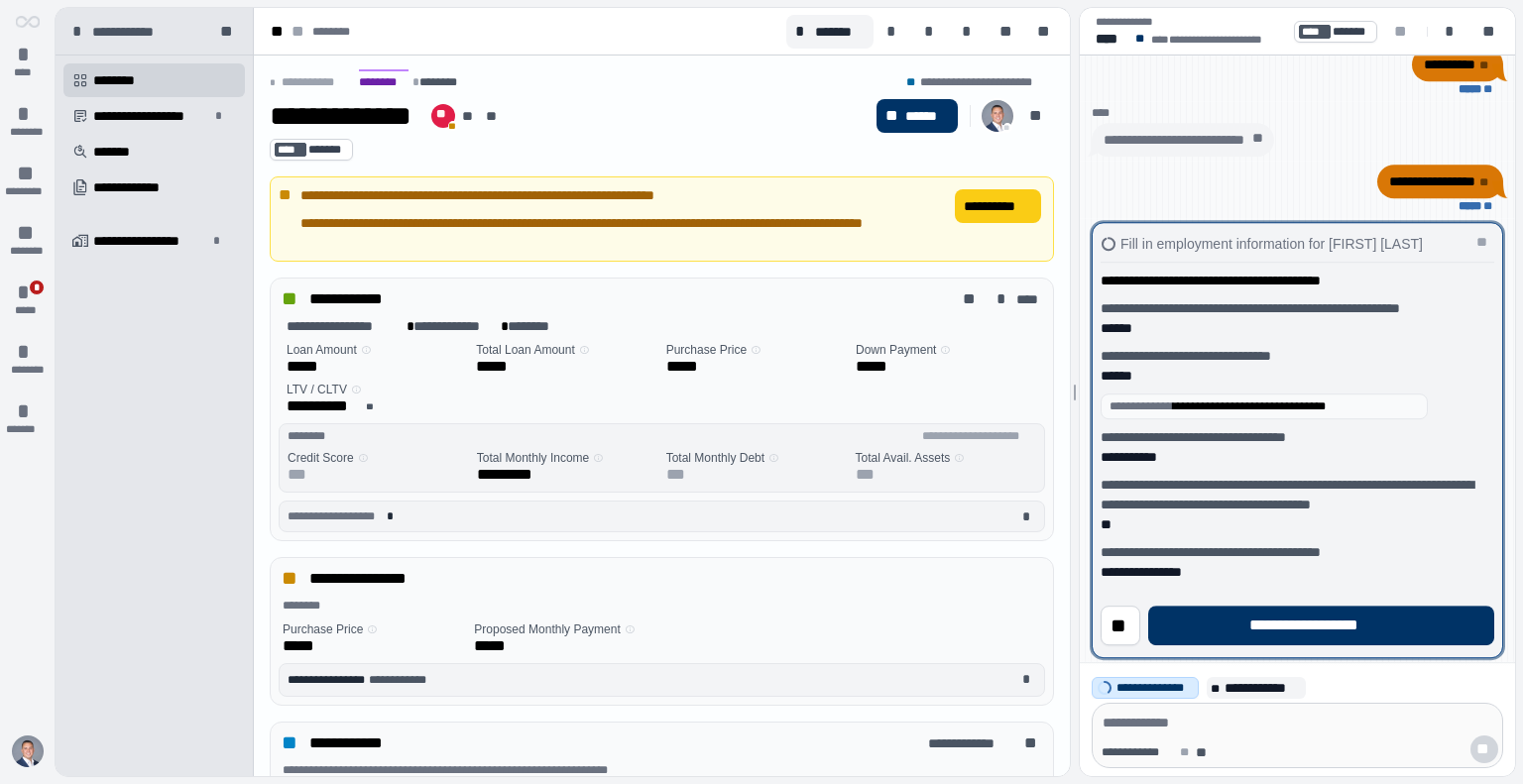click on "**********" at bounding box center [1297, 458] 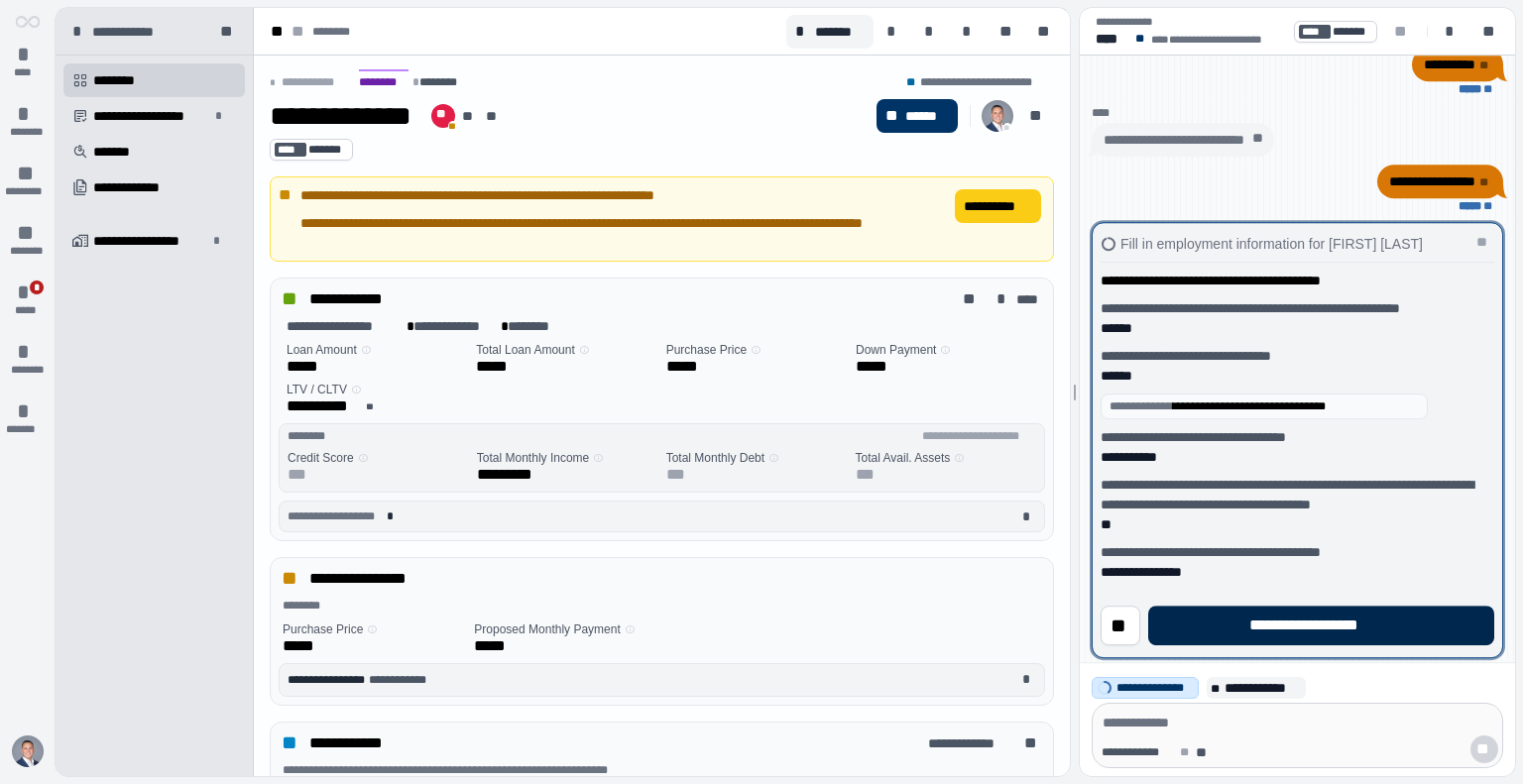 click on "**********" at bounding box center (1321, 625) 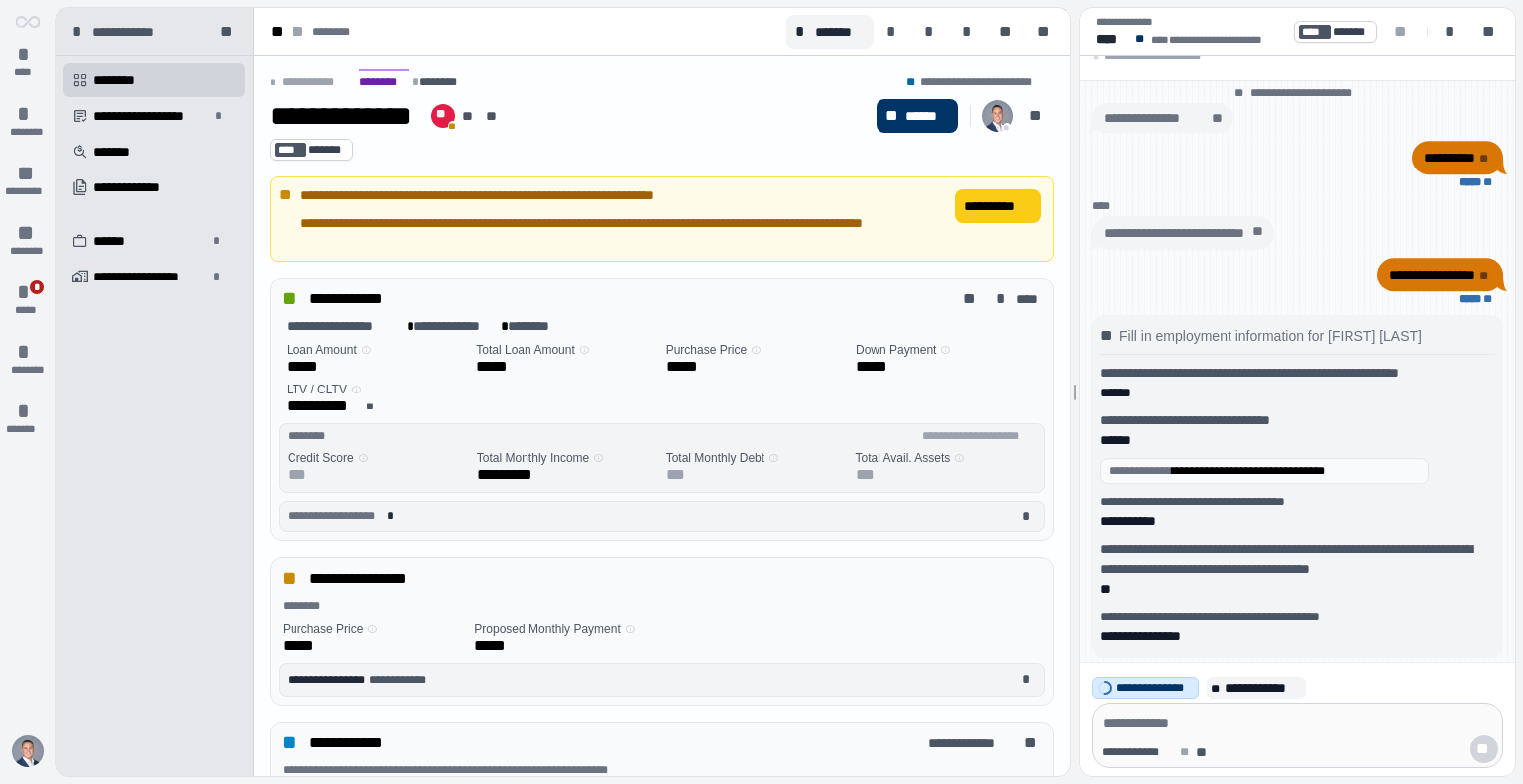 scroll, scrollTop: 0, scrollLeft: 0, axis: both 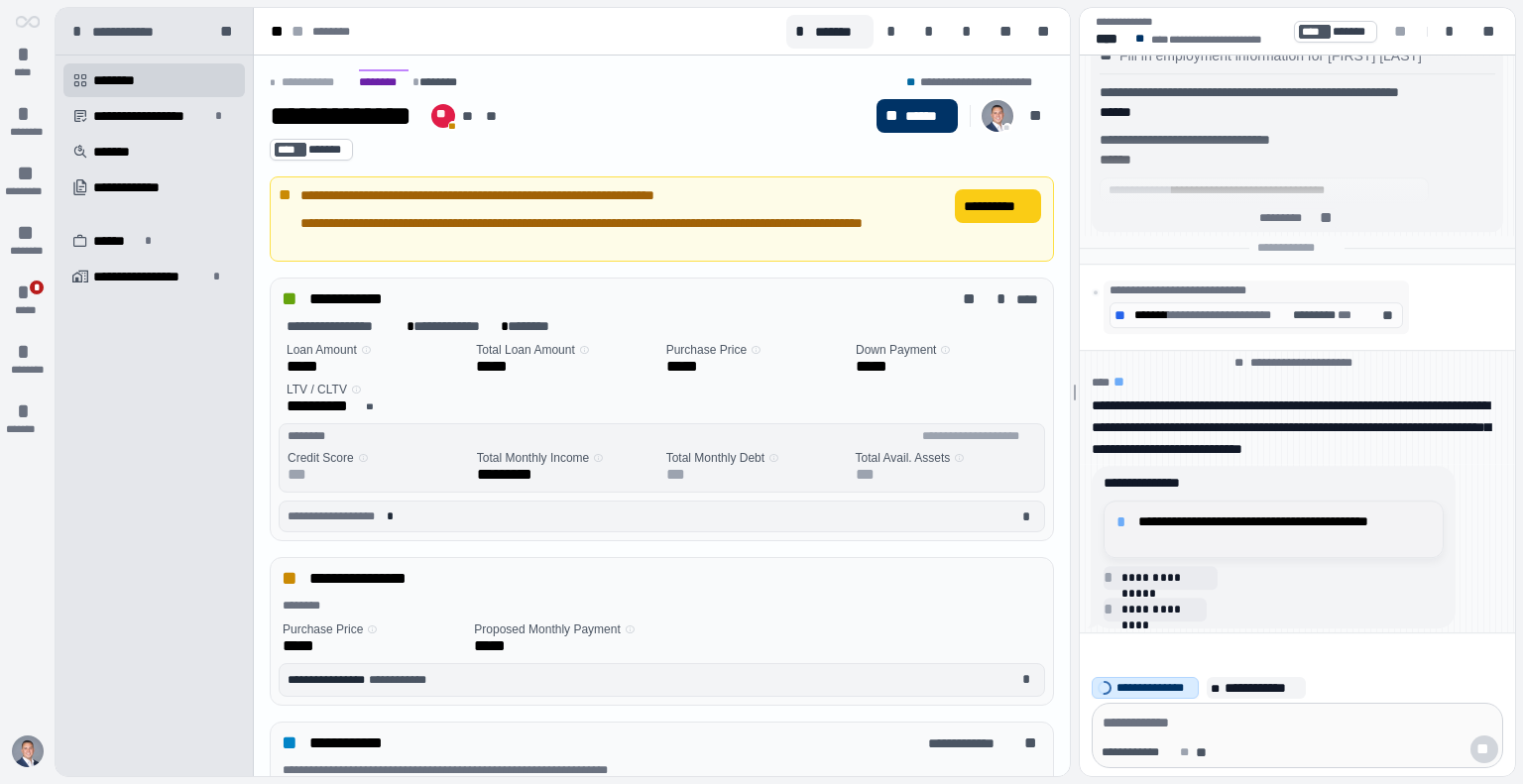 click on "**********" at bounding box center (1284, 529) 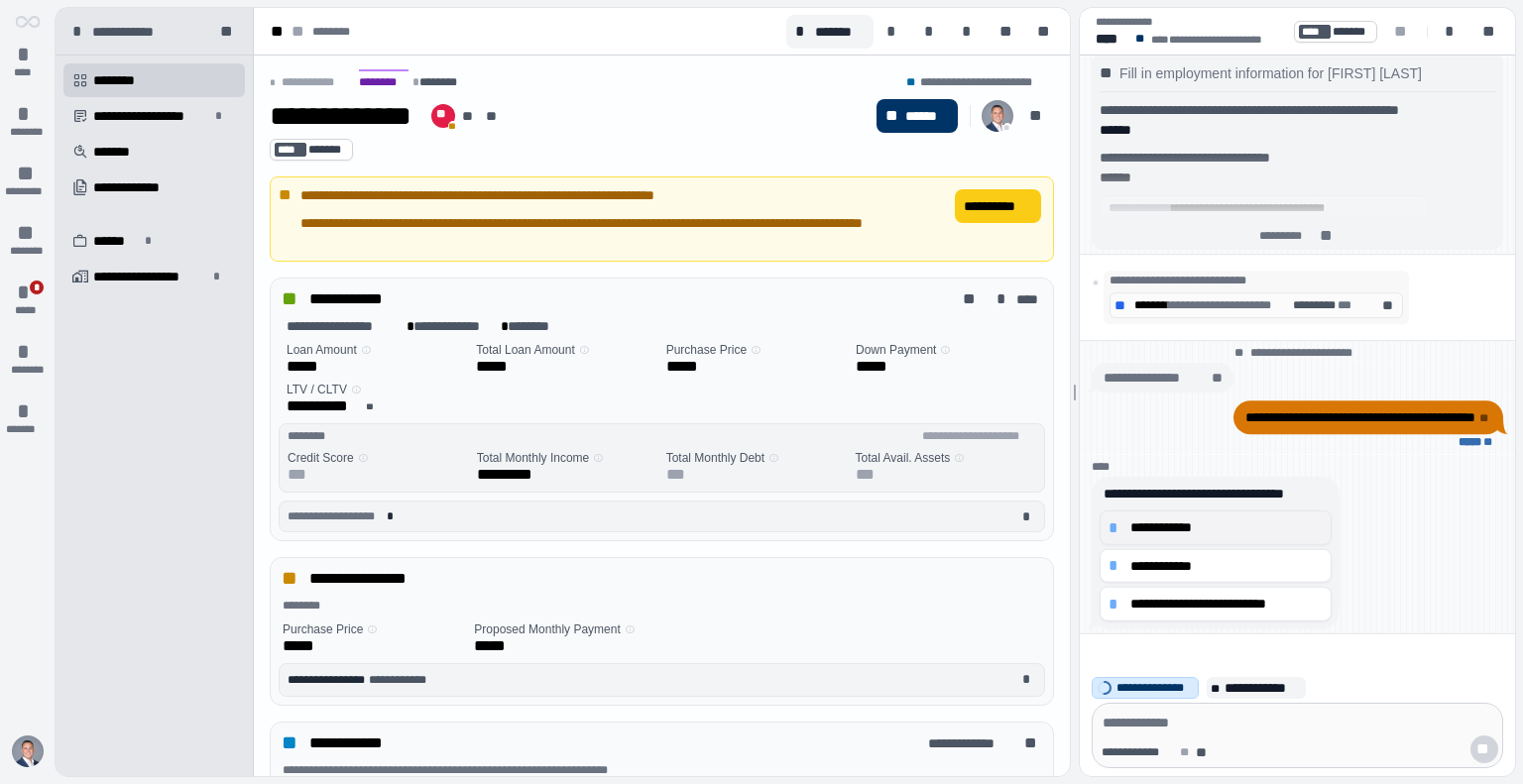 click on "**********" at bounding box center [1227, 527] 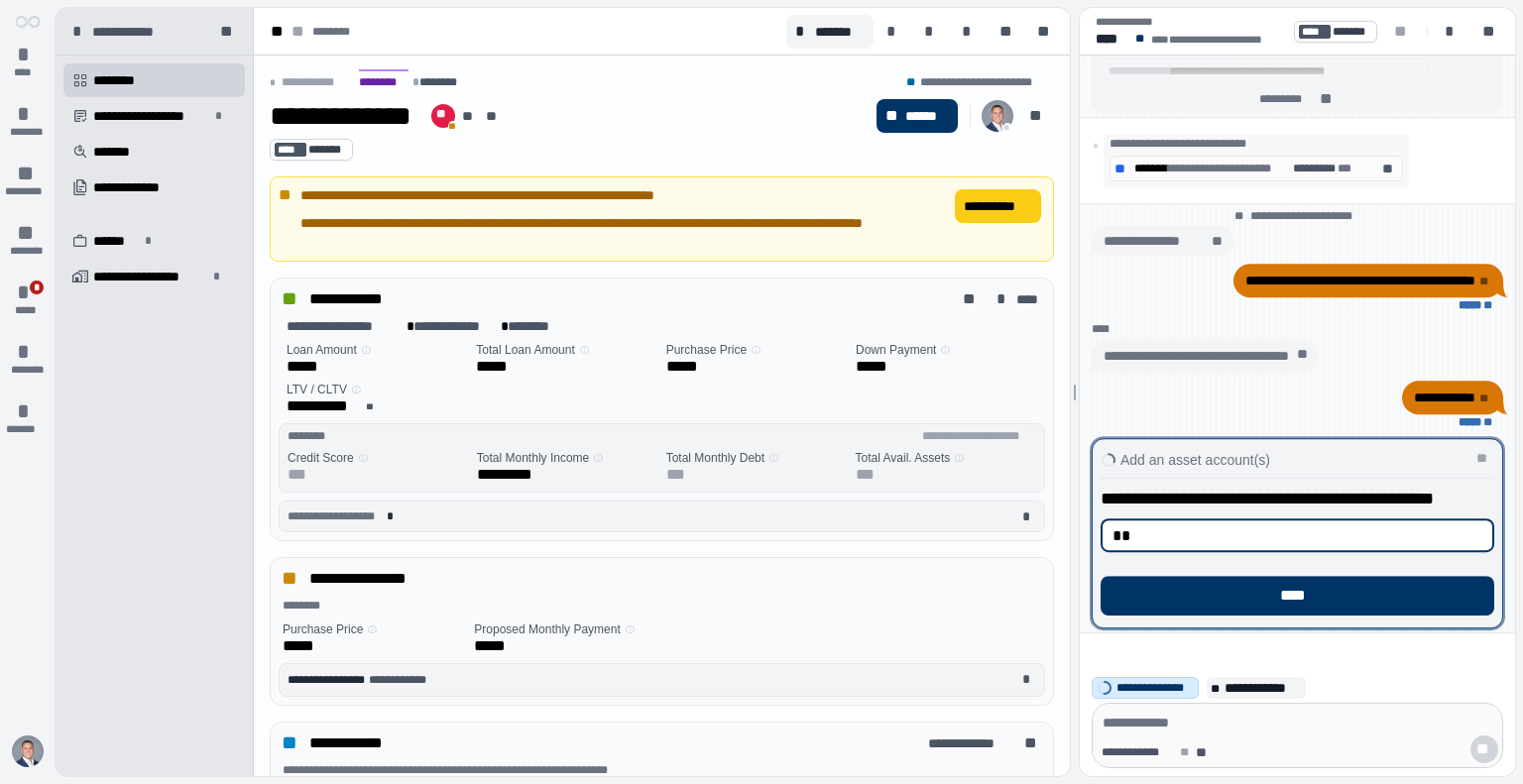 type on "*" 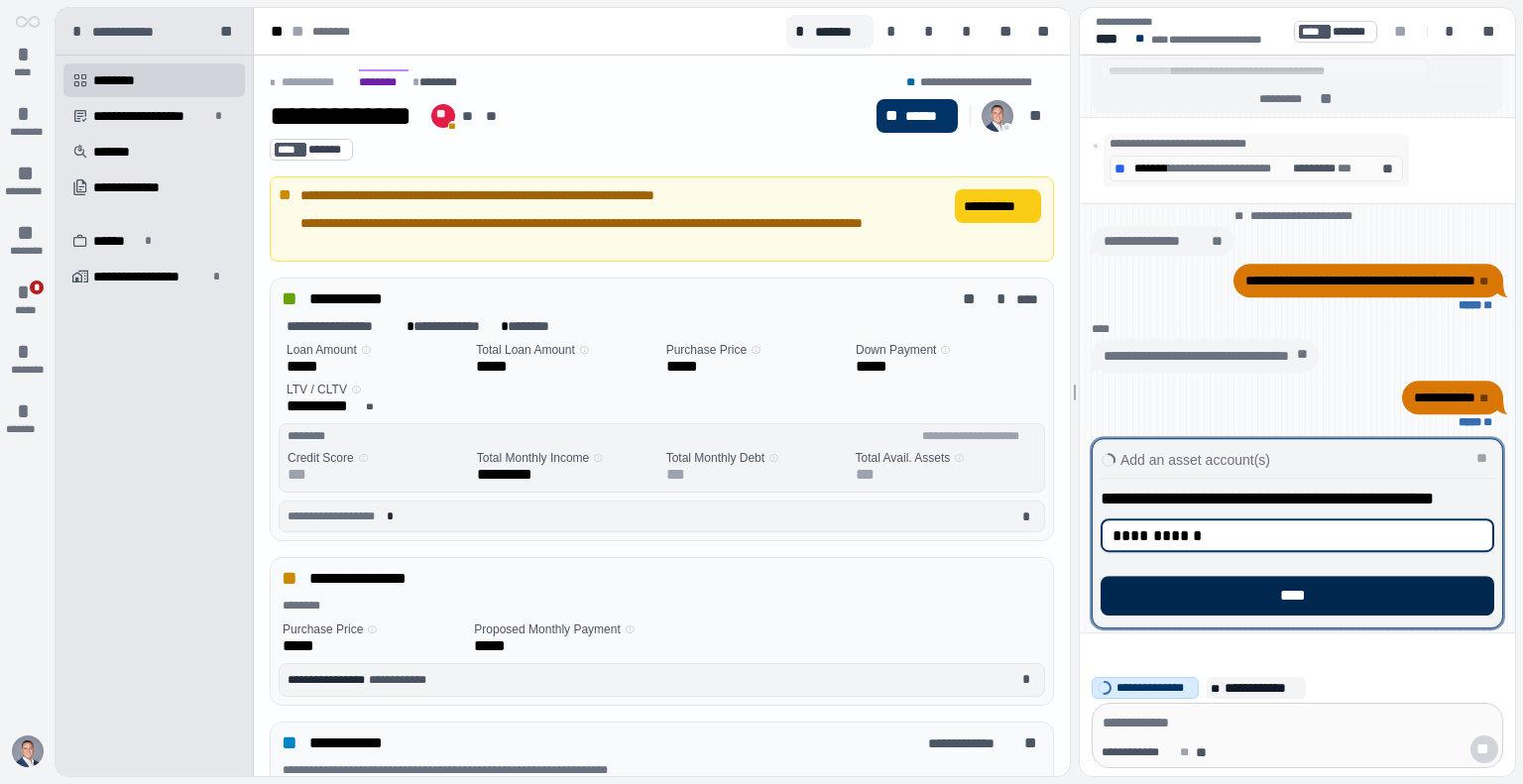 type on "**********" 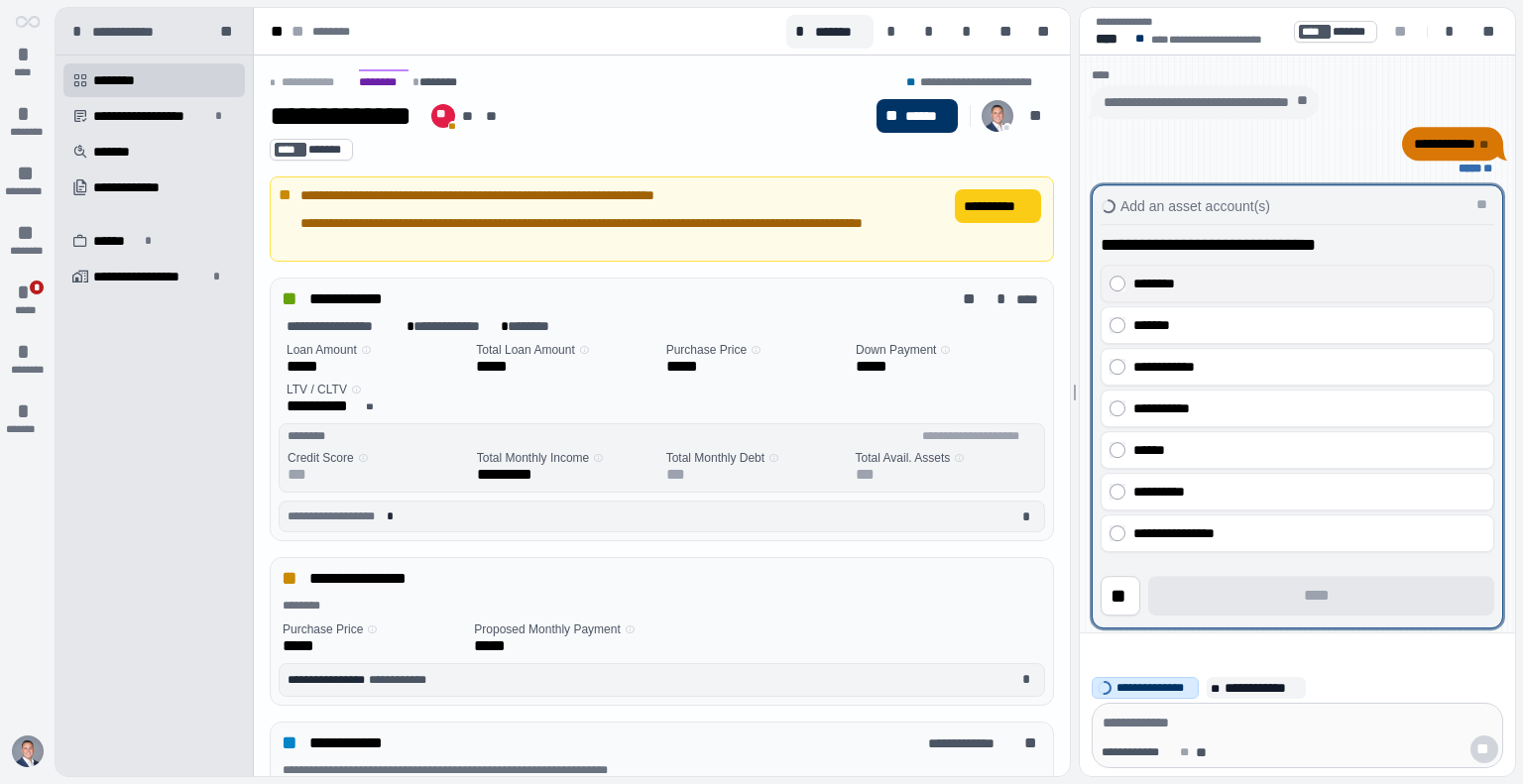 click on "********" at bounding box center (1304, 283) 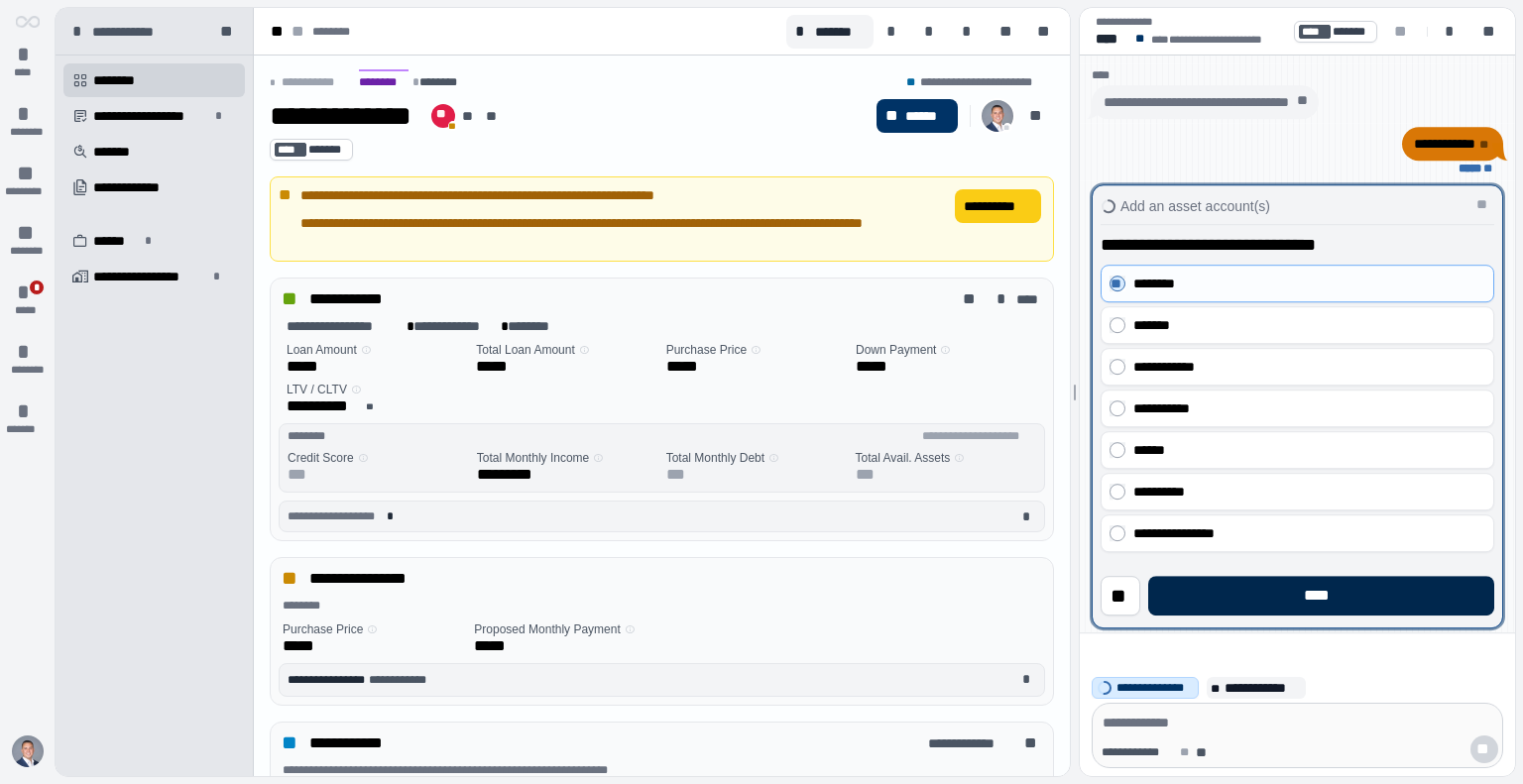 click on "****" at bounding box center [1321, 596] 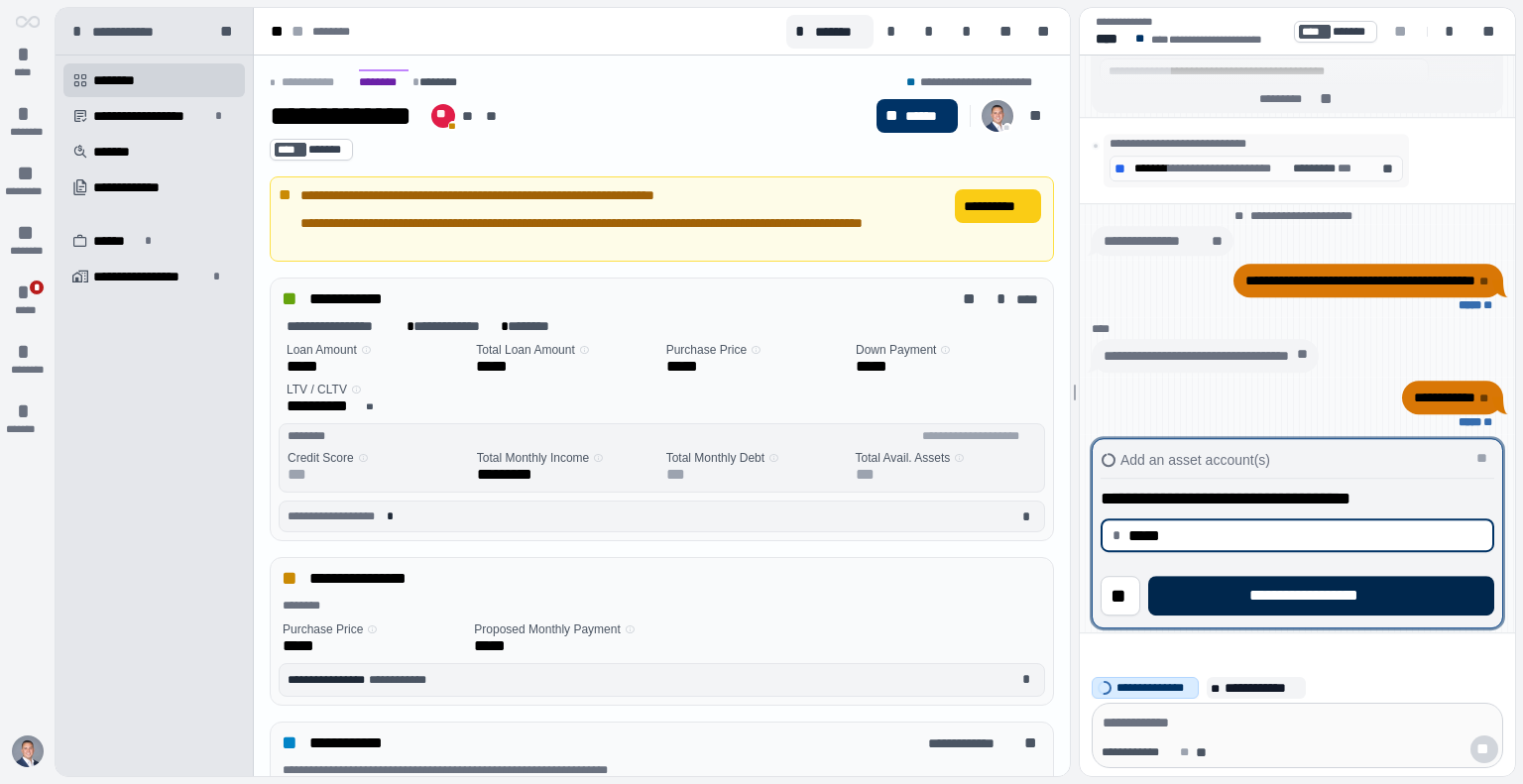 type on "********" 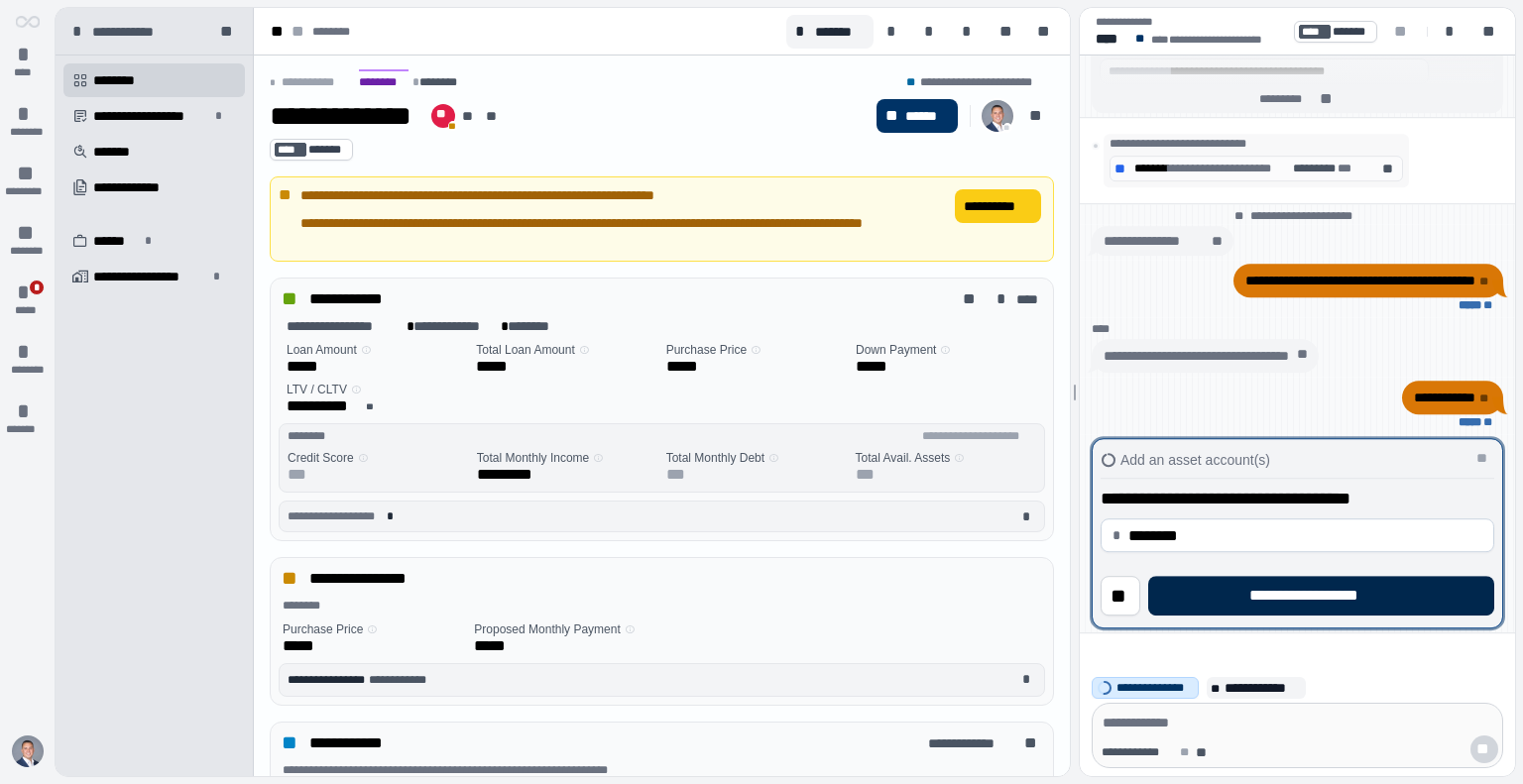 click on "**********" at bounding box center [1321, 596] 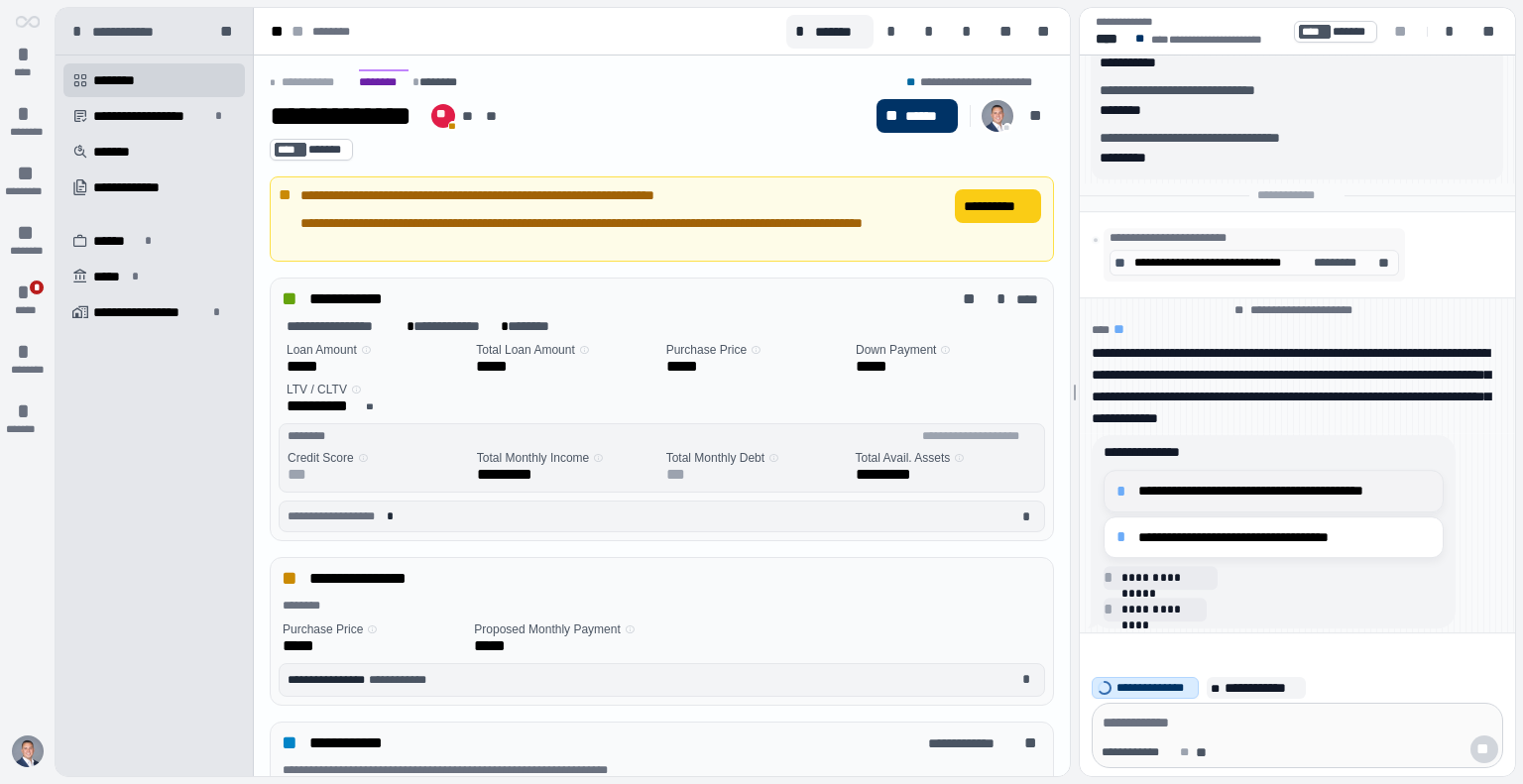 click on "**********" at bounding box center [1284, 491] 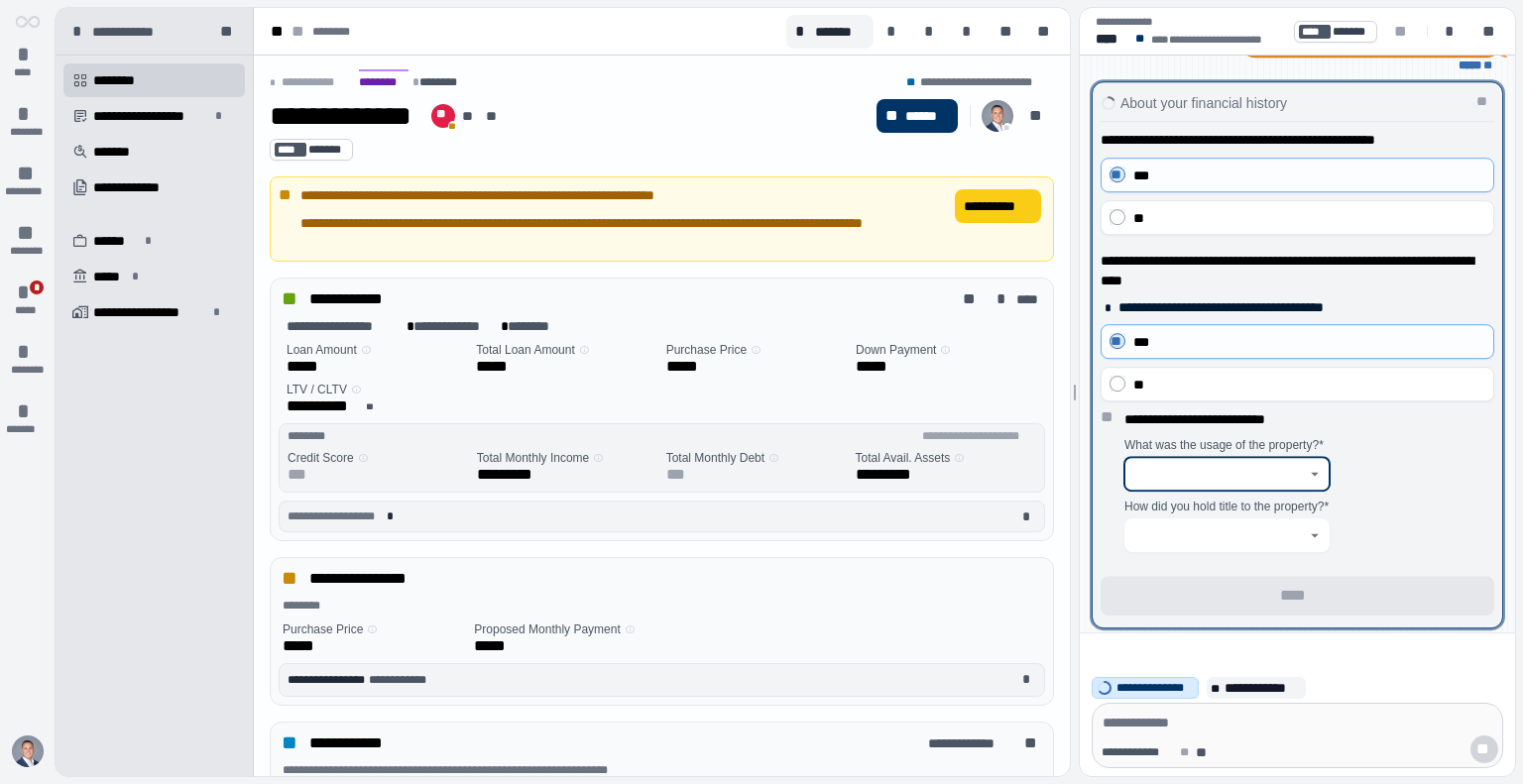 click at bounding box center (1216, 474) 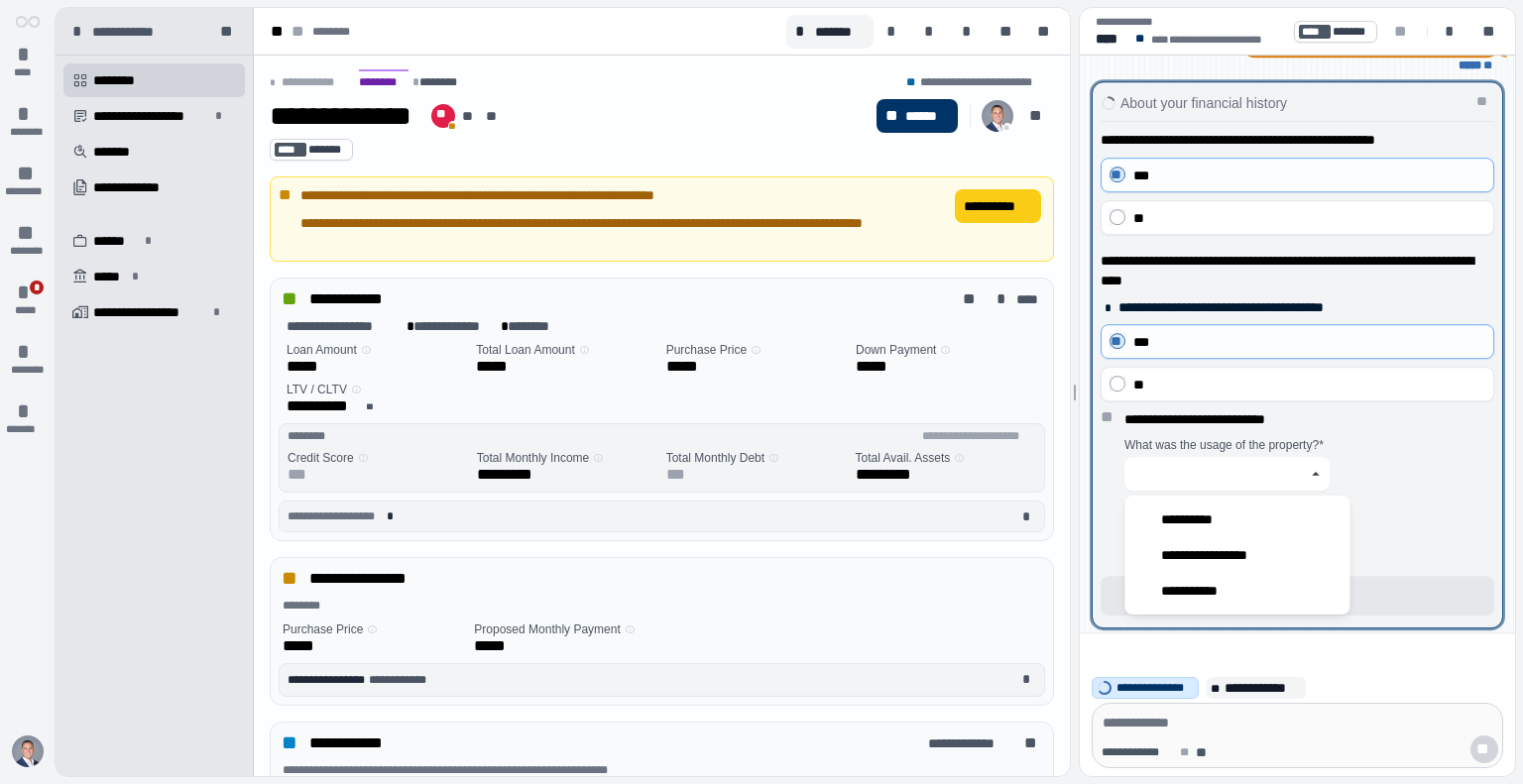 type on "**********" 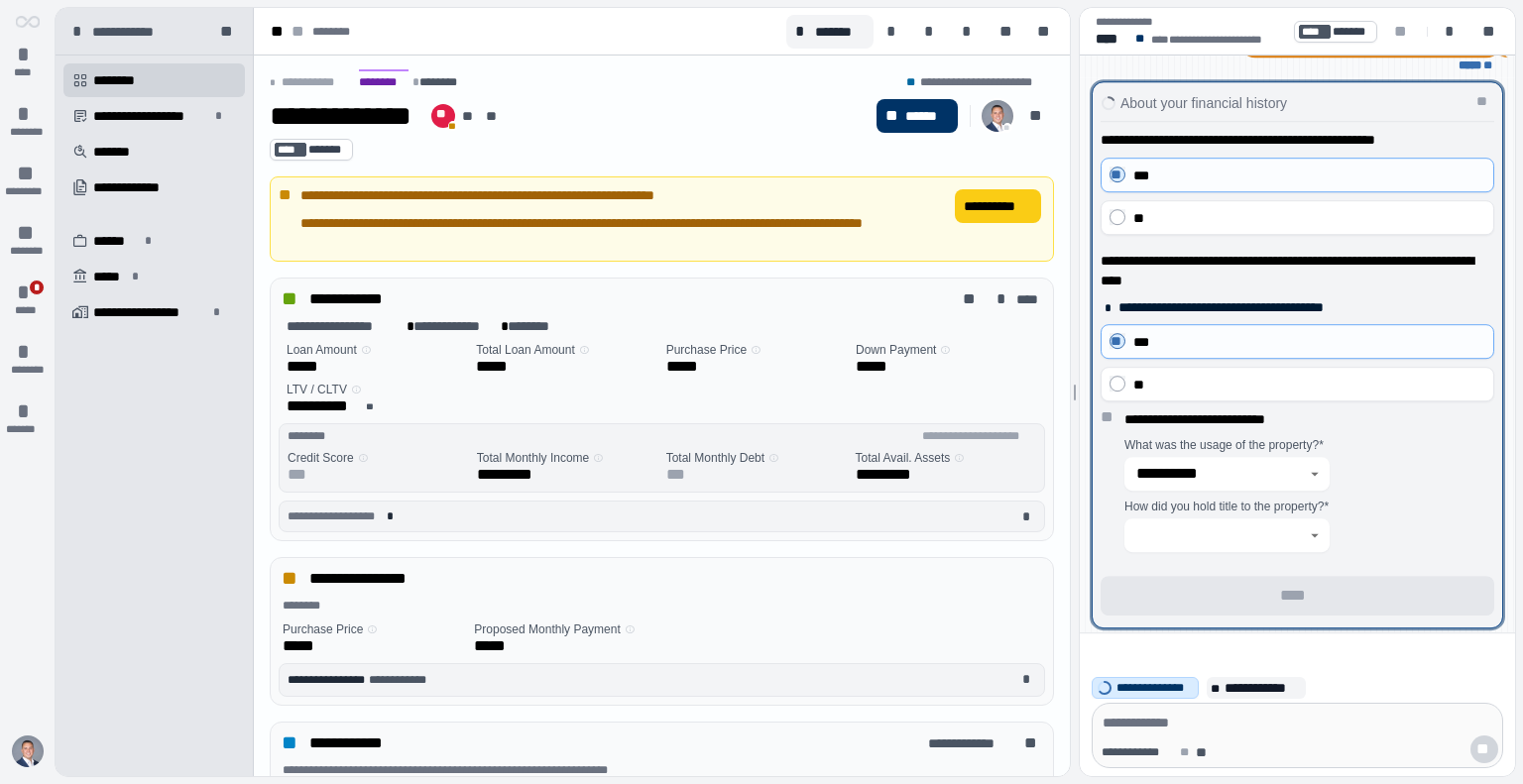 click on "**********" at bounding box center [1309, 495] 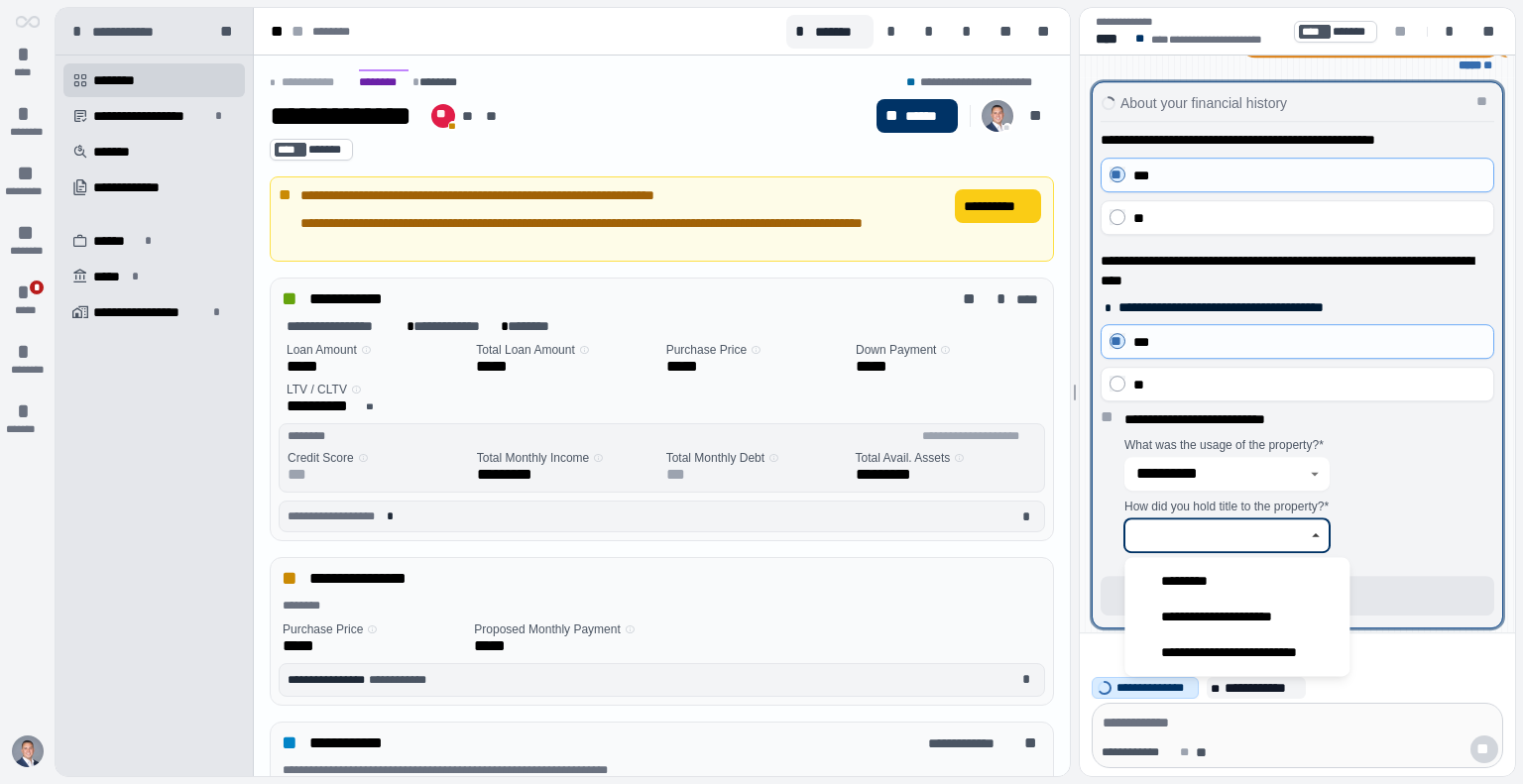 click at bounding box center (1216, 535) 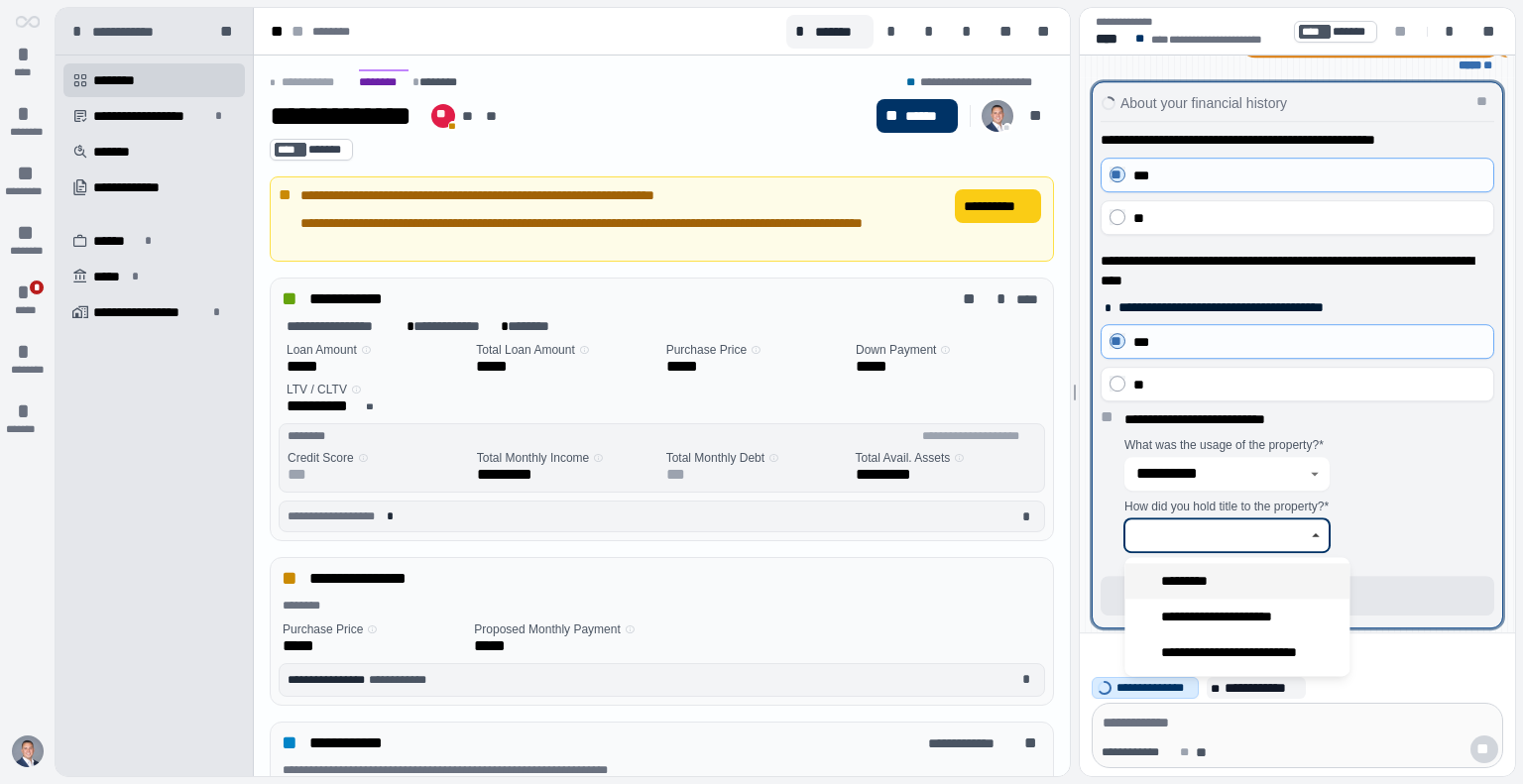 click on "*********" at bounding box center (1190, 581) 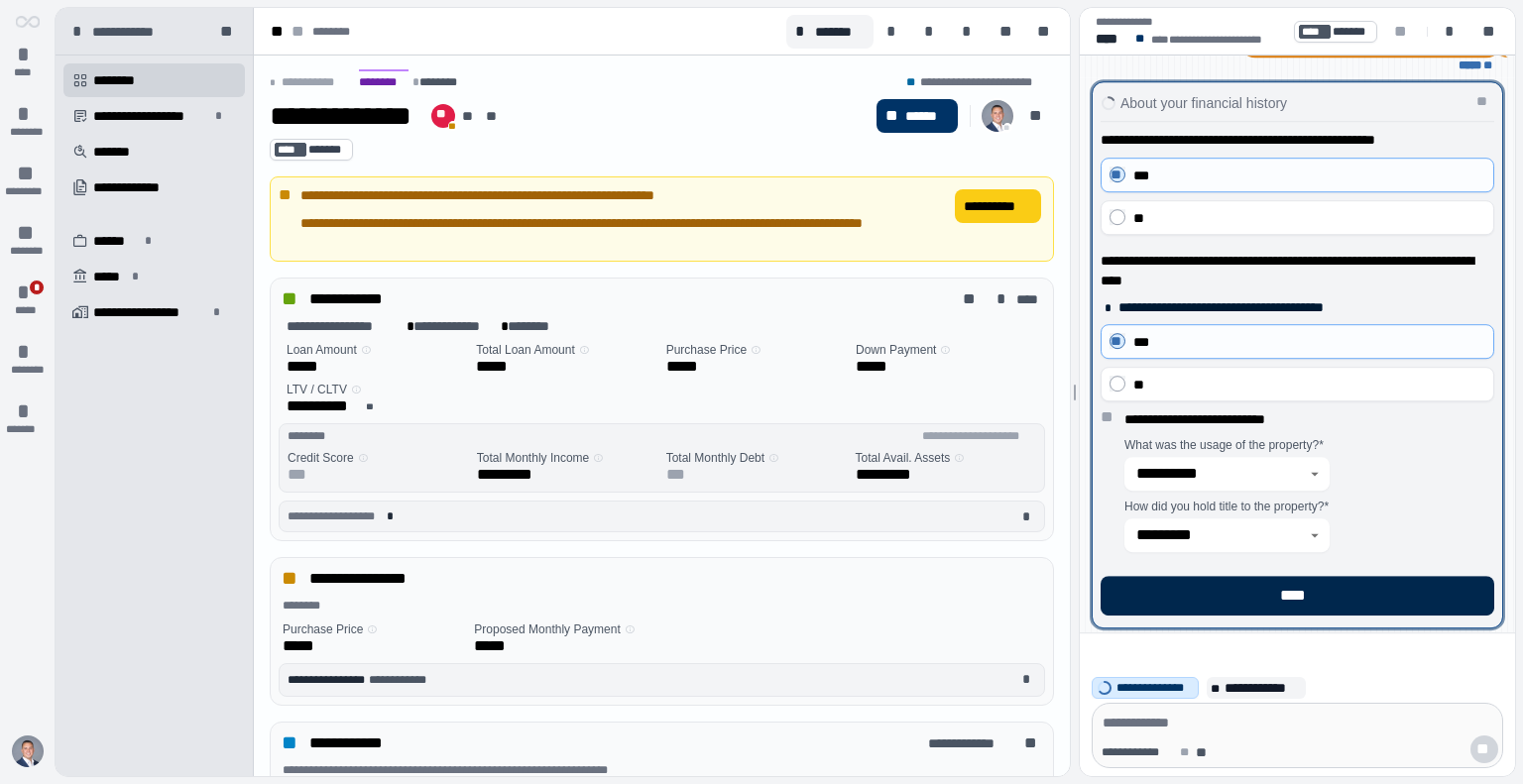 click on "****" at bounding box center [1297, 596] 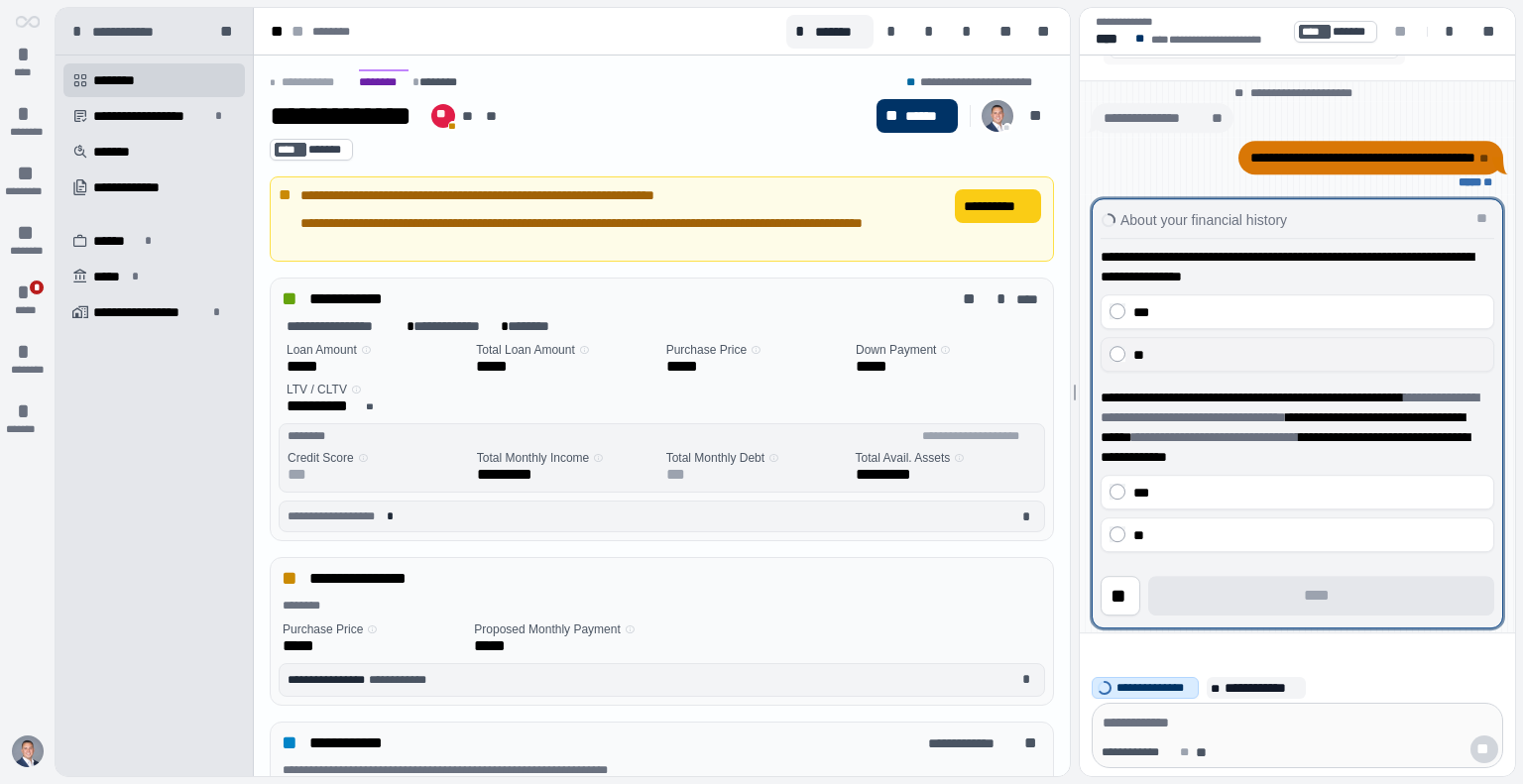 click on "**" at bounding box center (1309, 355) 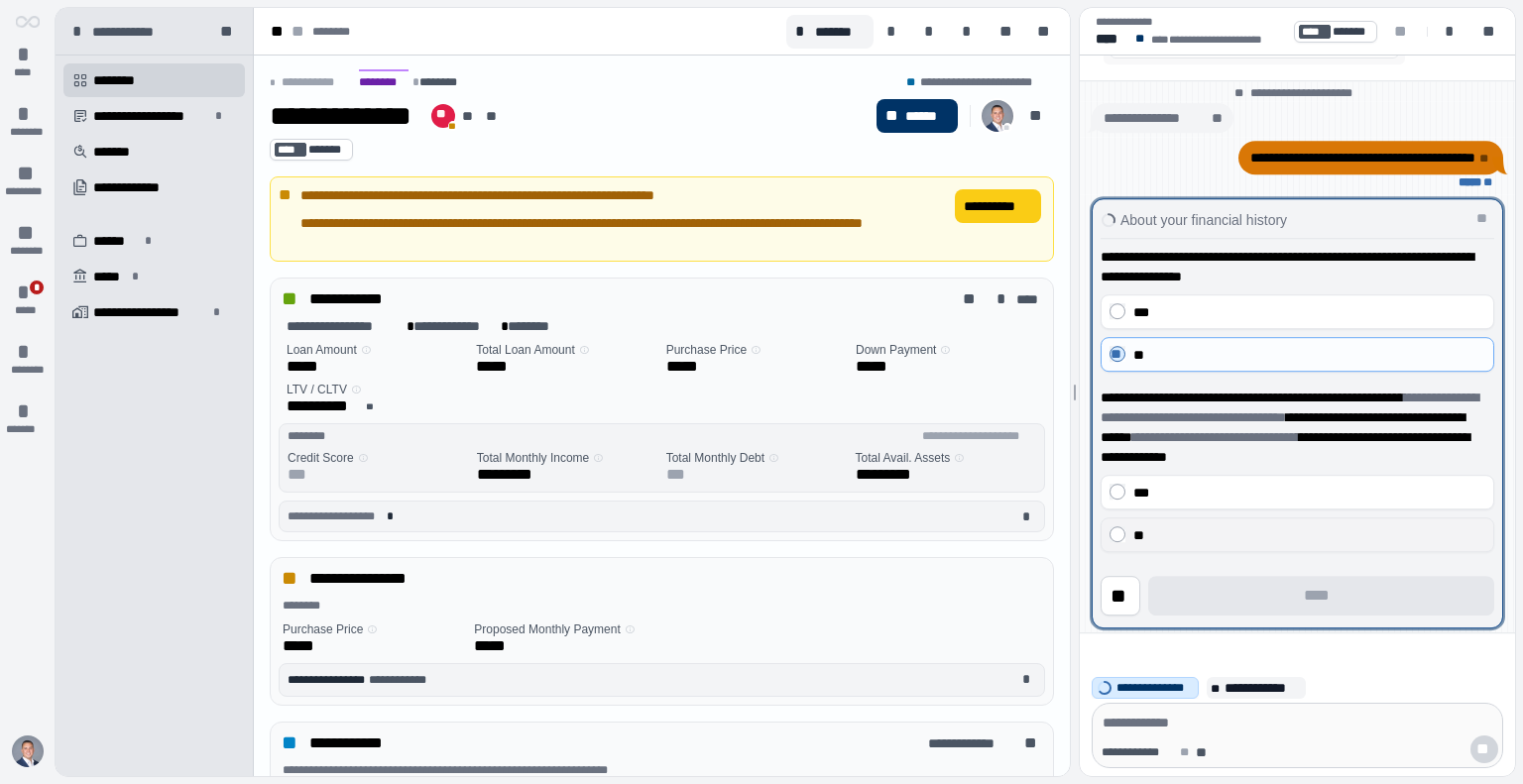 click on "**" at bounding box center (1309, 535) 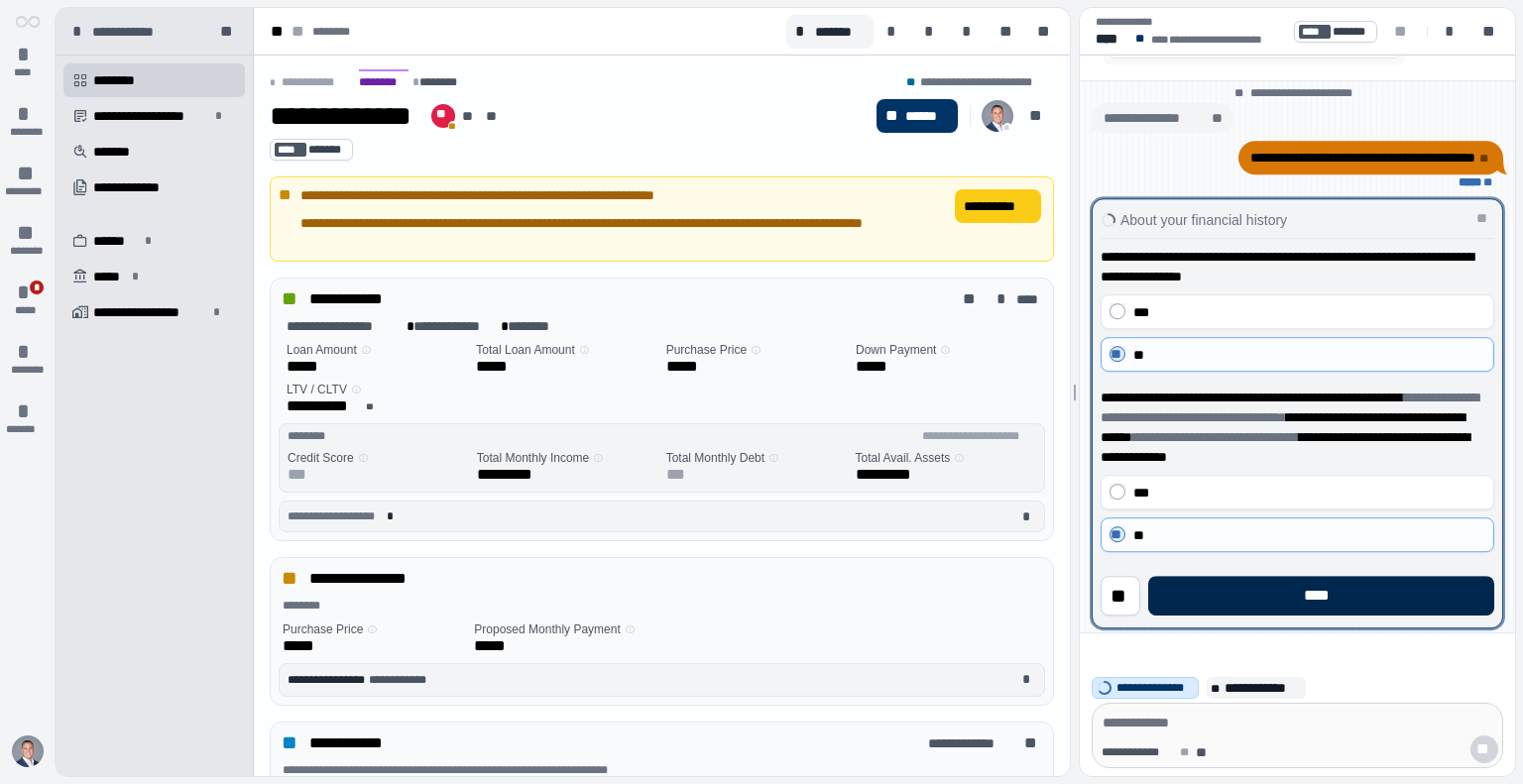 click on "****" at bounding box center [1321, 596] 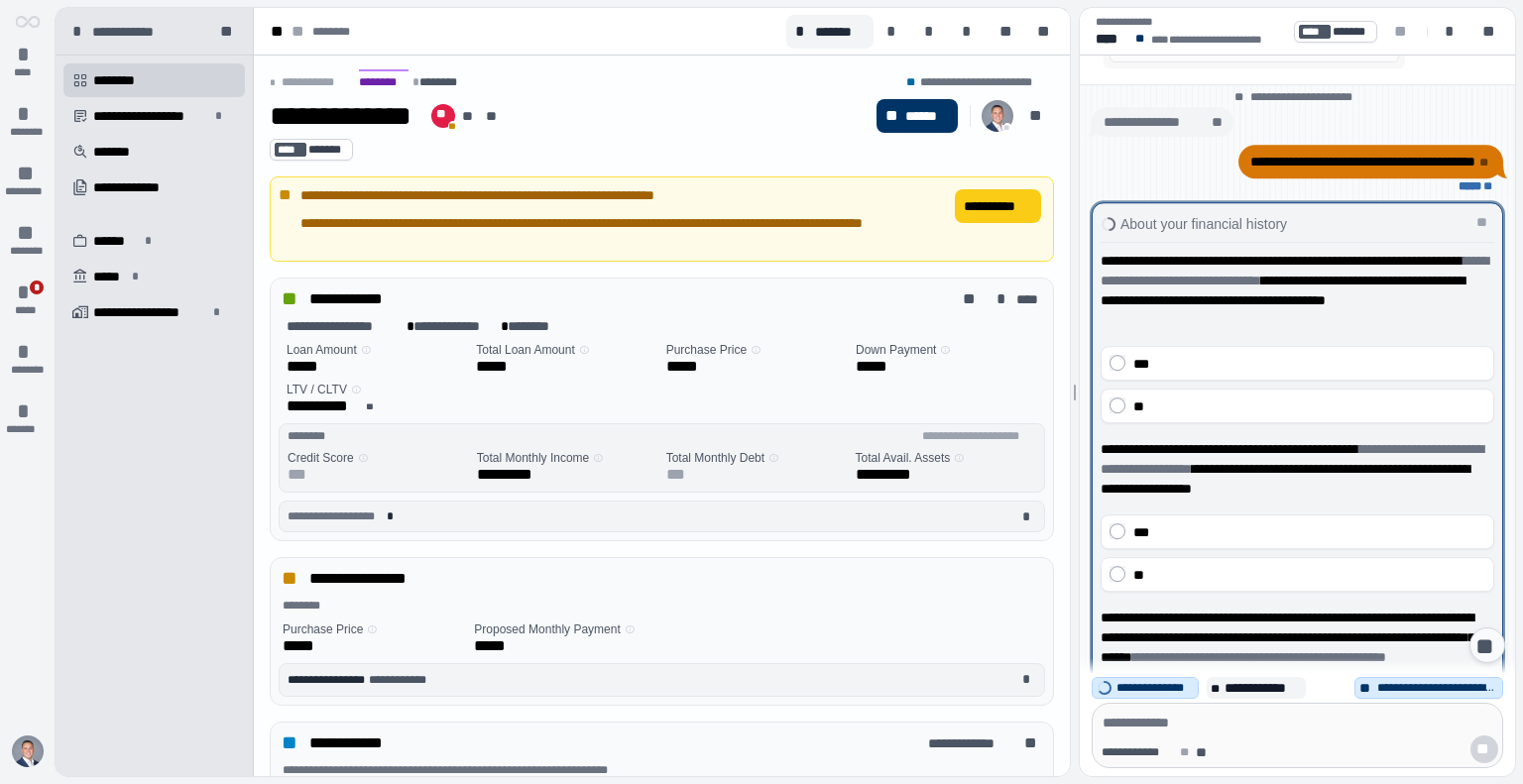 scroll, scrollTop: 178, scrollLeft: 0, axis: vertical 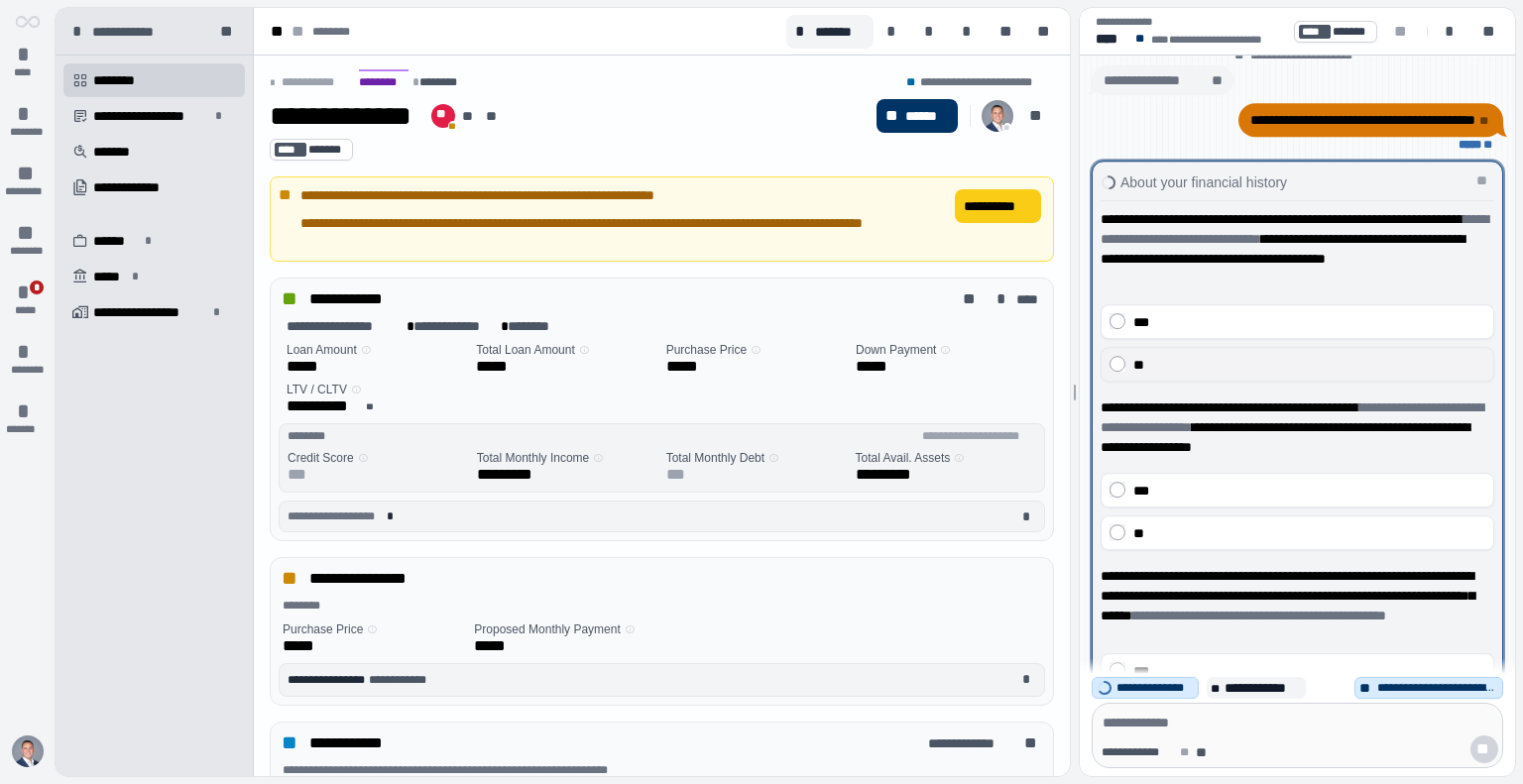 click on "**" at bounding box center (1309, 365) 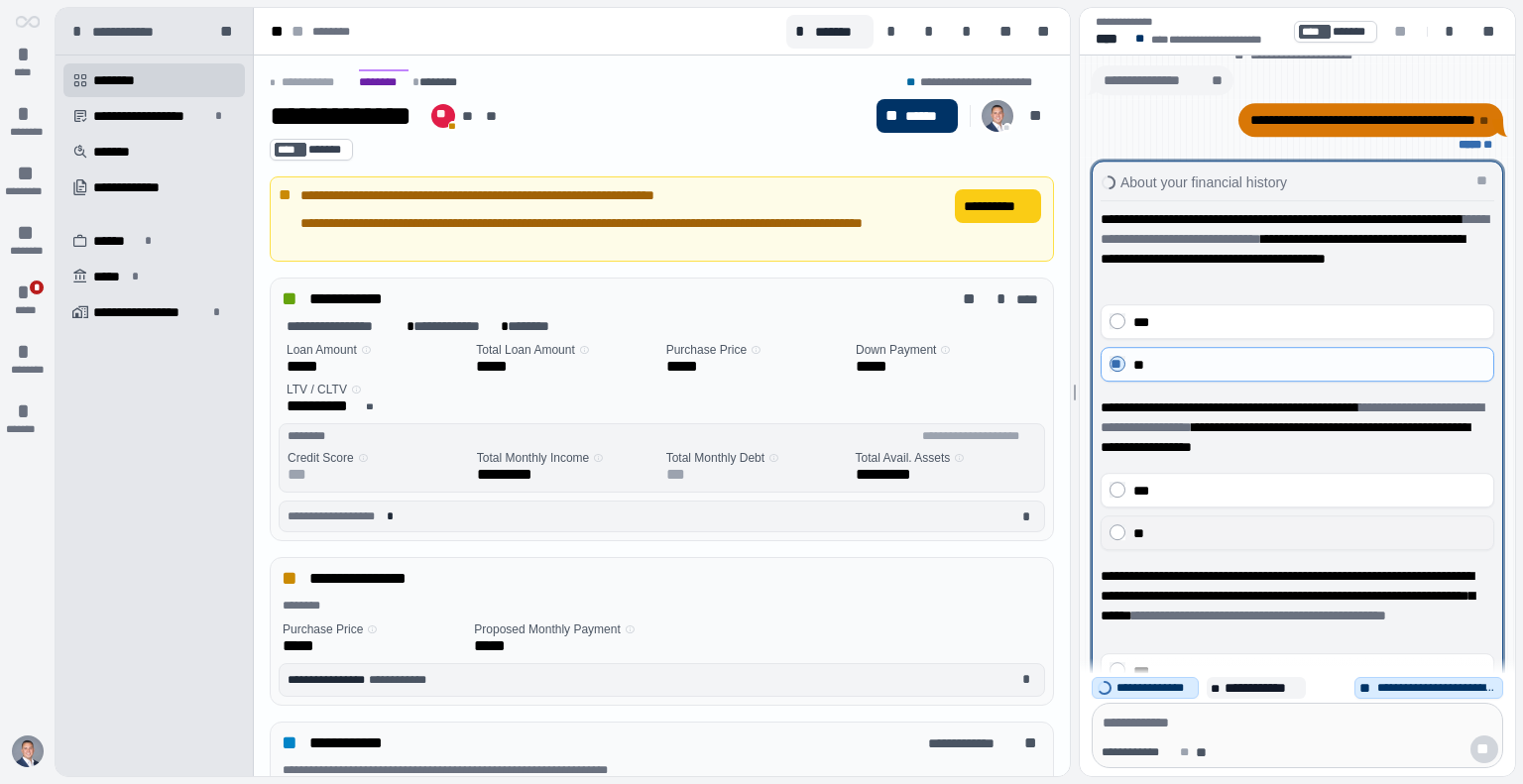 click on "**" at bounding box center [1309, 533] 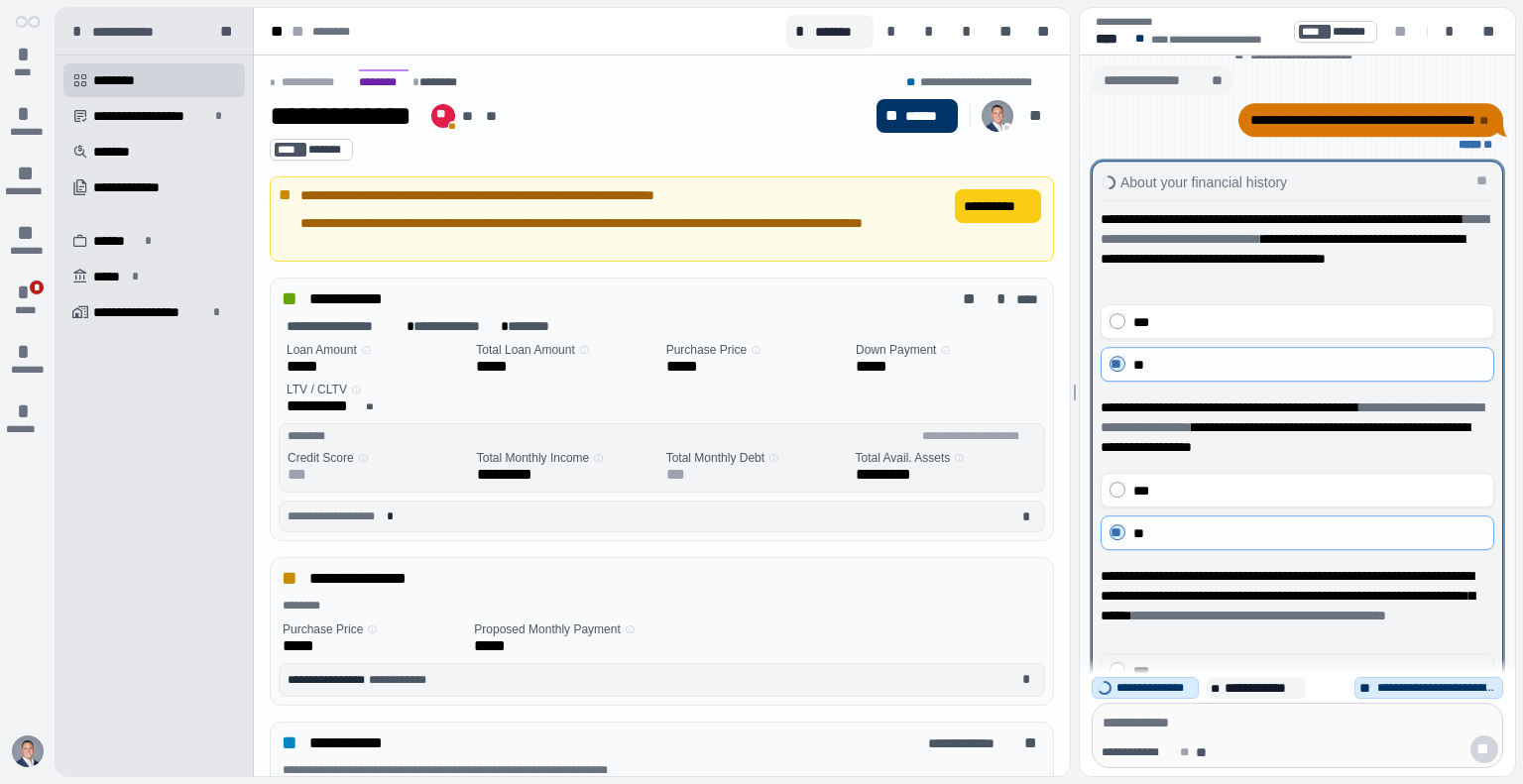 scroll, scrollTop: 0, scrollLeft: 0, axis: both 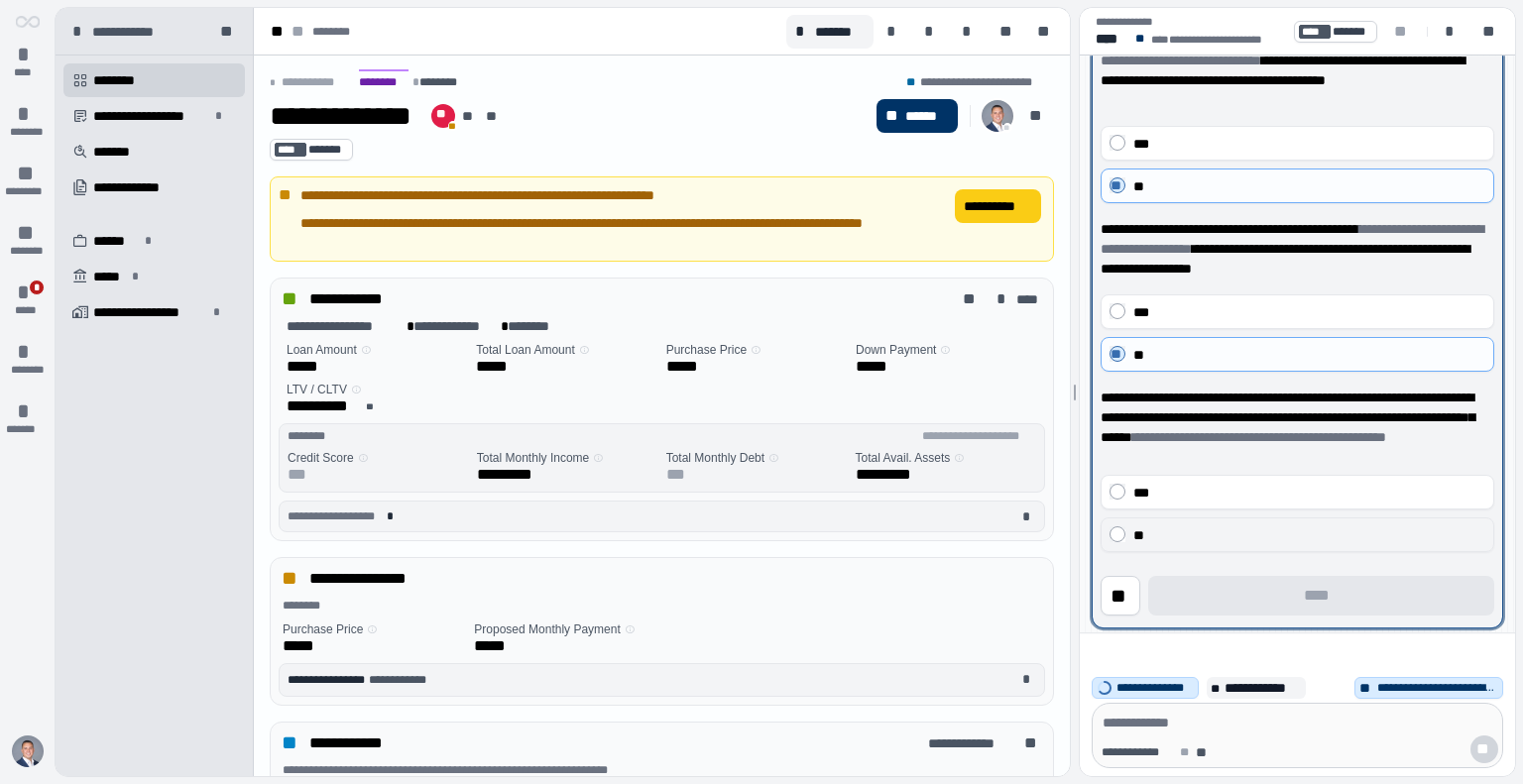 click on "**" at bounding box center (1297, 534) 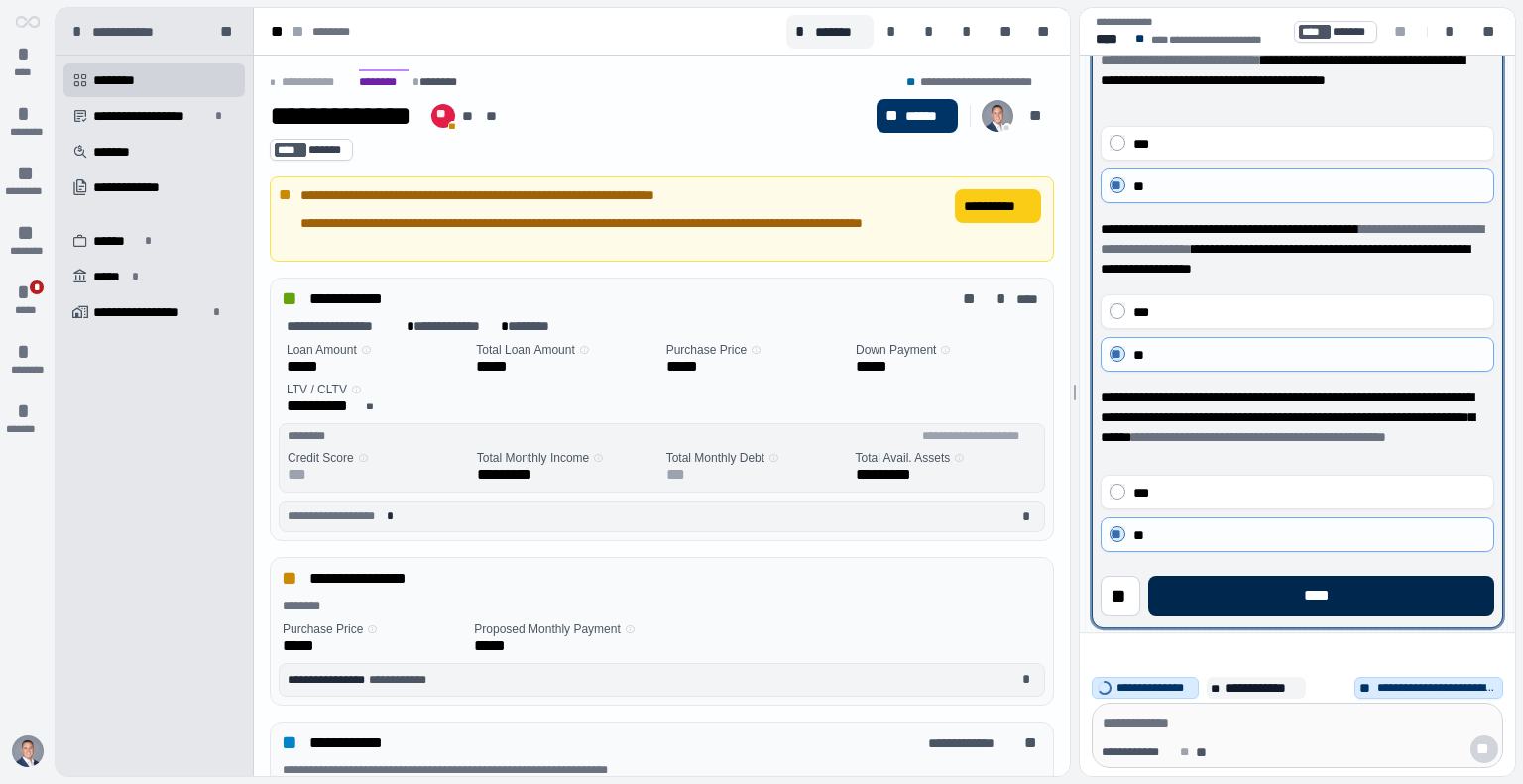 click on "****" at bounding box center (1321, 596) 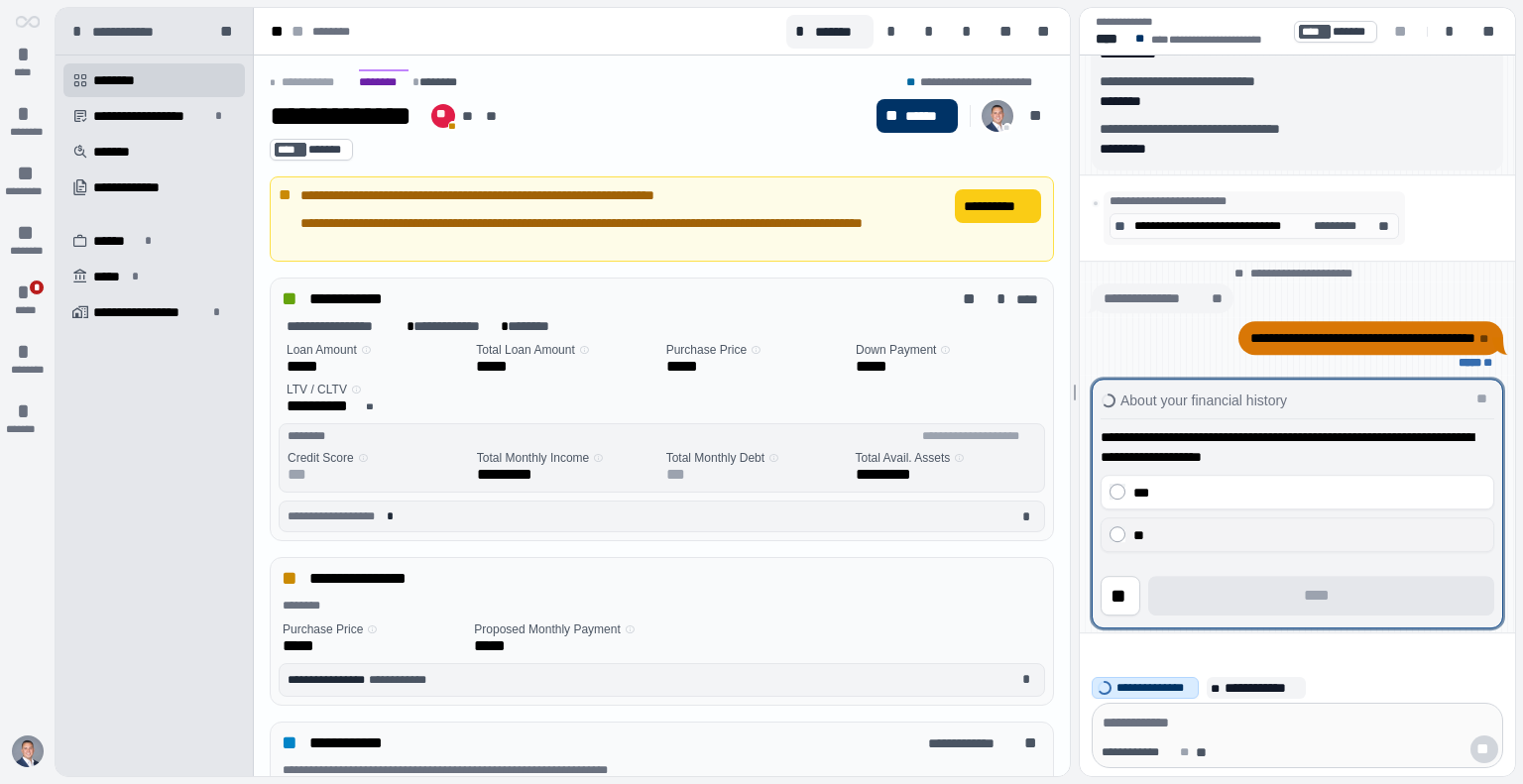 click on "**" at bounding box center [1309, 535] 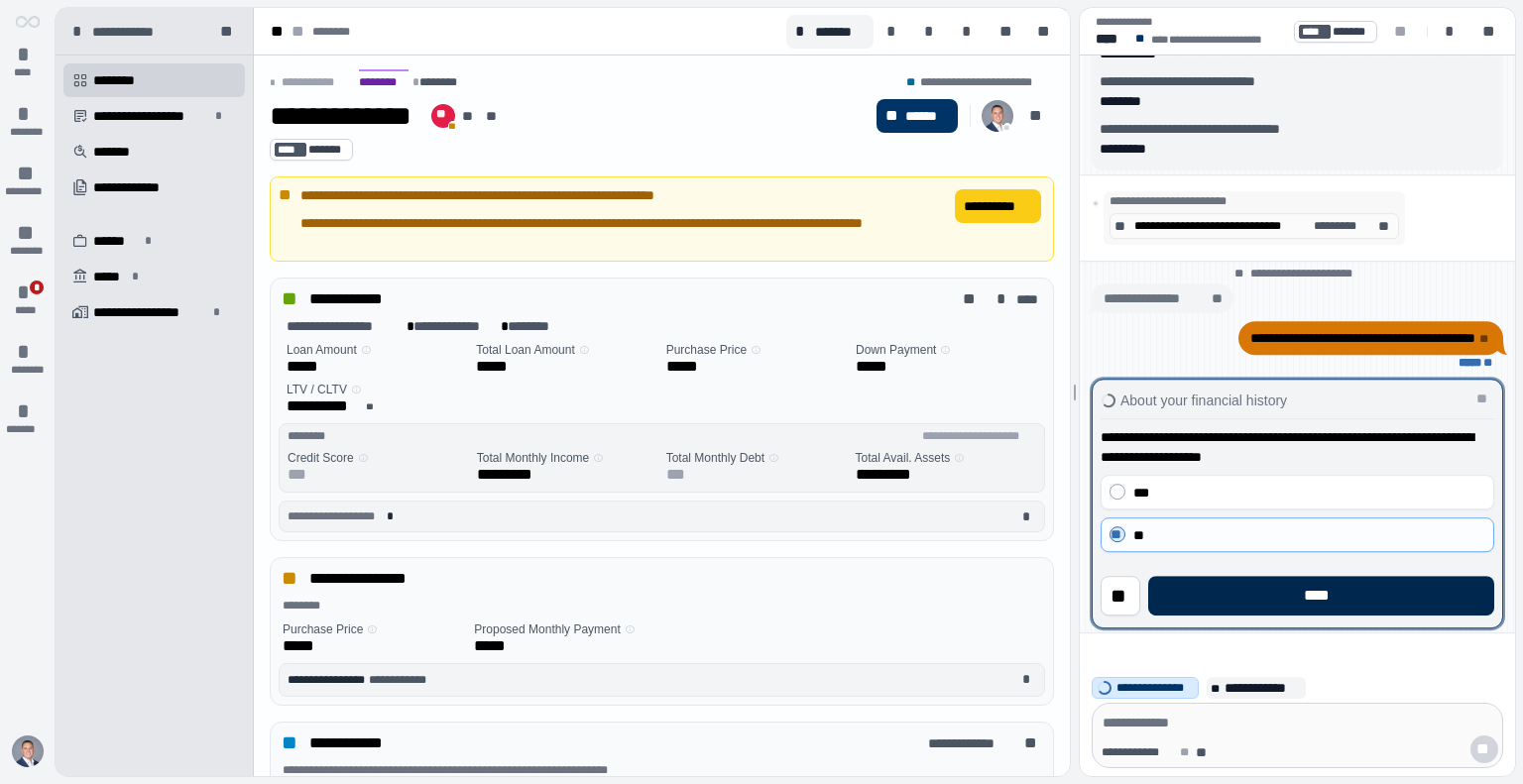click on "****" at bounding box center (1321, 596) 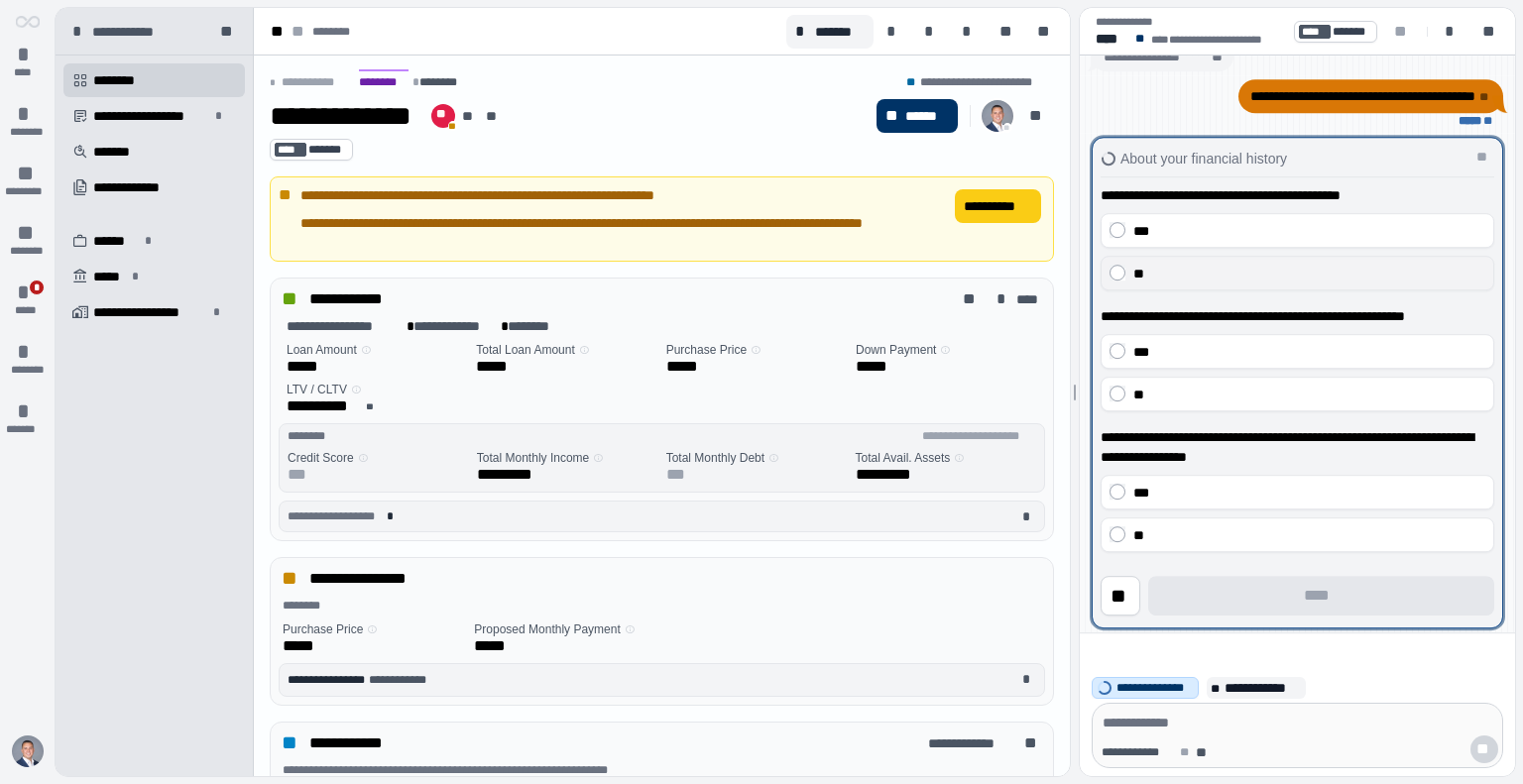 click on "**" at bounding box center [1297, 273] 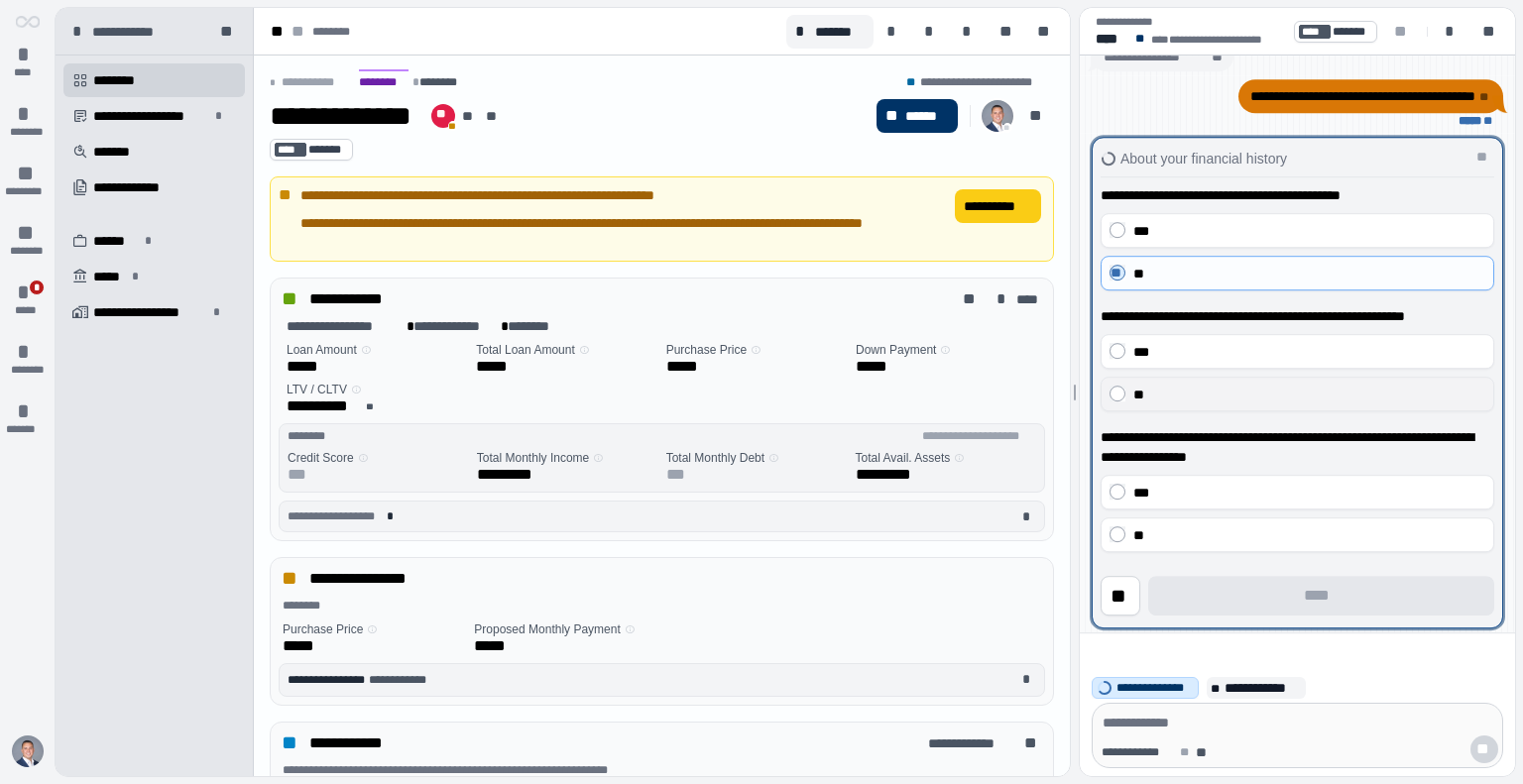click on "**" at bounding box center (1309, 394) 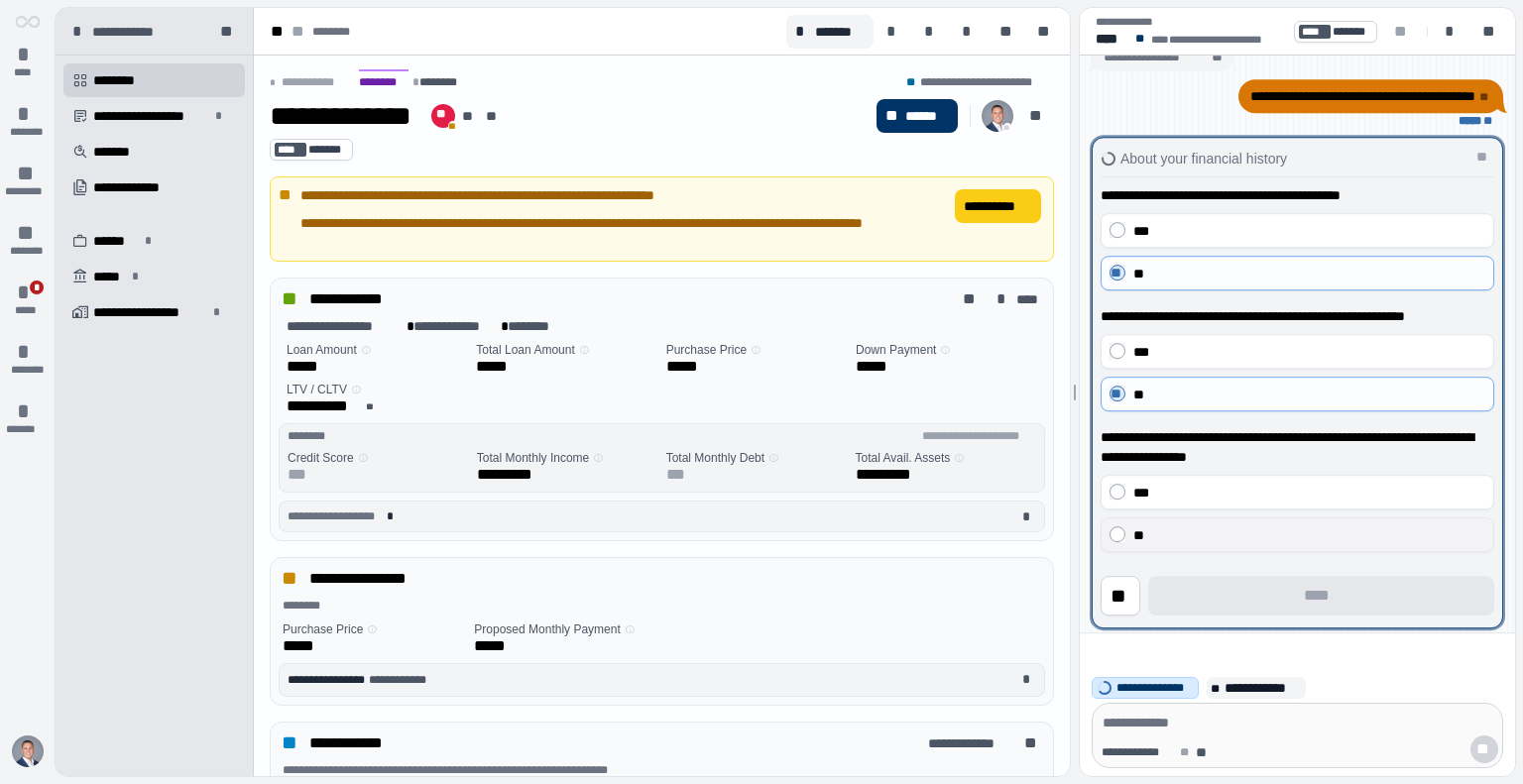click on "**" at bounding box center (1309, 535) 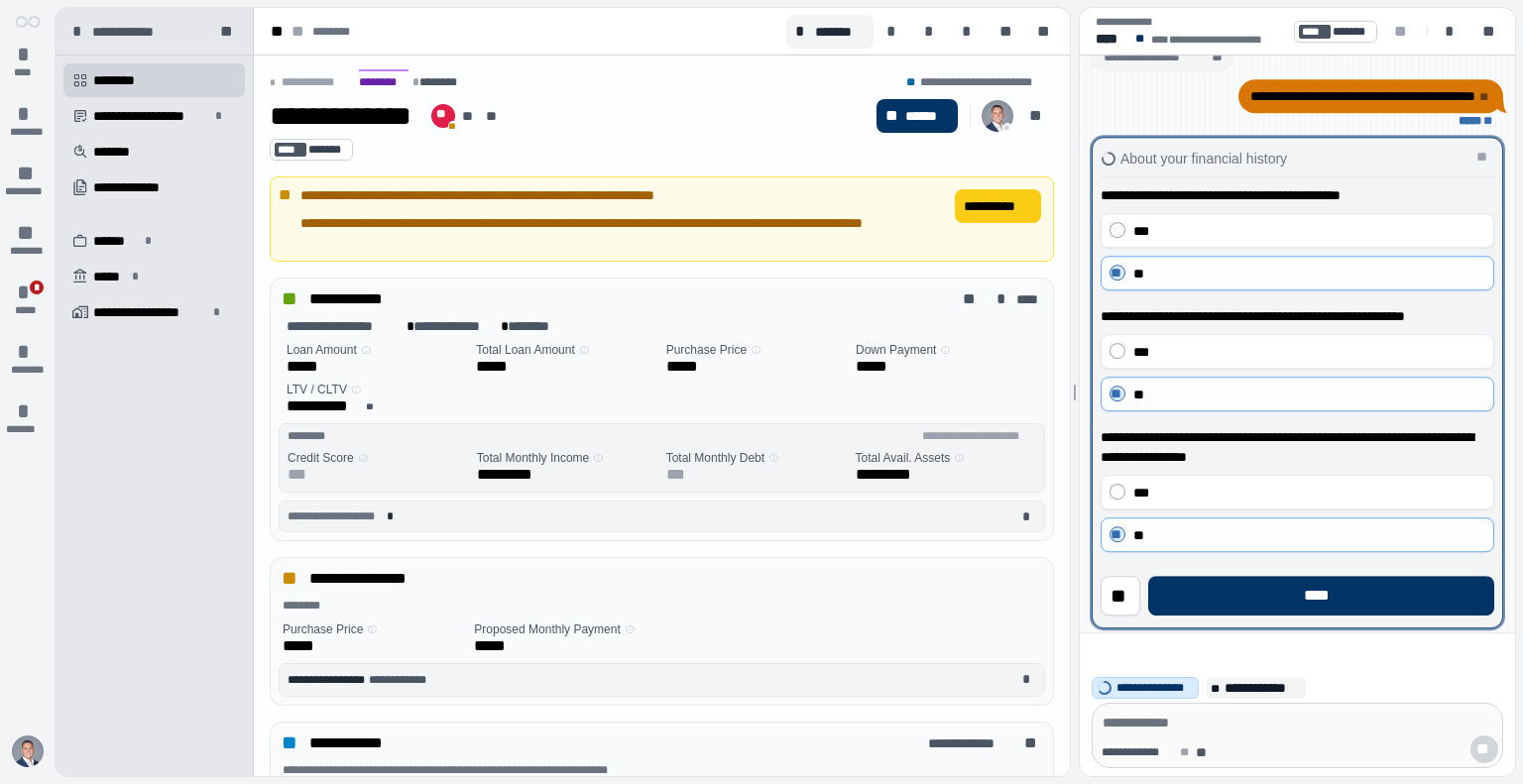 click at bounding box center [1297, 383] 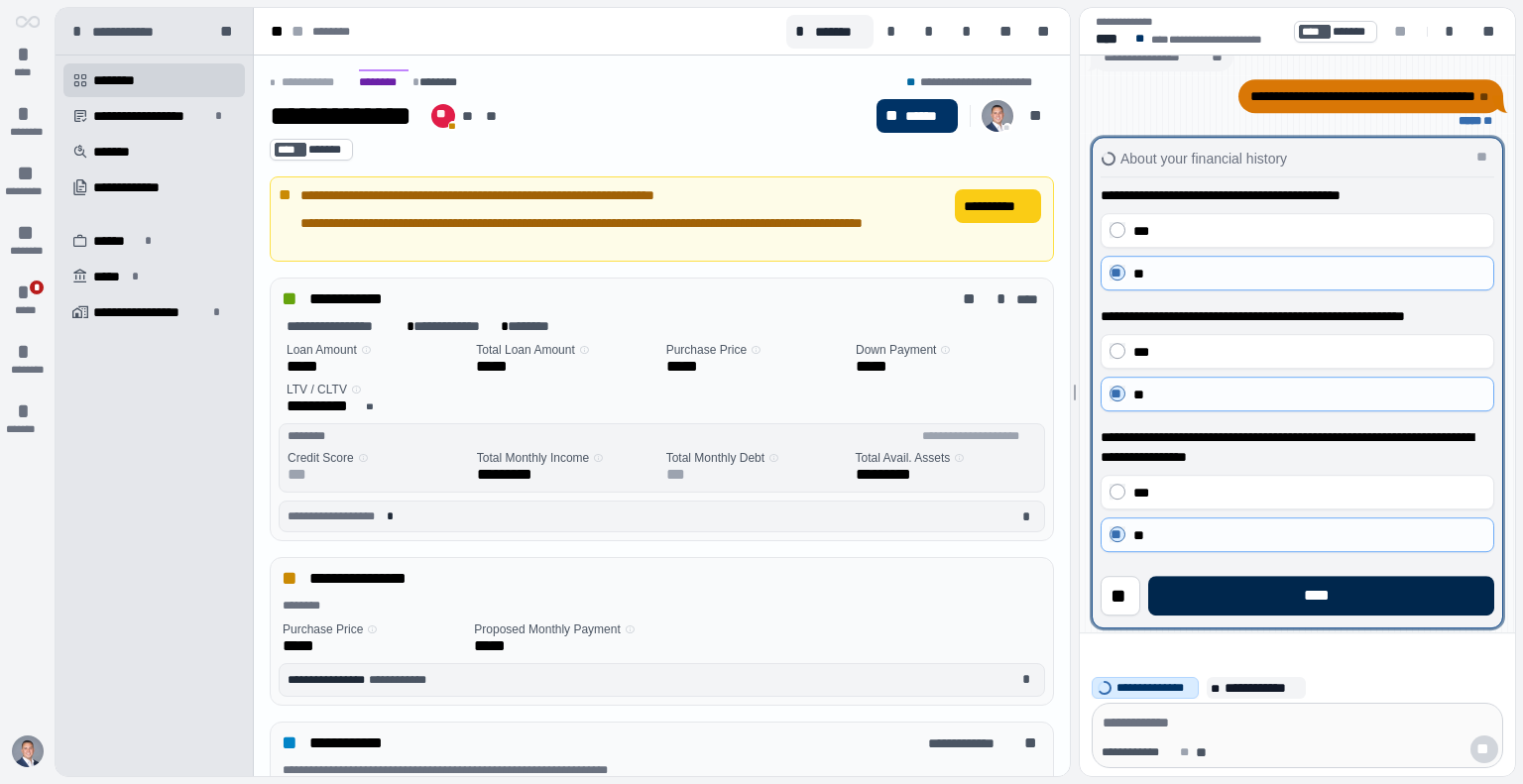 click on "****" at bounding box center (1321, 596) 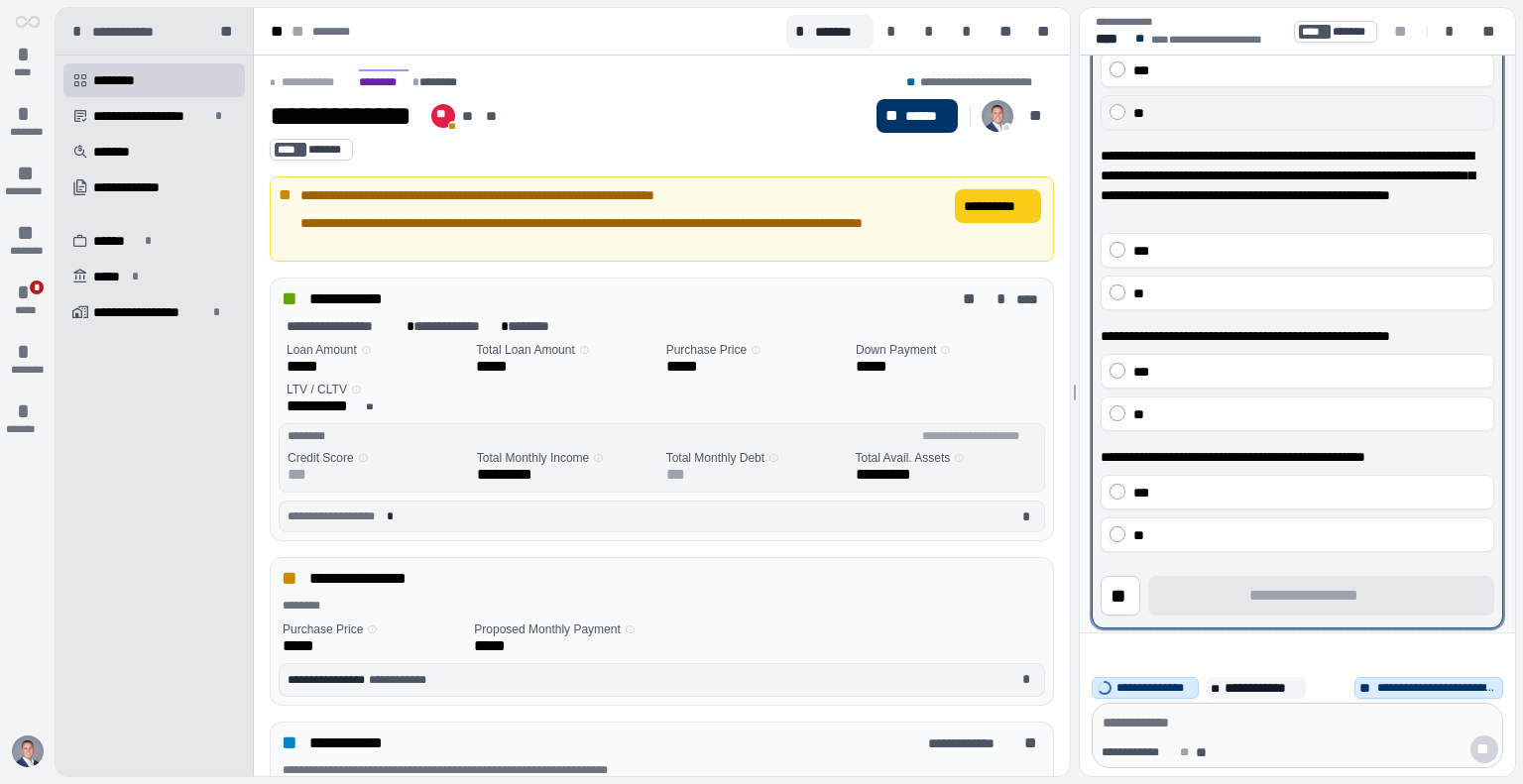 drag, startPoint x: 1190, startPoint y: 112, endPoint x: 1191, endPoint y: 130, distance: 18.027756 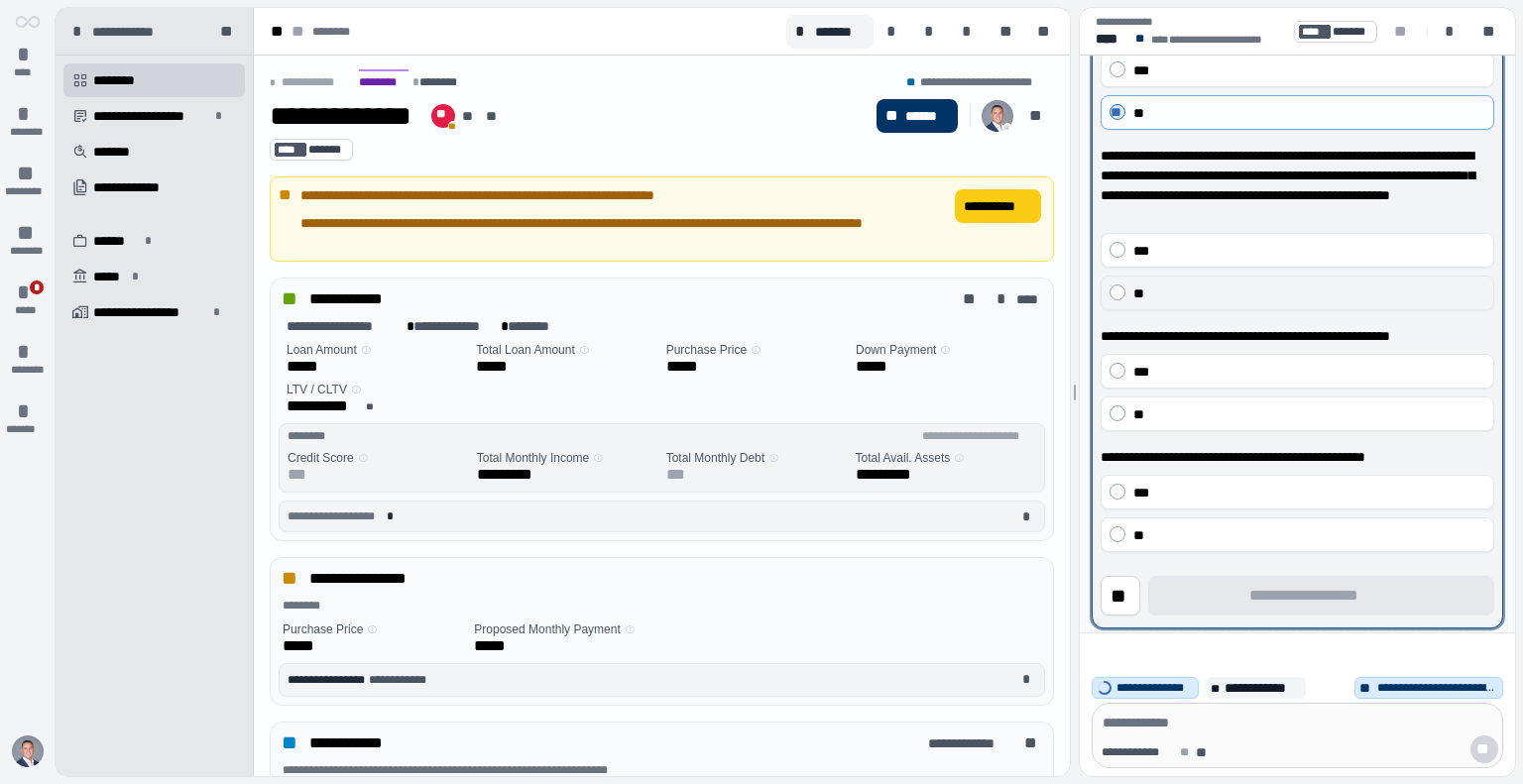 click on "**" at bounding box center [1309, 293] 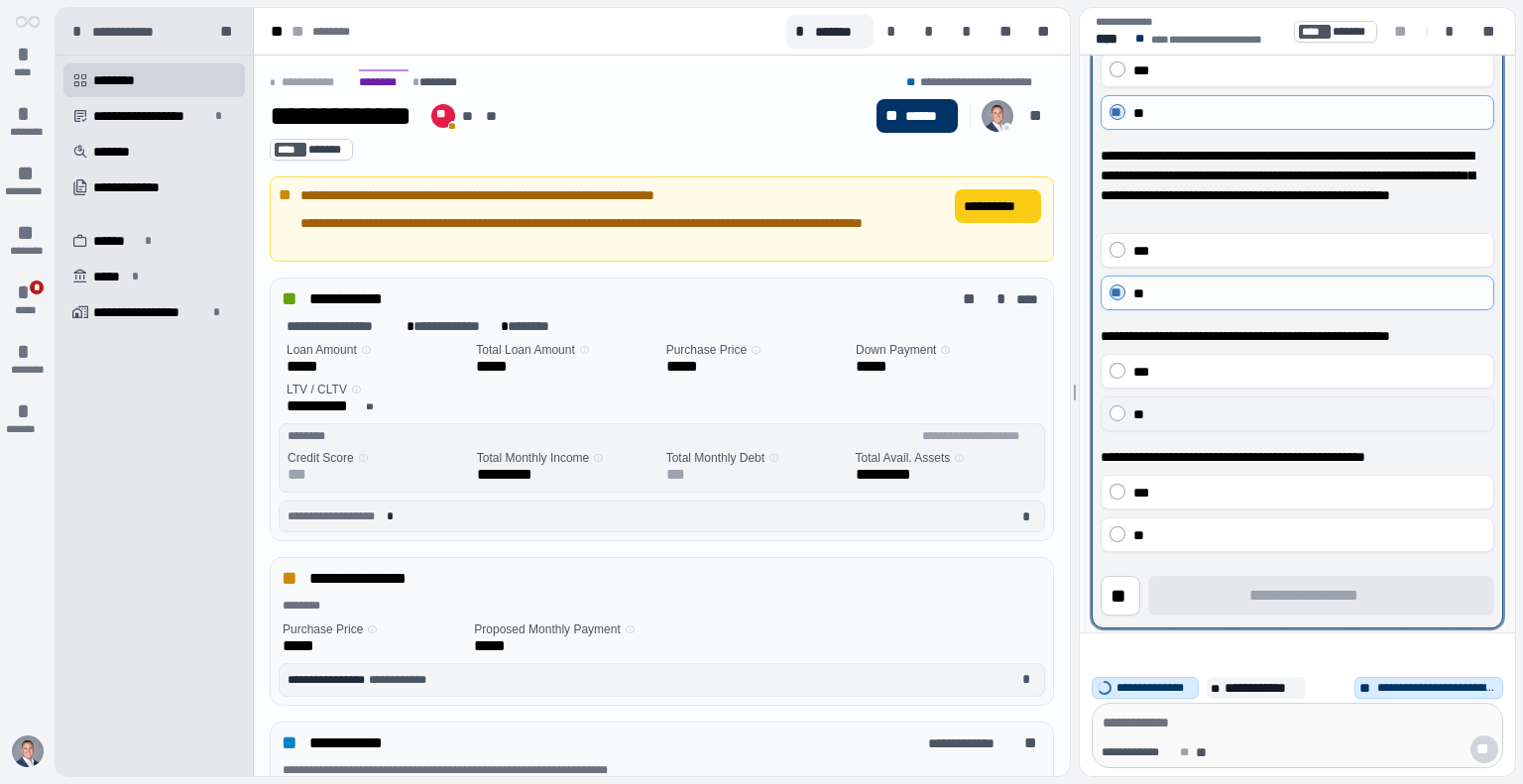 click on "**" at bounding box center (1309, 414) 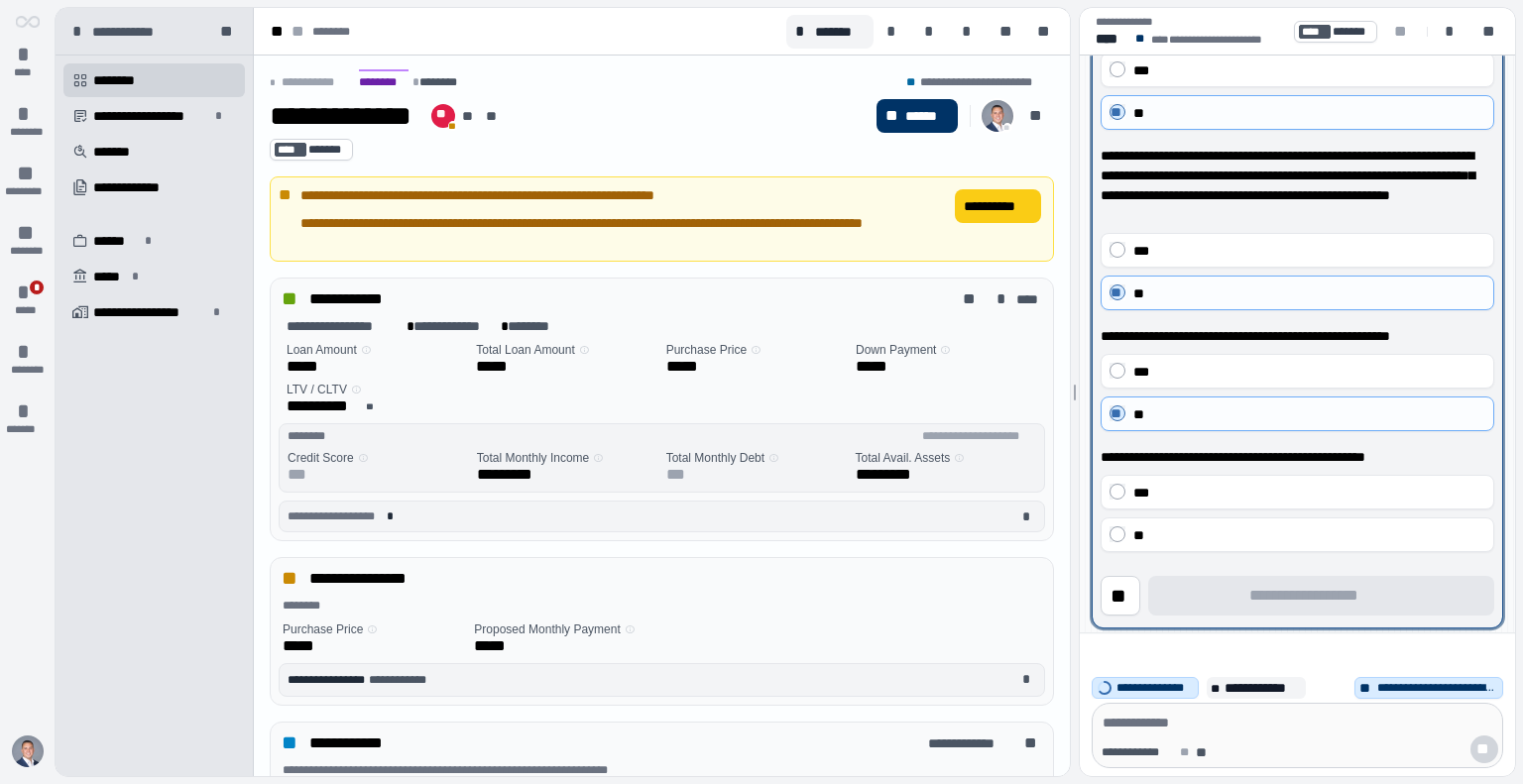 drag, startPoint x: 1191, startPoint y: 535, endPoint x: 1202, endPoint y: 586, distance: 52.17279 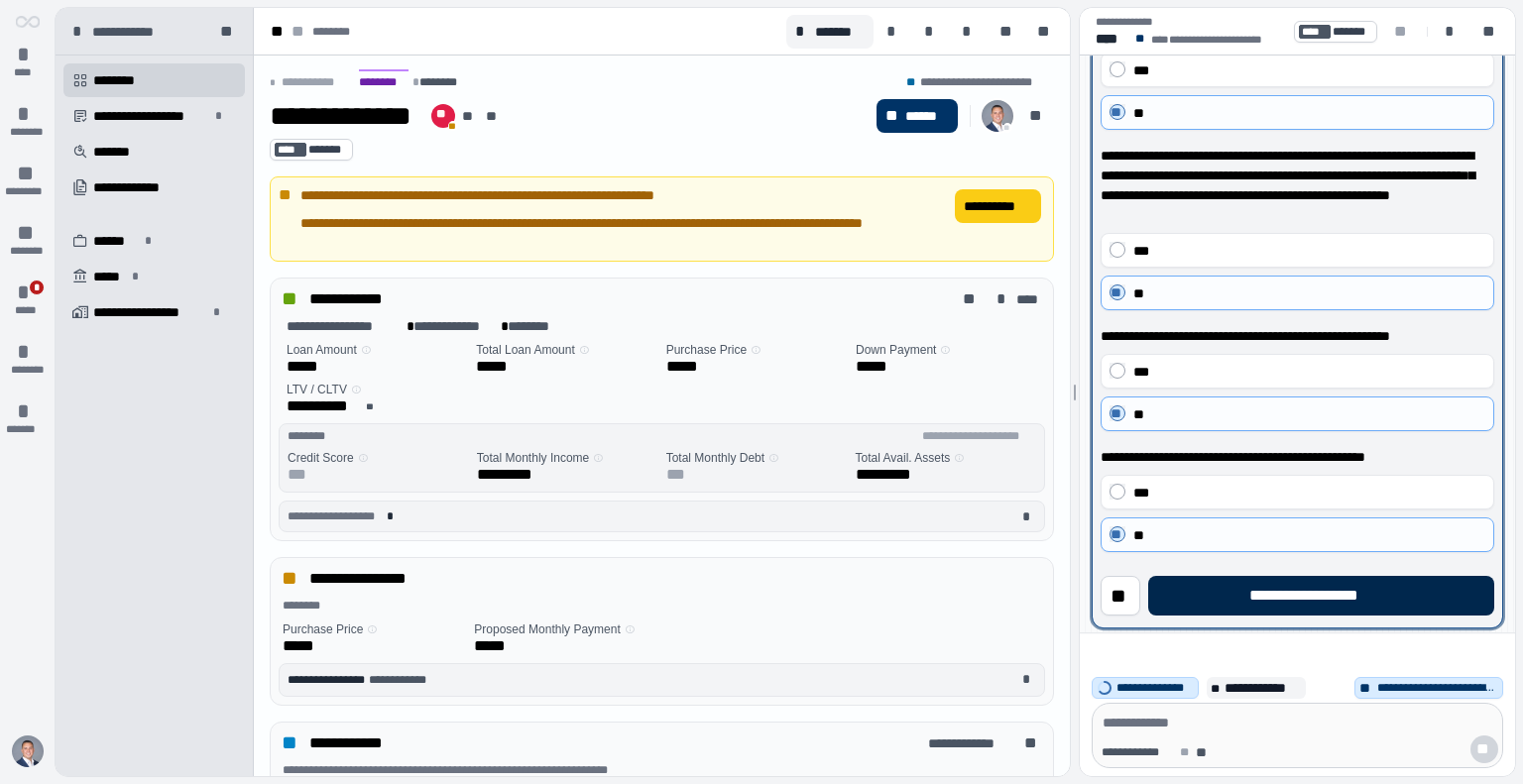 click on "**********" at bounding box center [1321, 596] 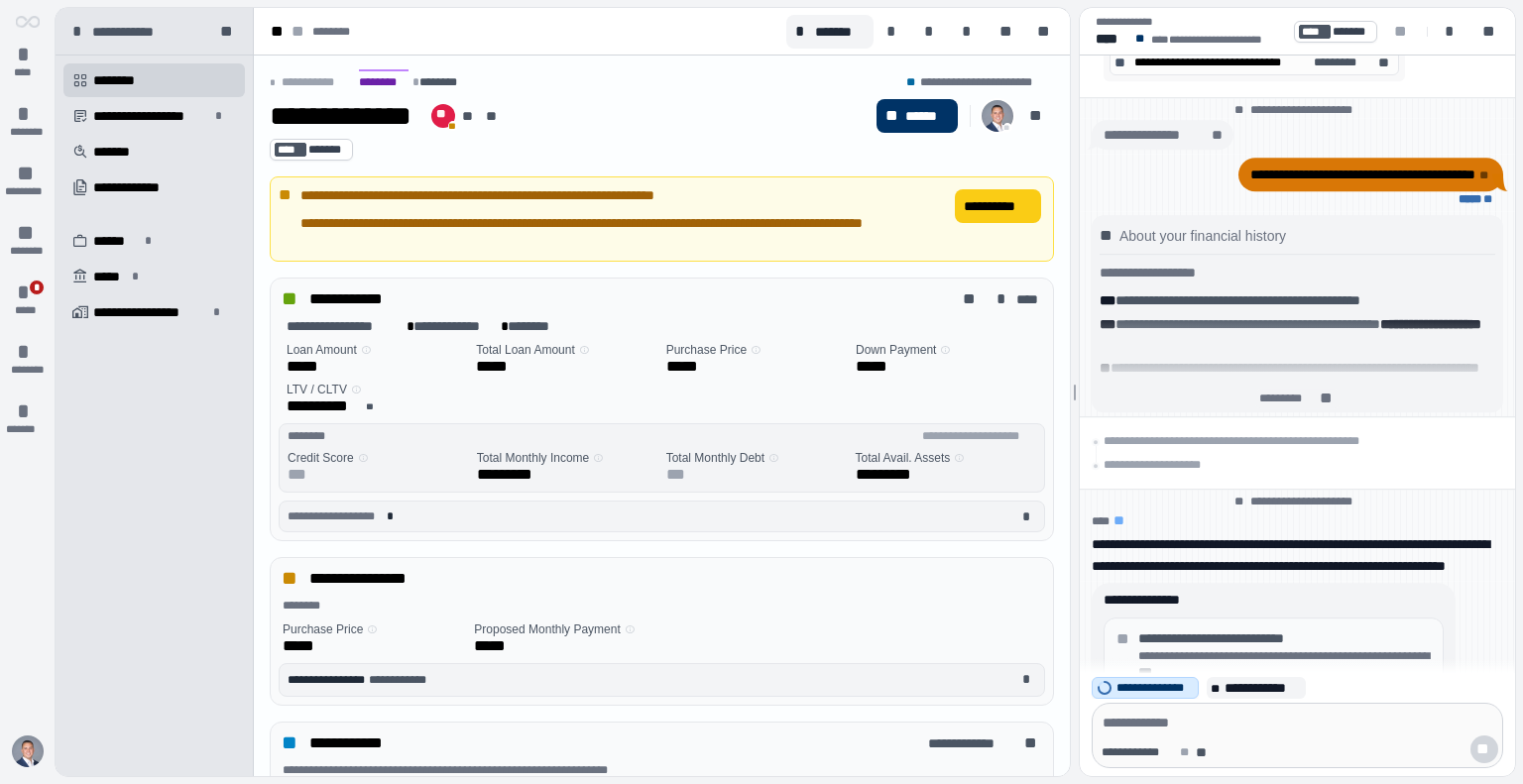 scroll, scrollTop: 0, scrollLeft: 0, axis: both 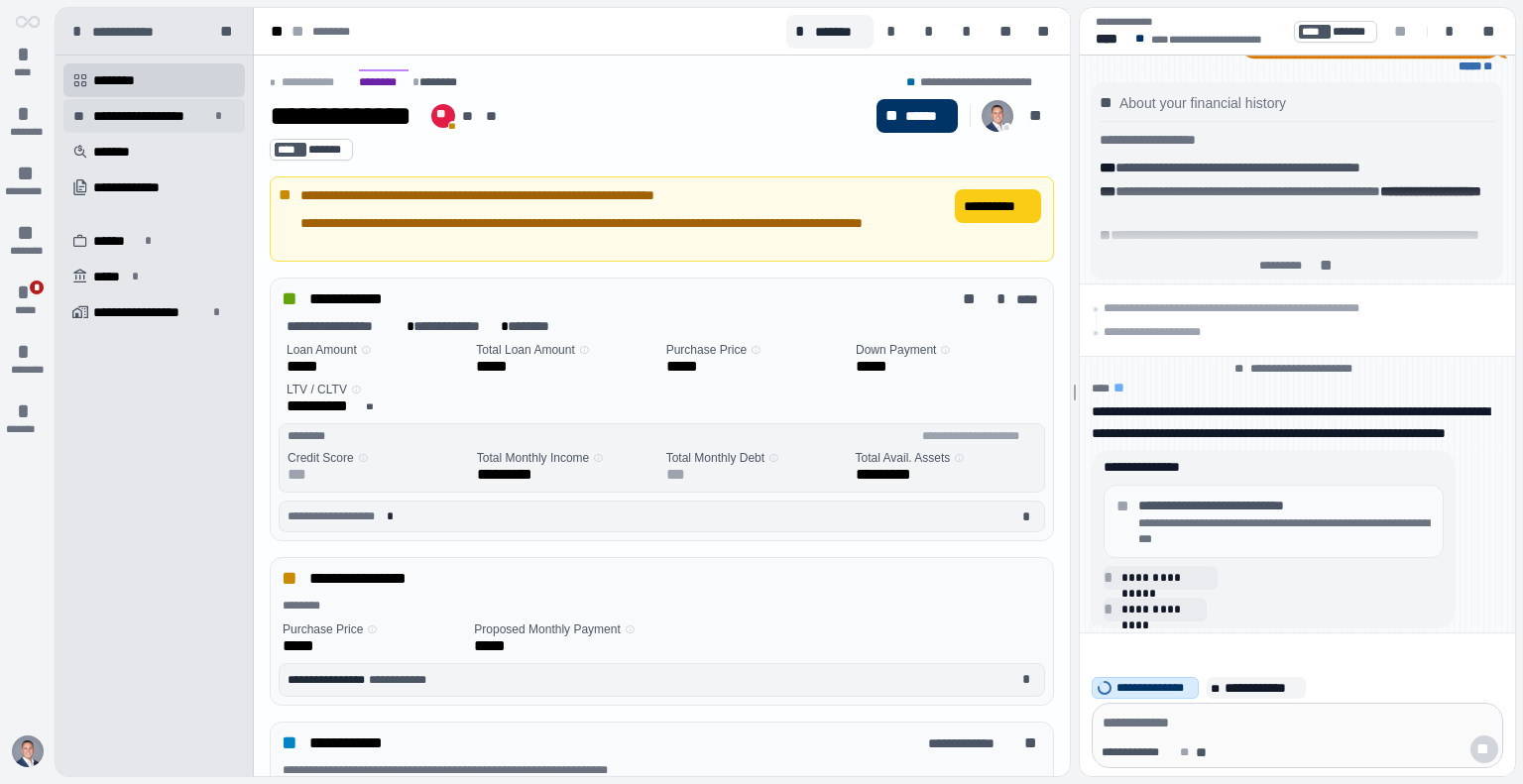 drag, startPoint x: 132, startPoint y: 113, endPoint x: 183, endPoint y: 131, distance: 54.083269 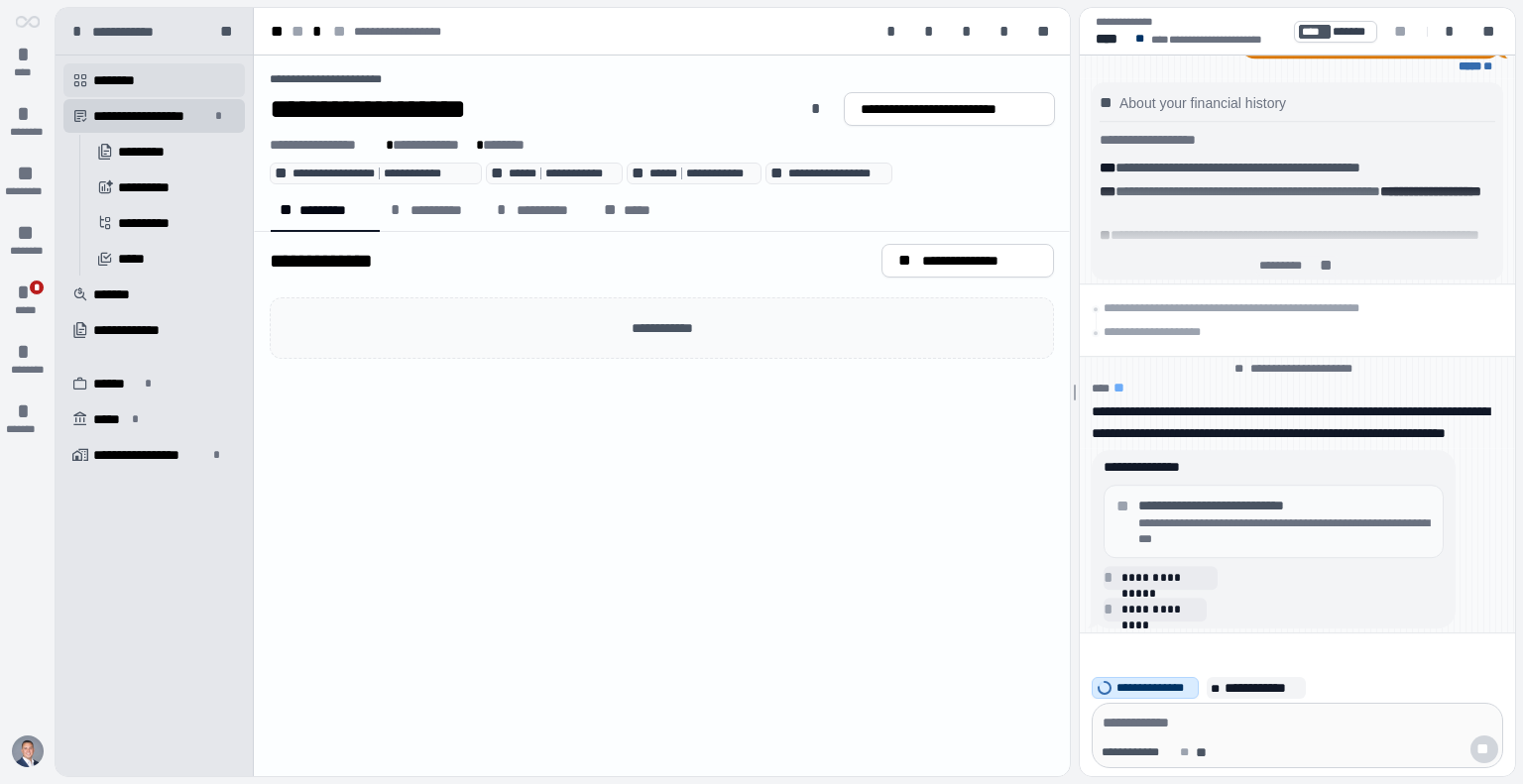 click on " ********" at bounding box center [154, 80] 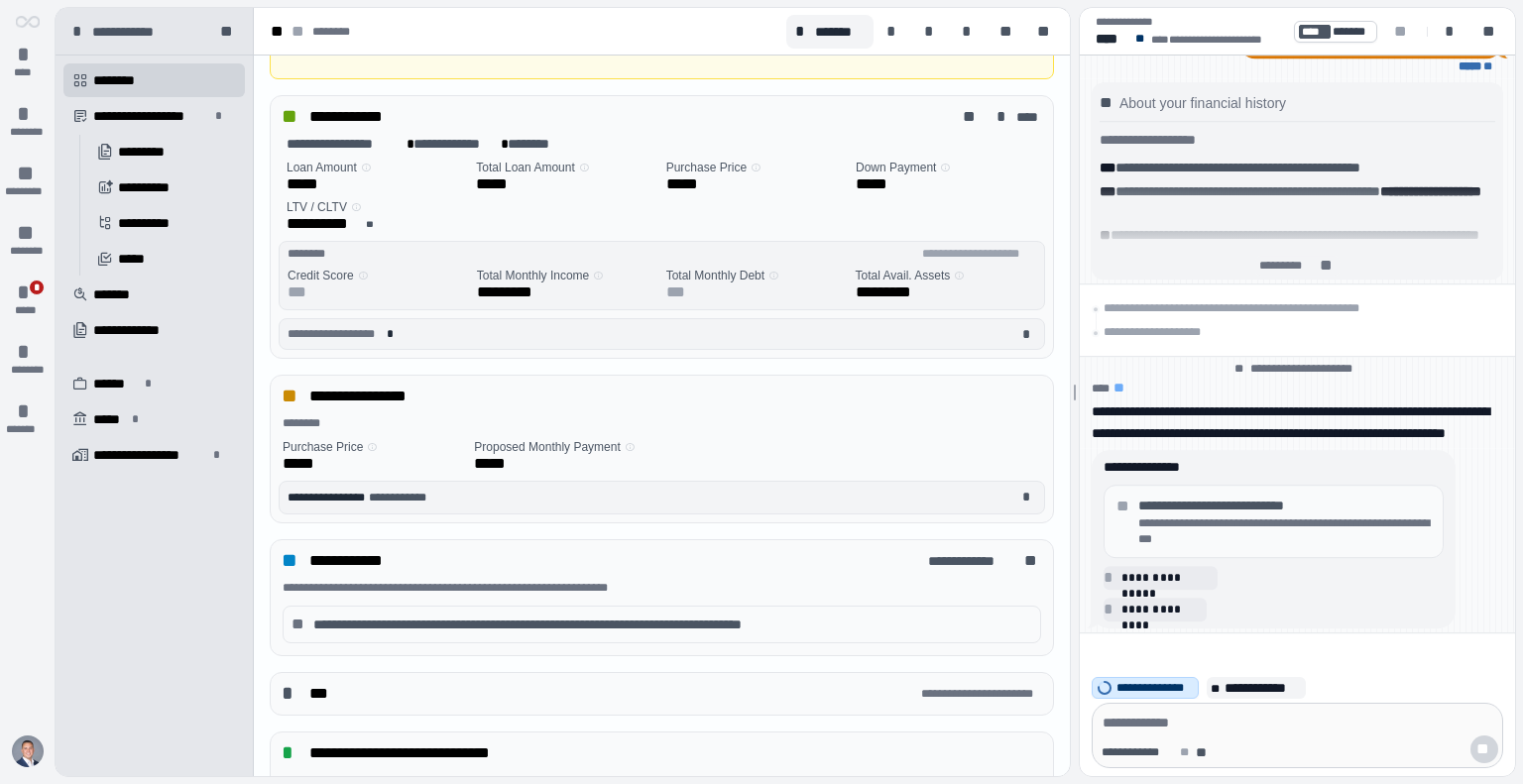 scroll, scrollTop: 211, scrollLeft: 0, axis: vertical 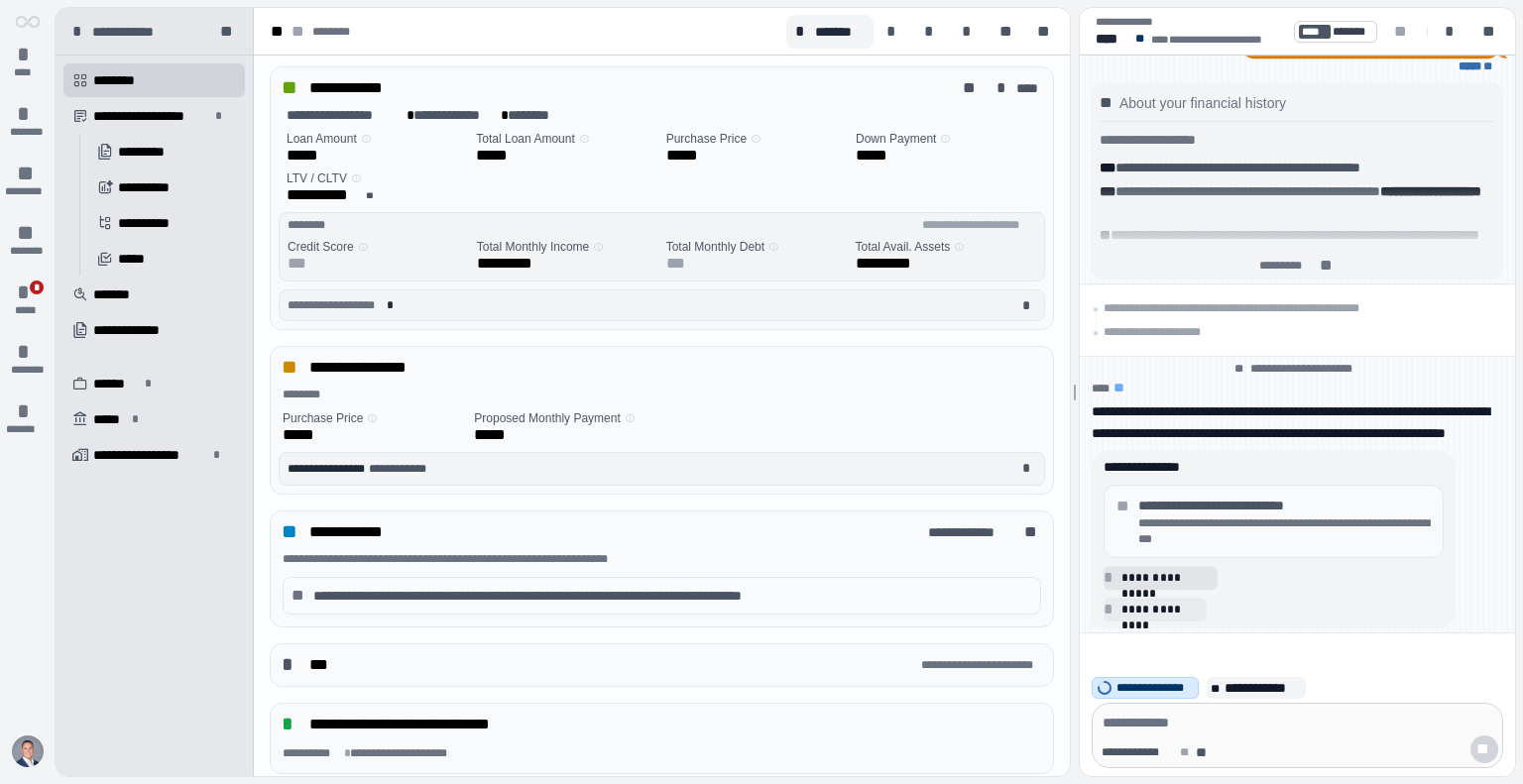 click on "**********" at bounding box center (1166, 578) 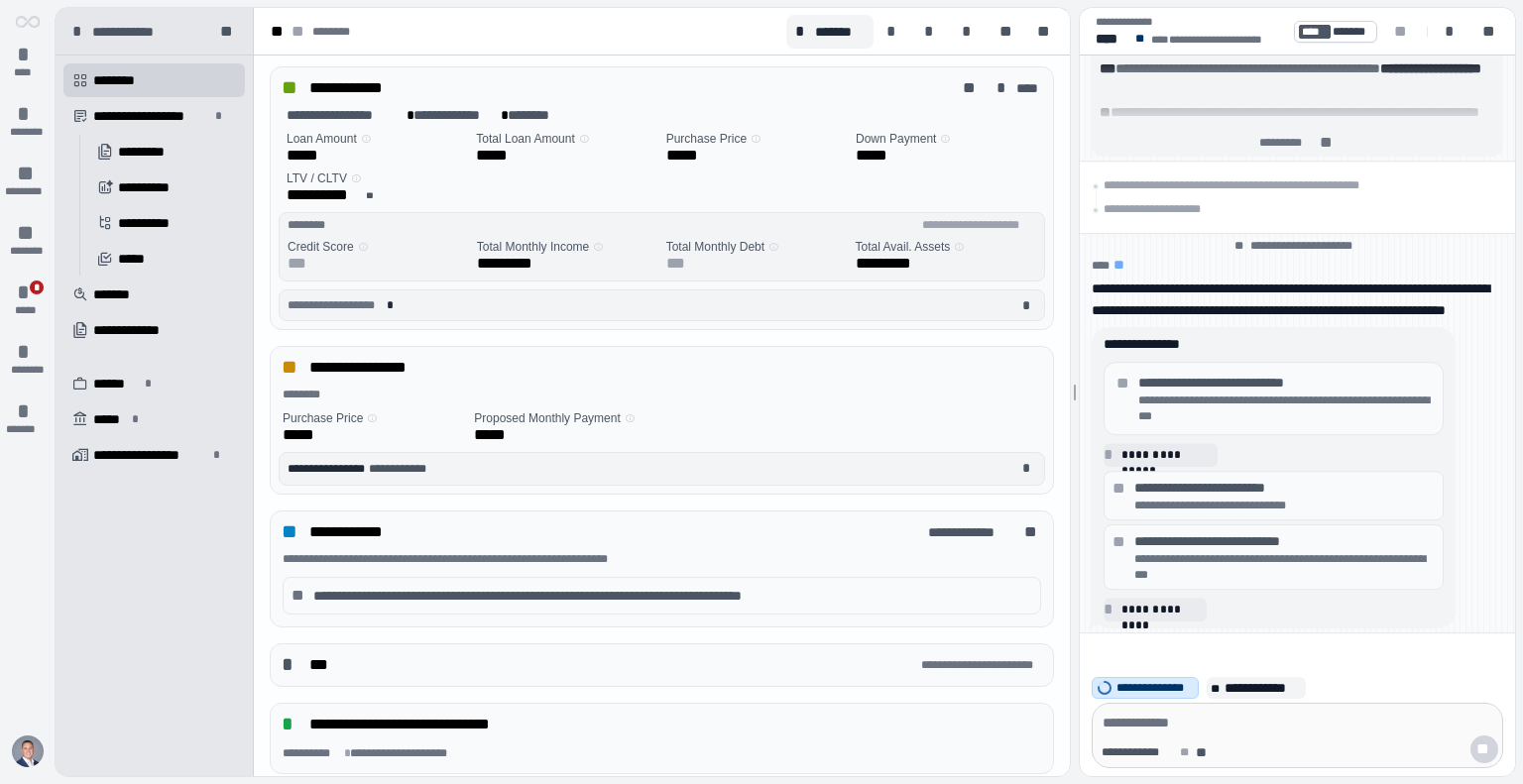 click on "**********" at bounding box center (1284, 488) 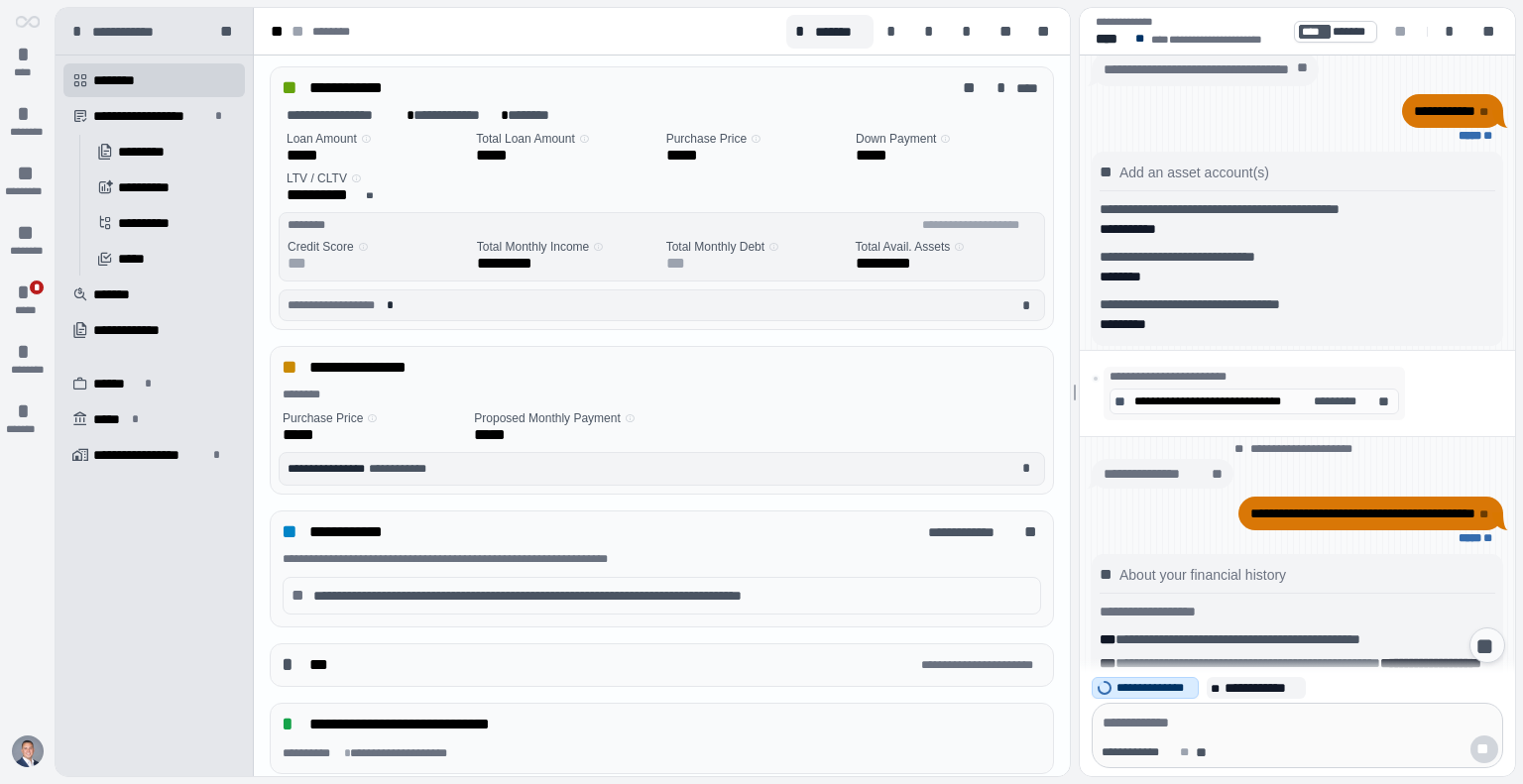 scroll, scrollTop: 599, scrollLeft: 0, axis: vertical 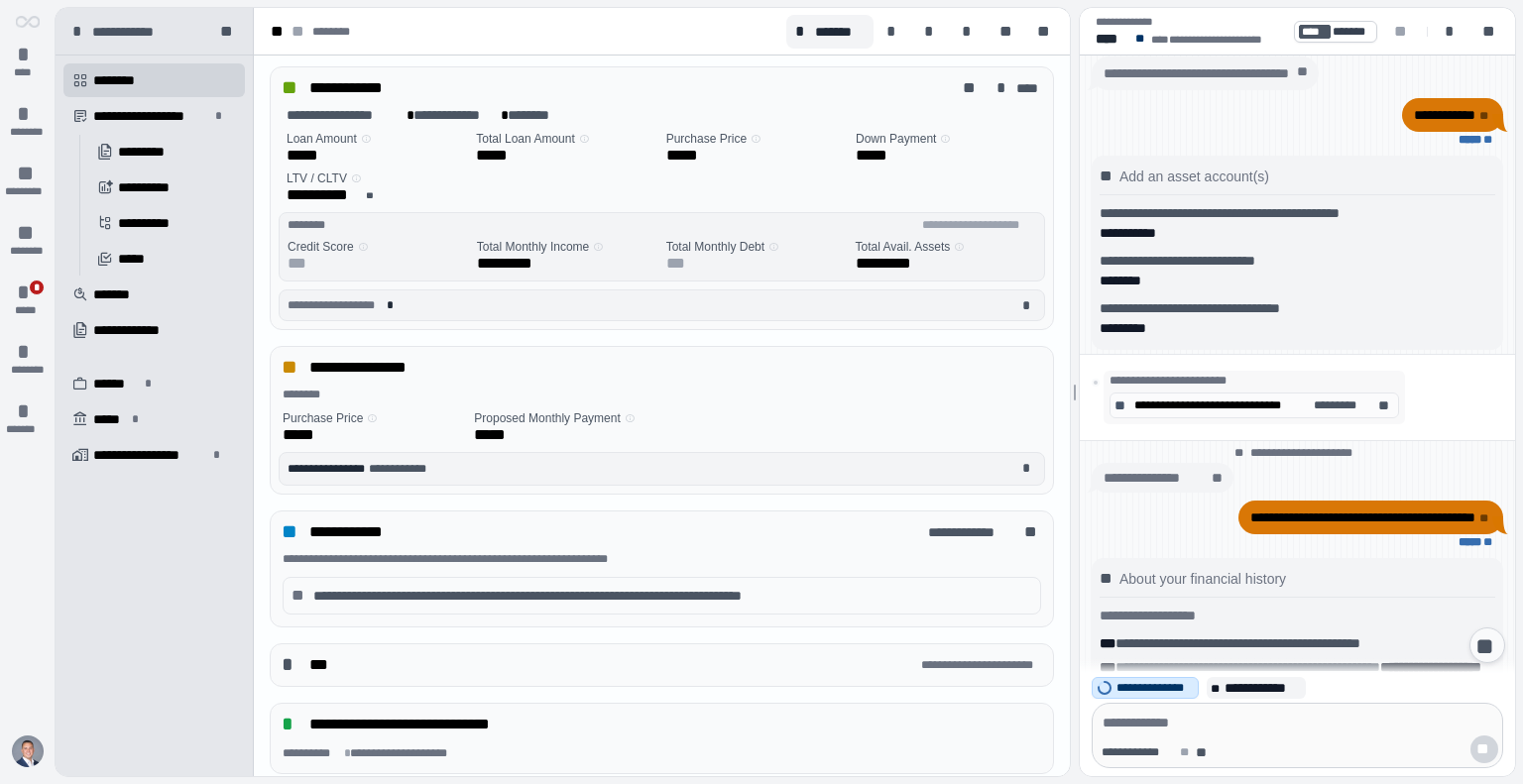 click on "**********" at bounding box center [1297, 397] 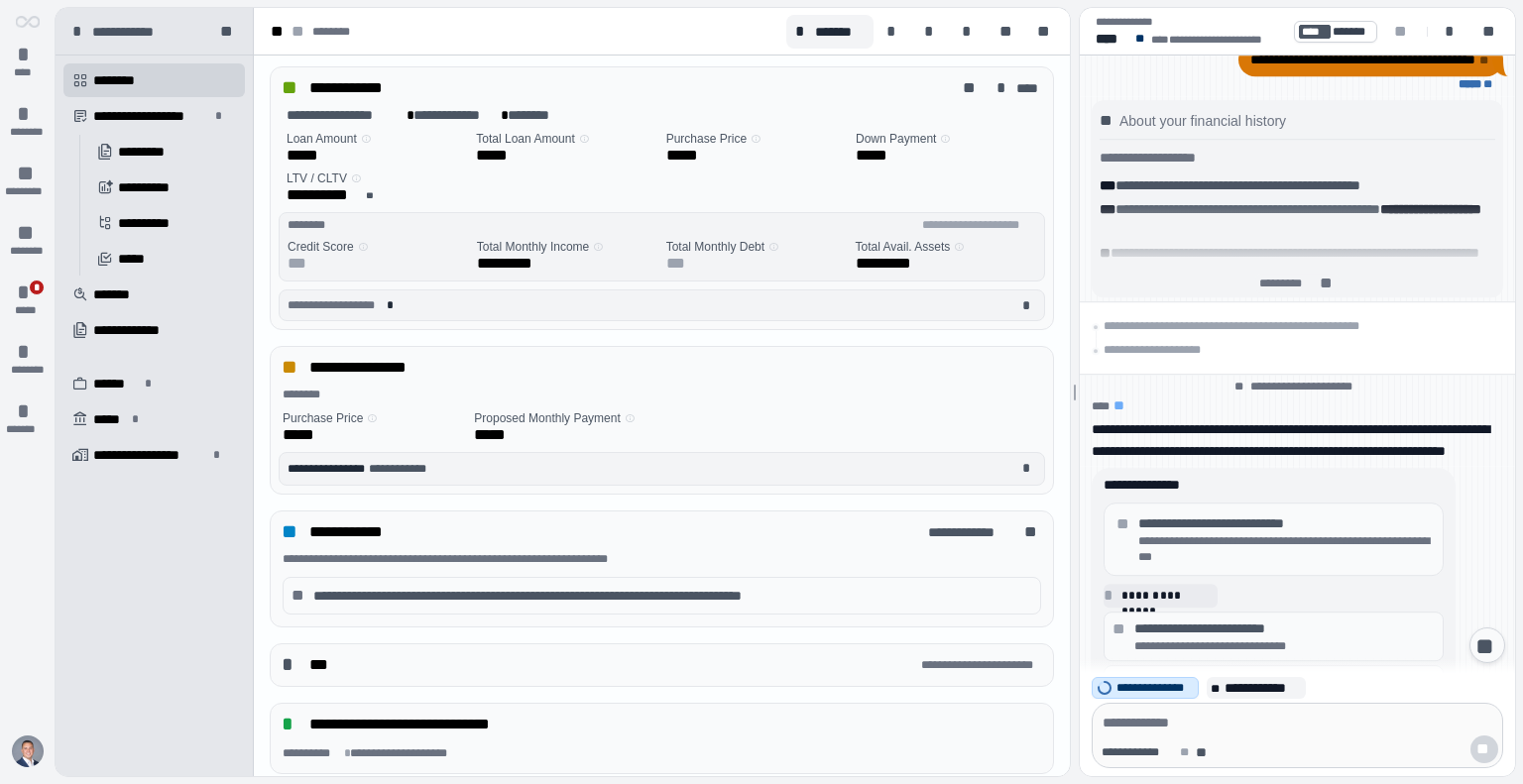 scroll, scrollTop: 0, scrollLeft: 0, axis: both 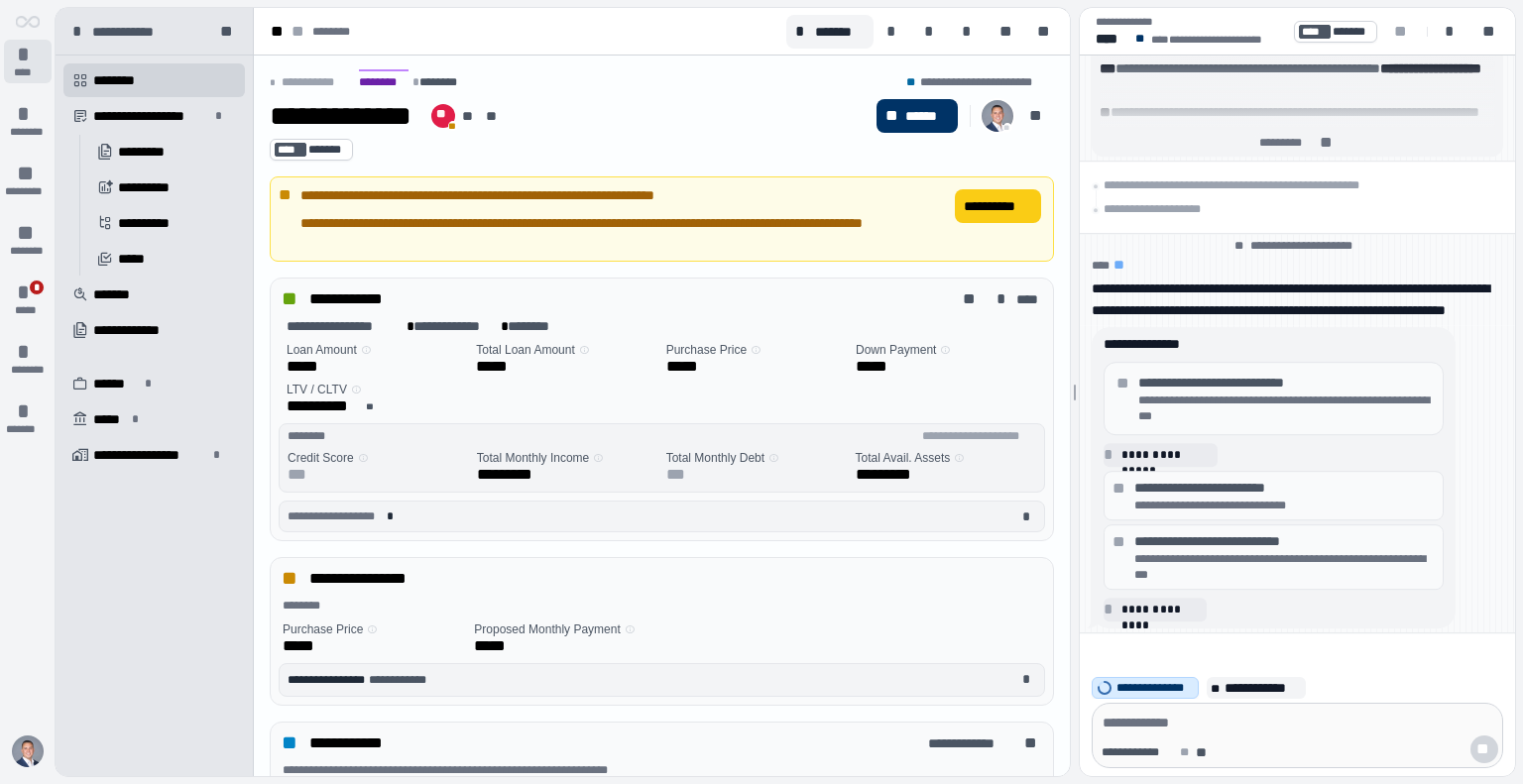 click on "*" at bounding box center [28, 55] 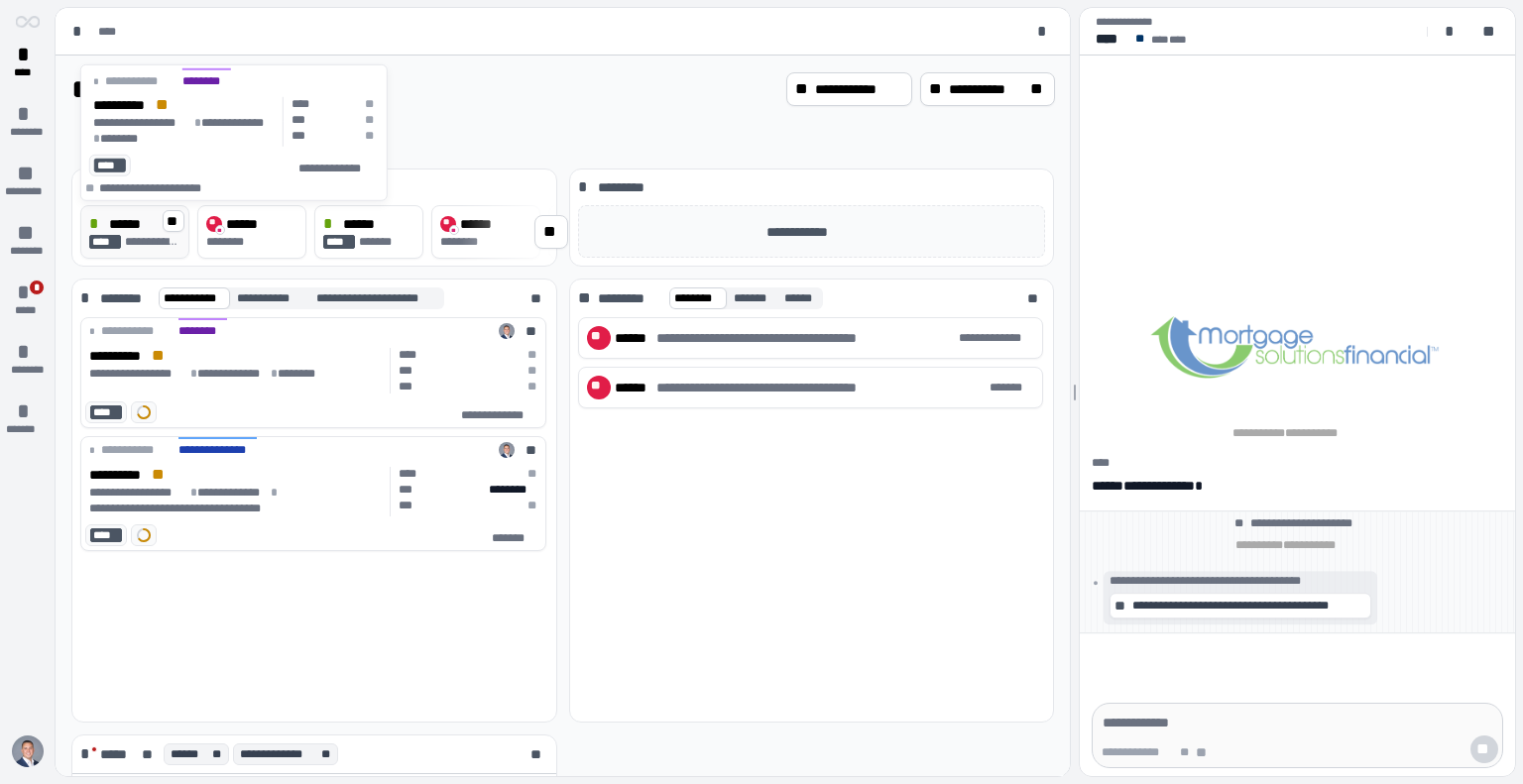 click on "**********" at bounding box center (153, 242) 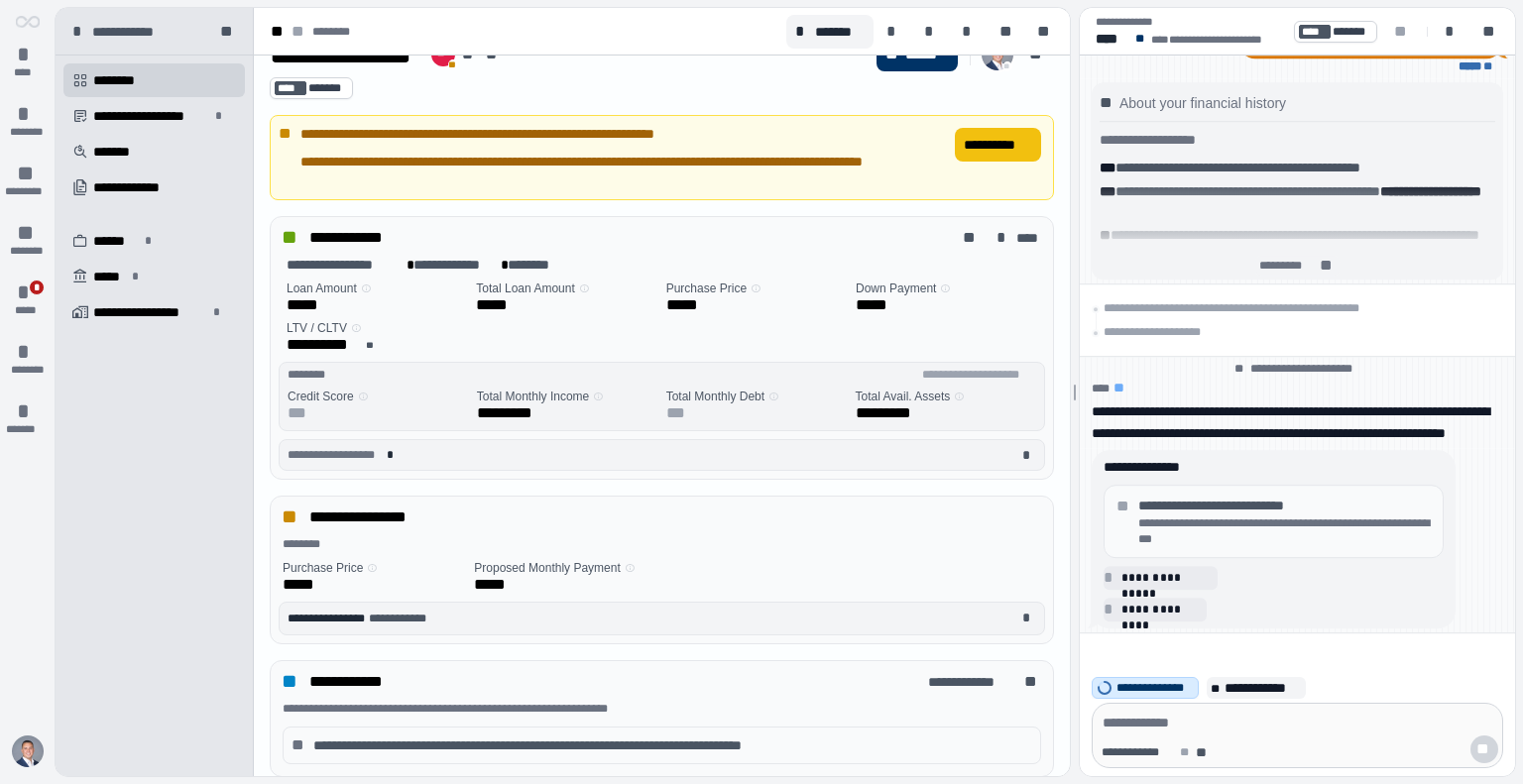 scroll, scrollTop: 0, scrollLeft: 0, axis: both 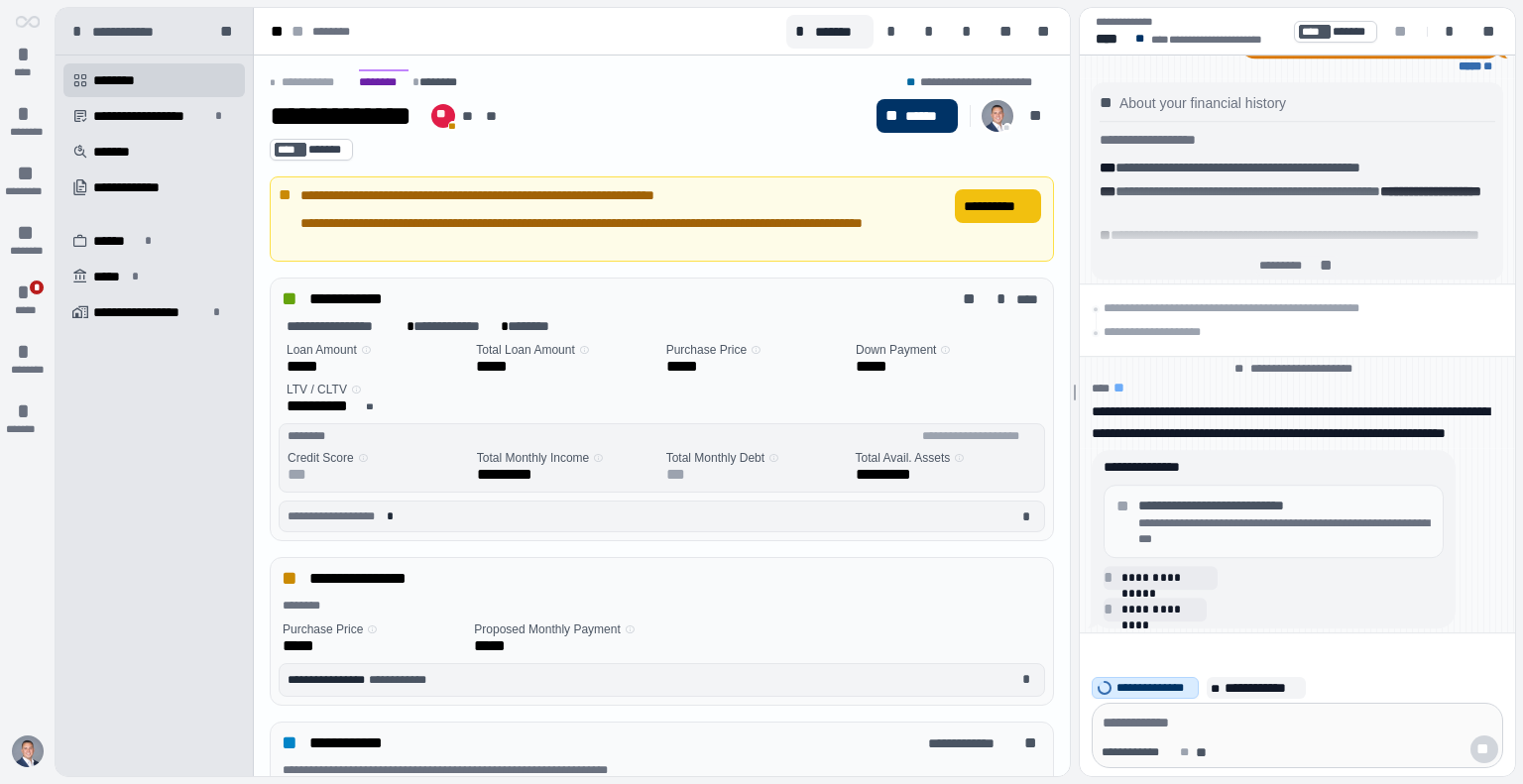 click on "**********" at bounding box center (997, 206) 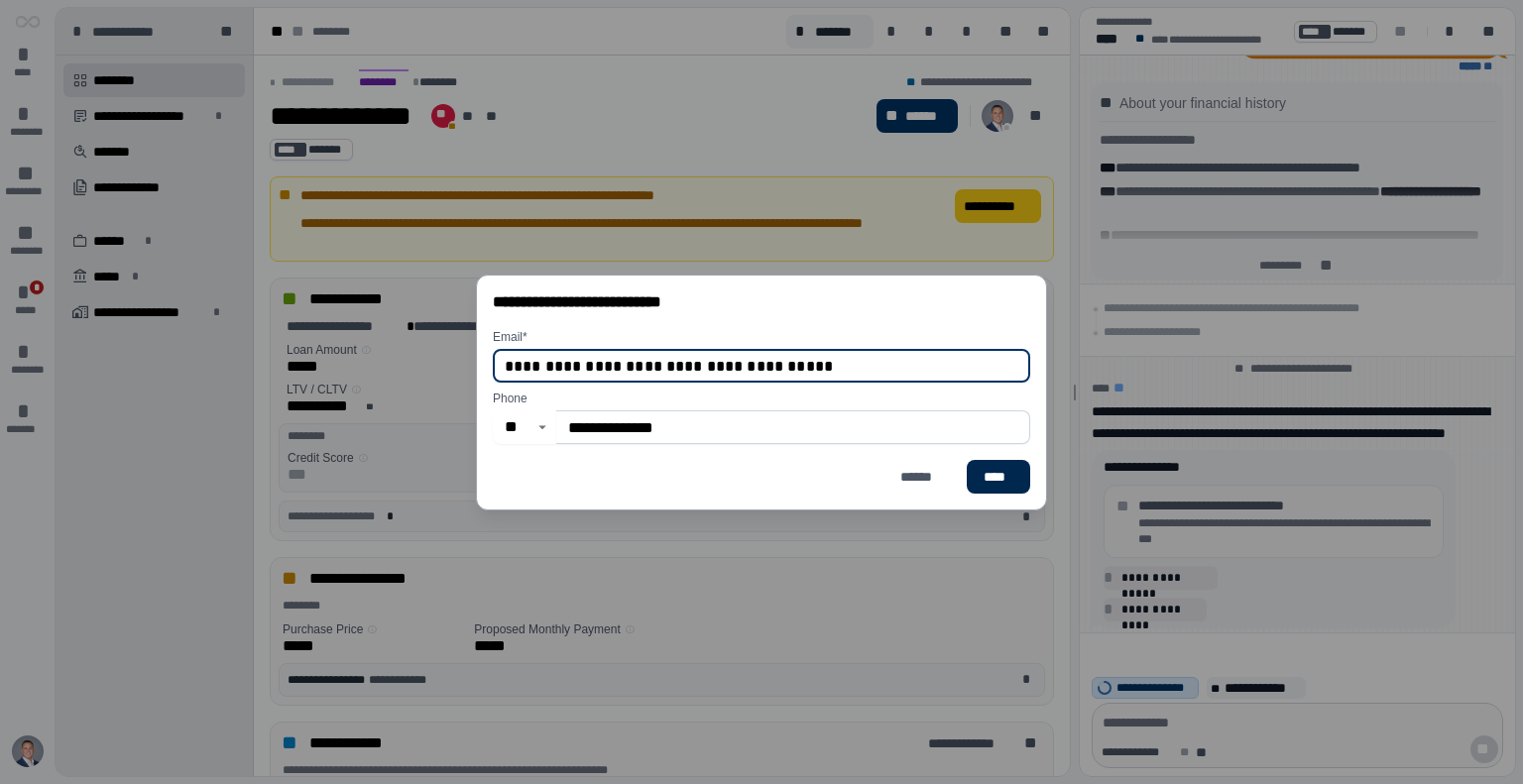 click on "****" at bounding box center [998, 477] 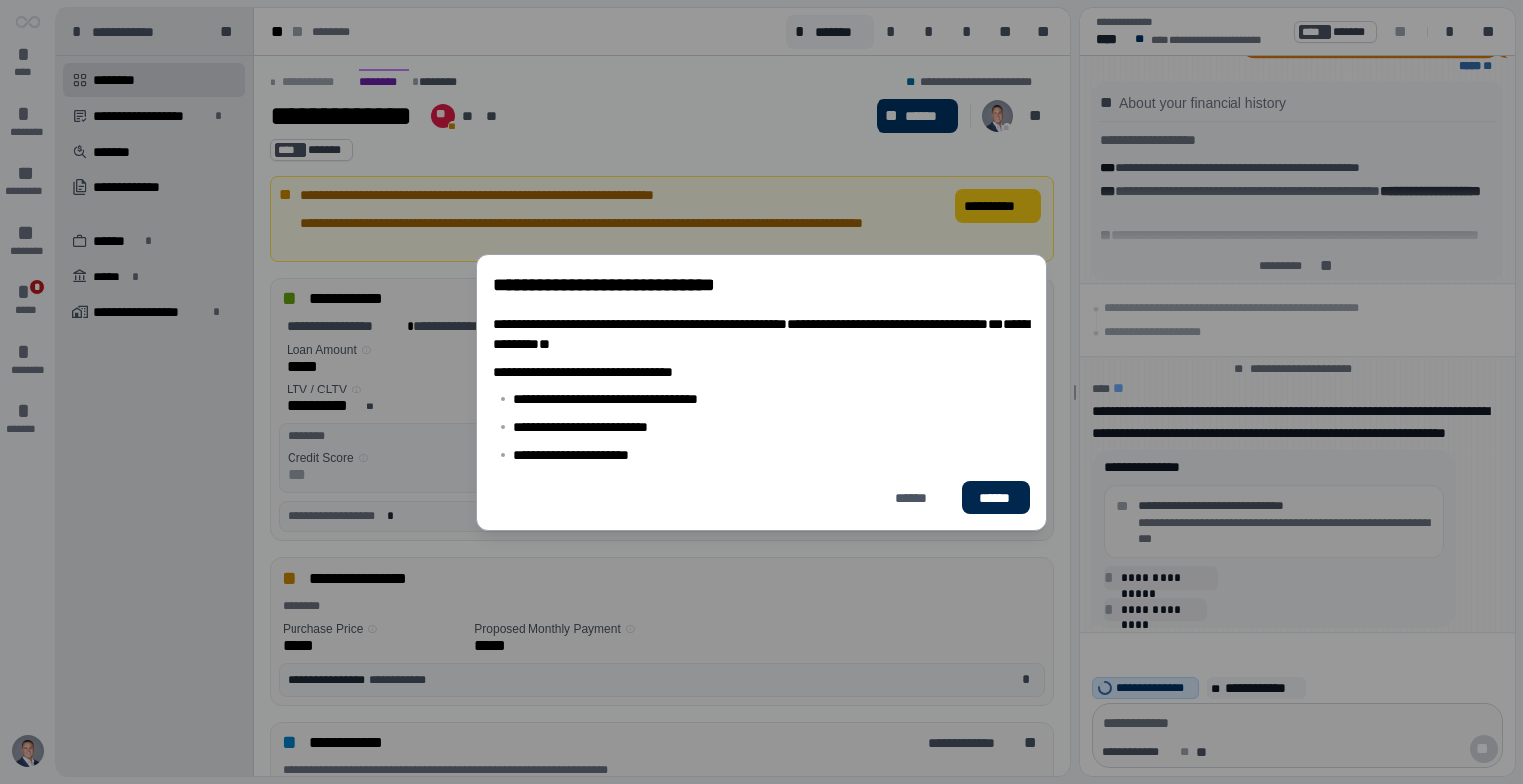 click on "******" at bounding box center (996, 498) 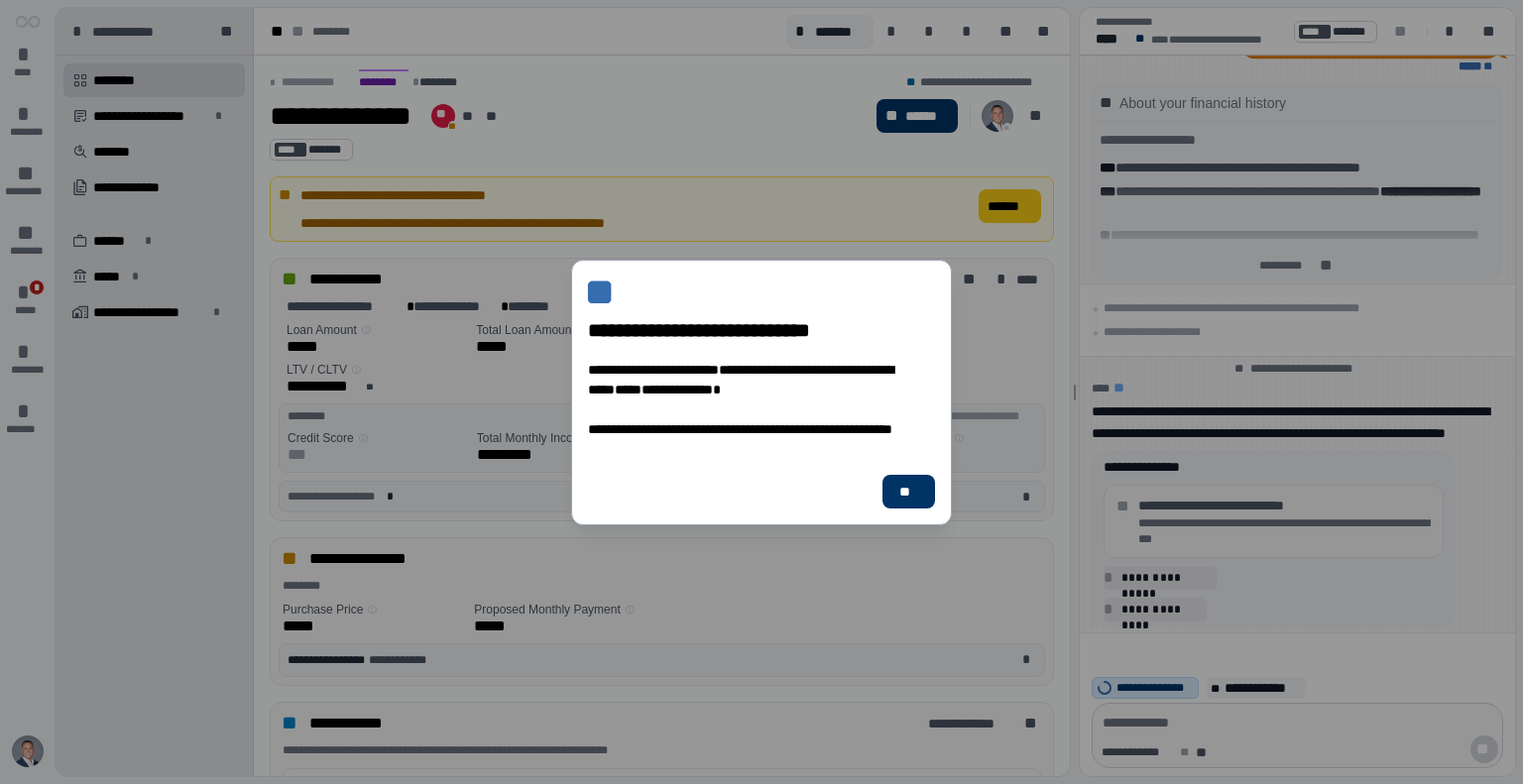 click on "**" at bounding box center [762, 492] 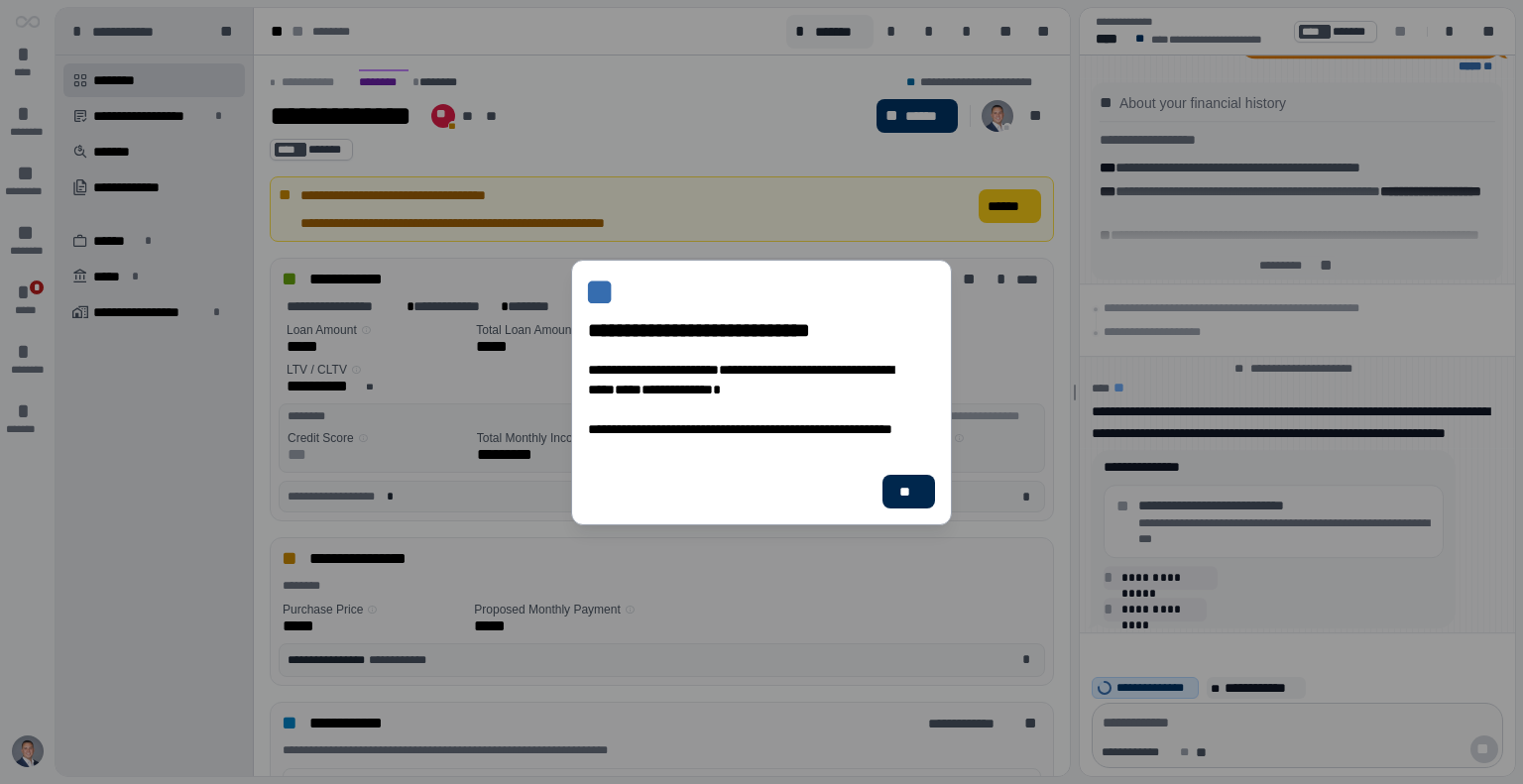 click on "**" at bounding box center [908, 492] 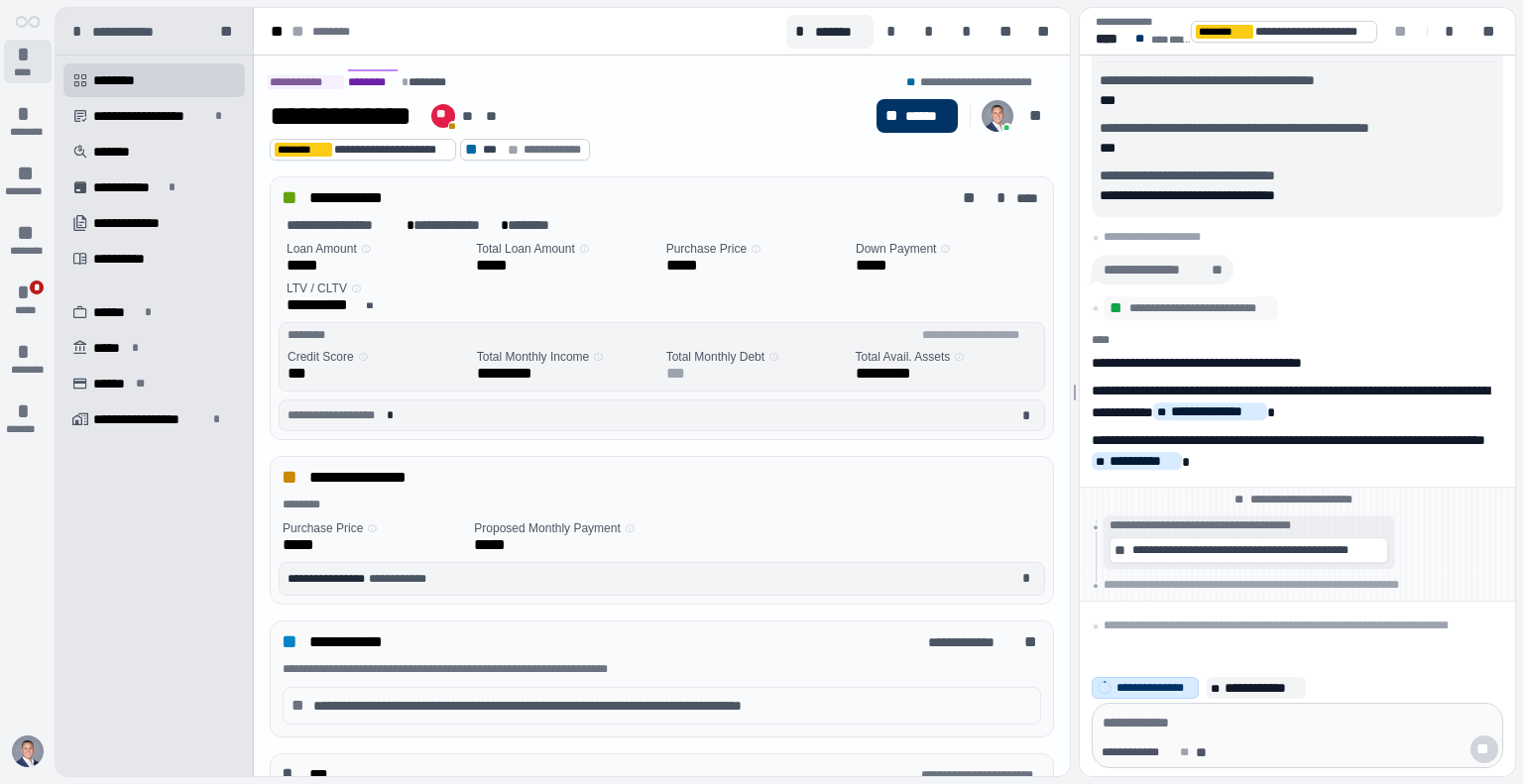 click on "* ****" at bounding box center (28, 61) 